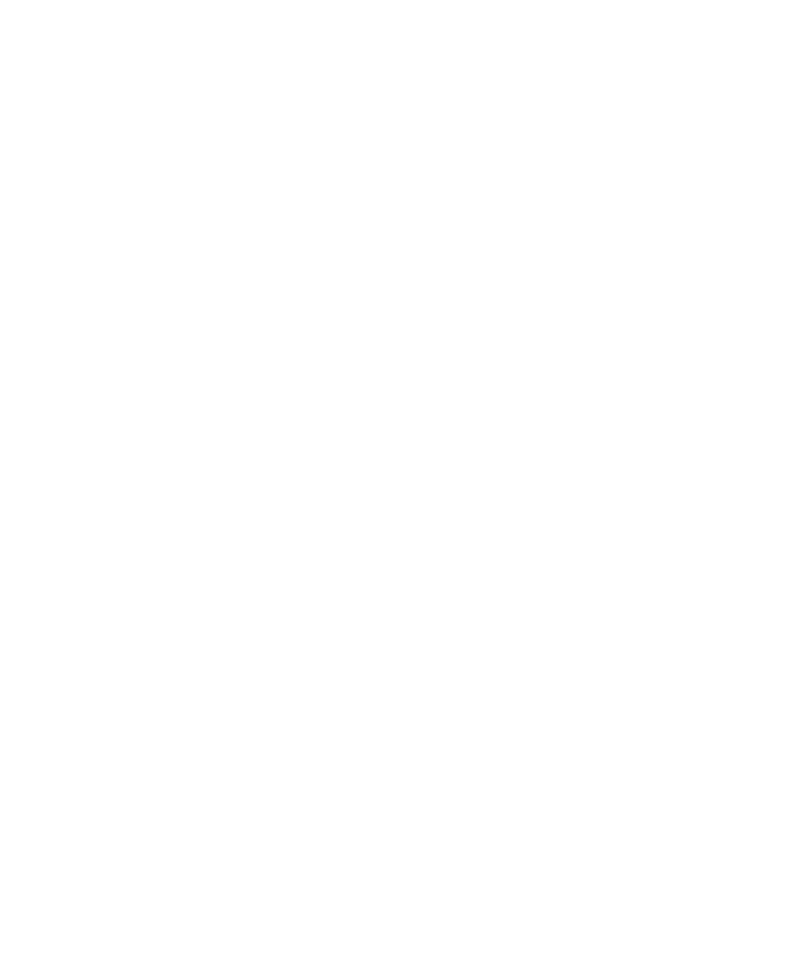 scroll, scrollTop: 0, scrollLeft: 0, axis: both 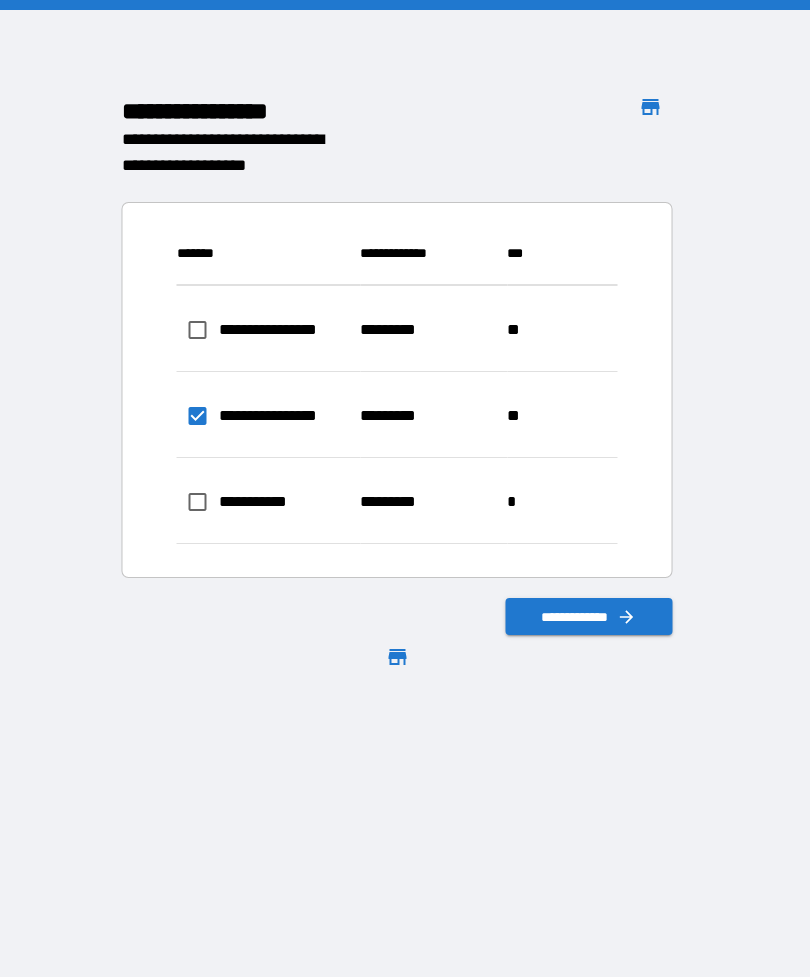 click 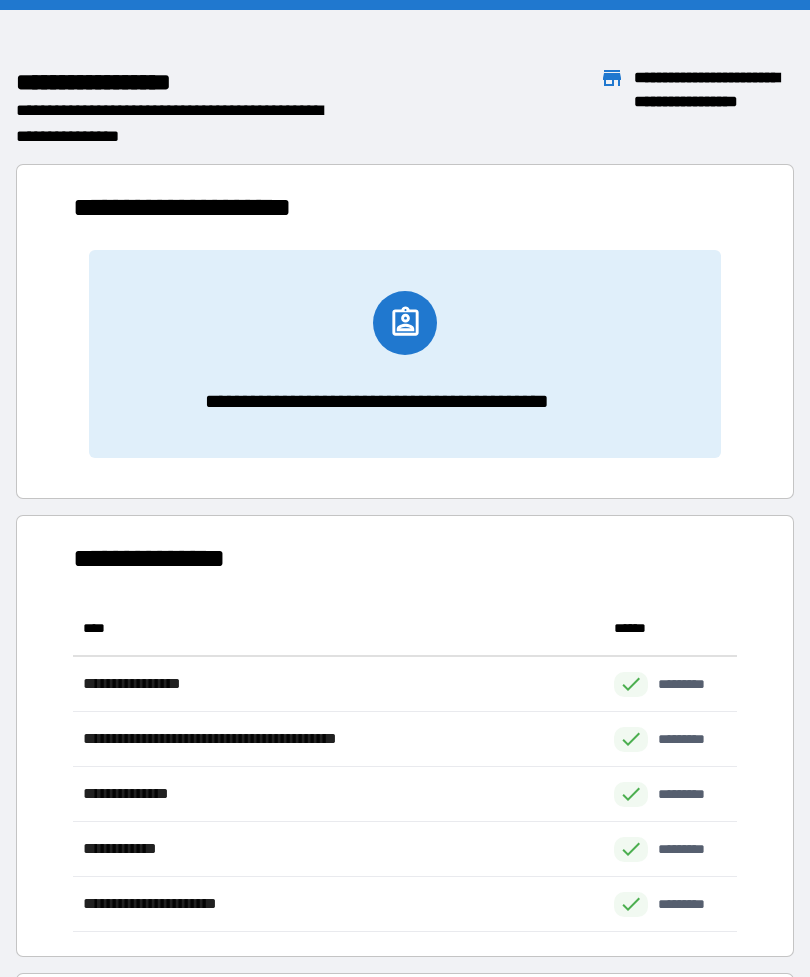 scroll, scrollTop: 1, scrollLeft: 1, axis: both 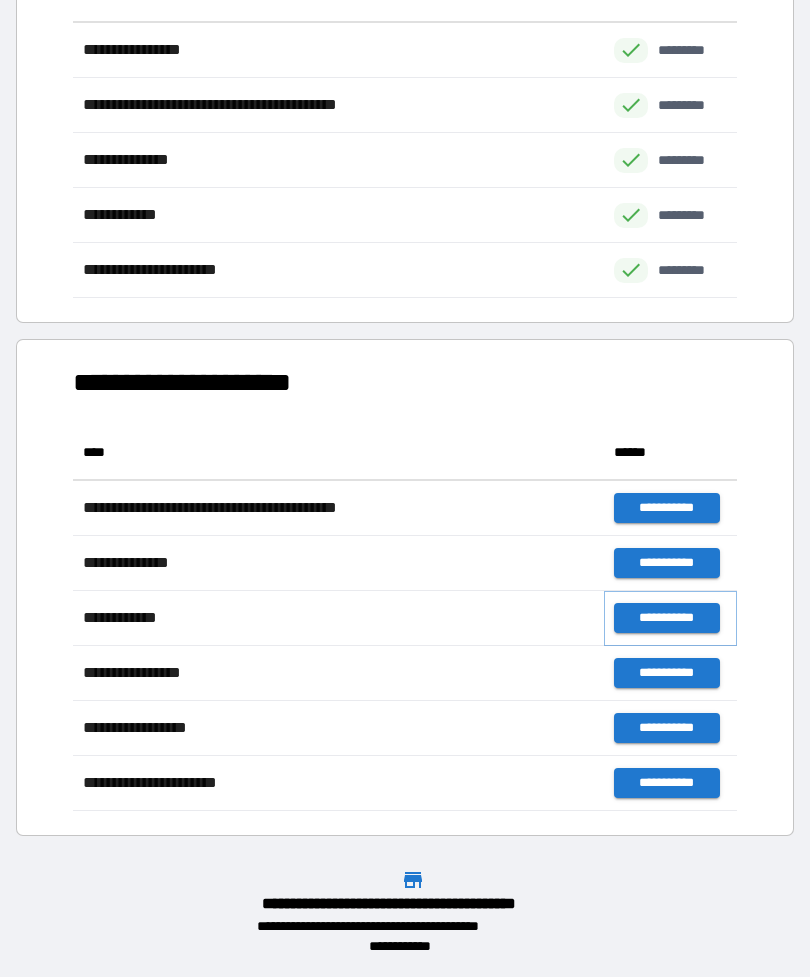 click on "**********" at bounding box center [666, 618] 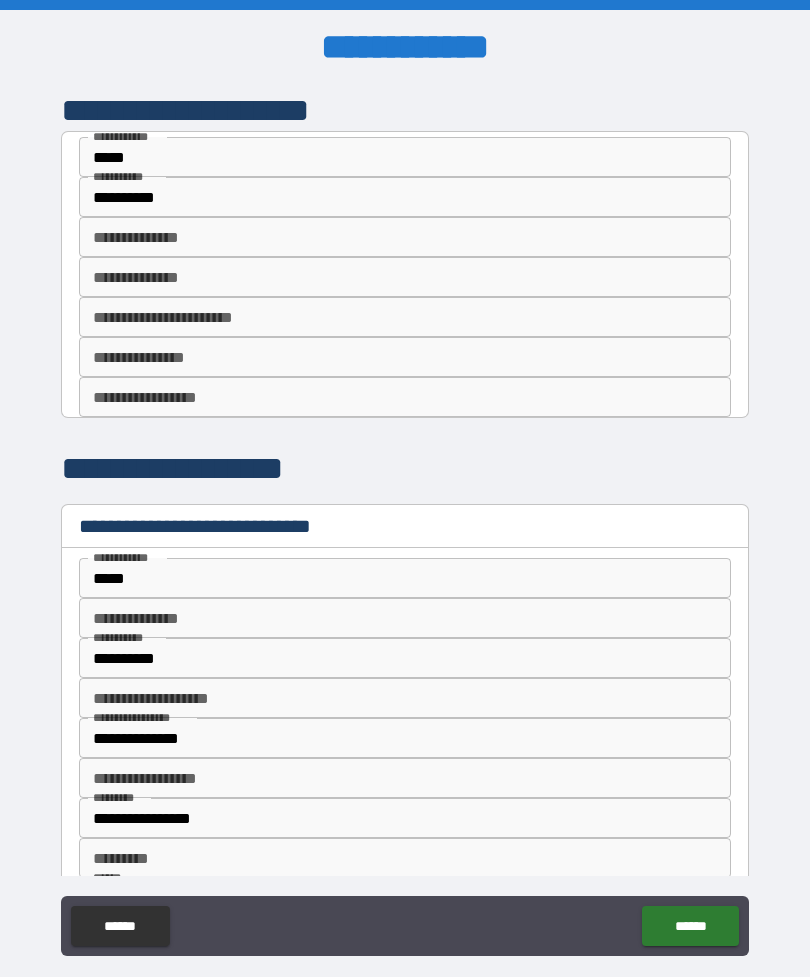 click on "**********" at bounding box center (405, 317) 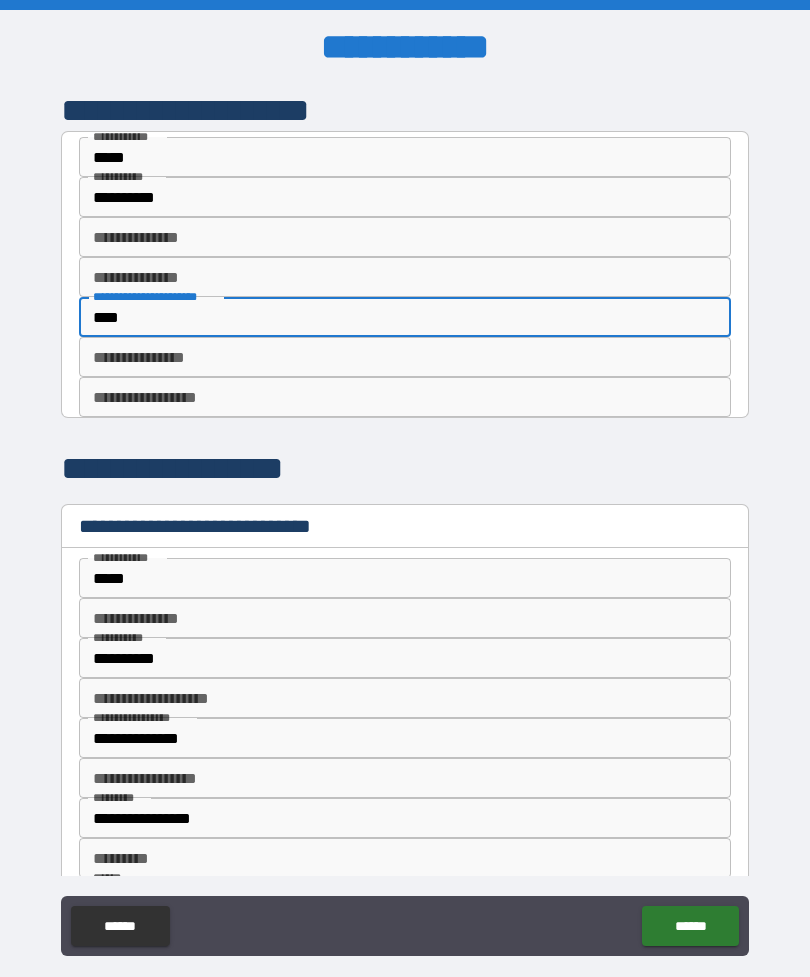 type on "****" 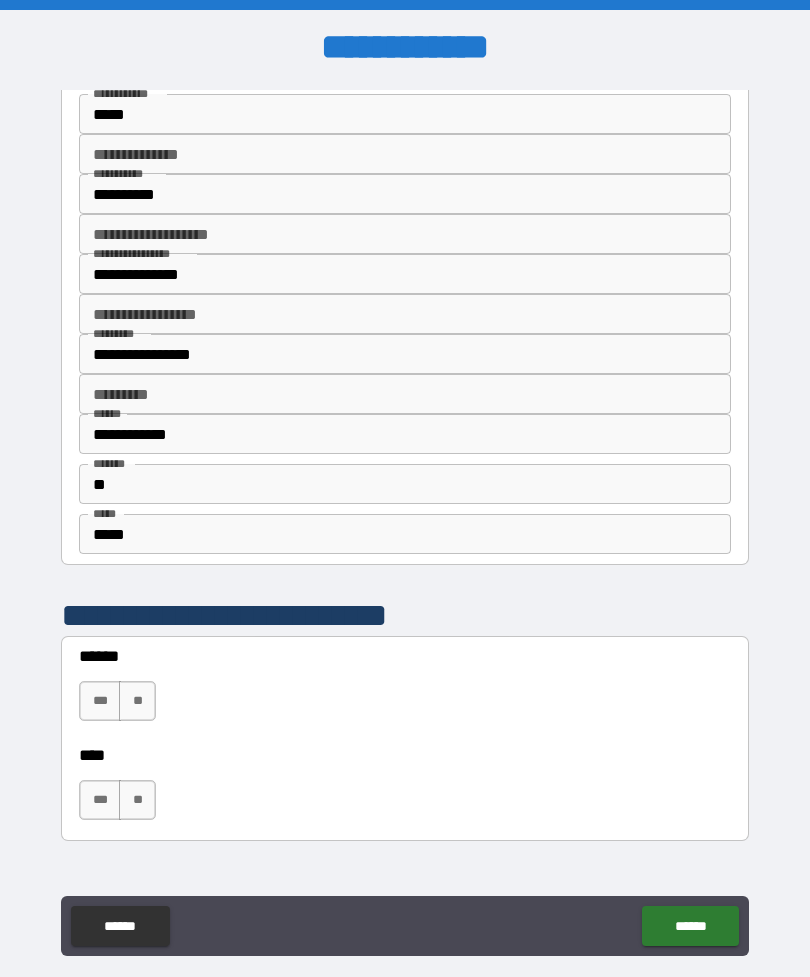 scroll, scrollTop: 503, scrollLeft: 0, axis: vertical 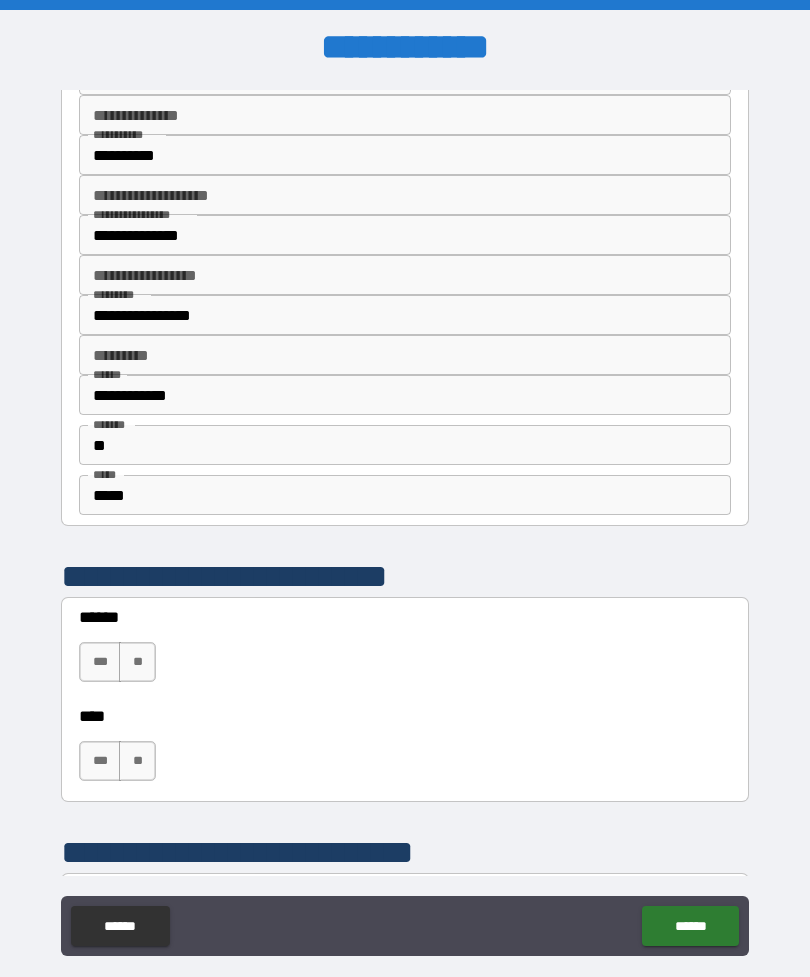 type on "********" 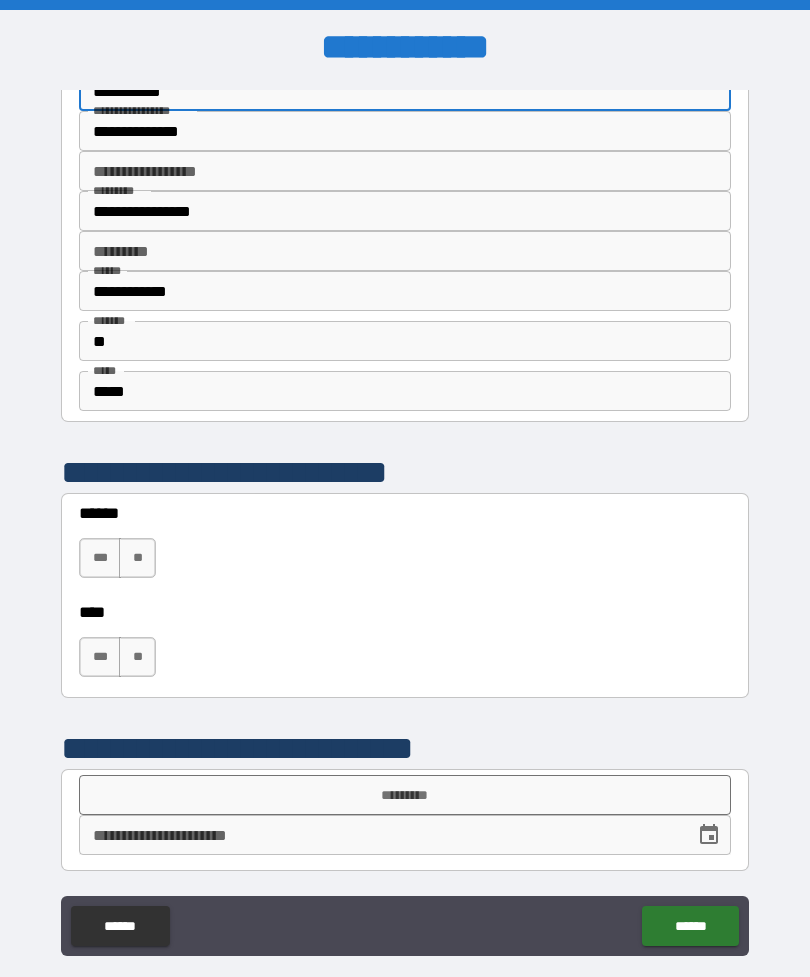 scroll, scrollTop: 607, scrollLeft: 0, axis: vertical 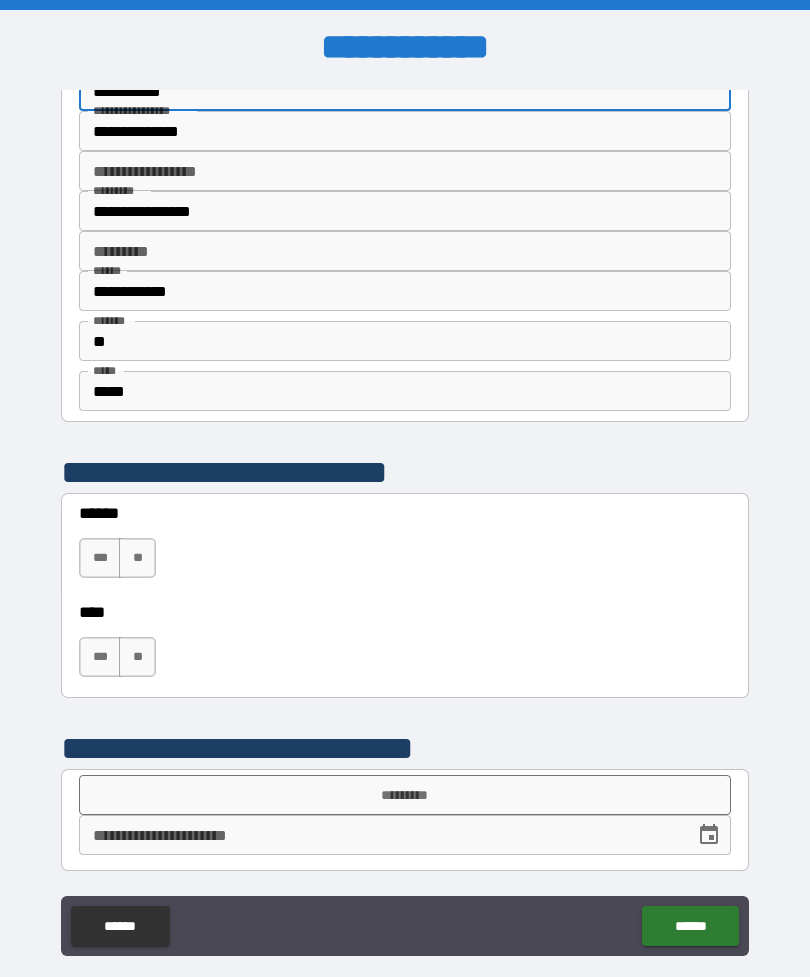 type on "**********" 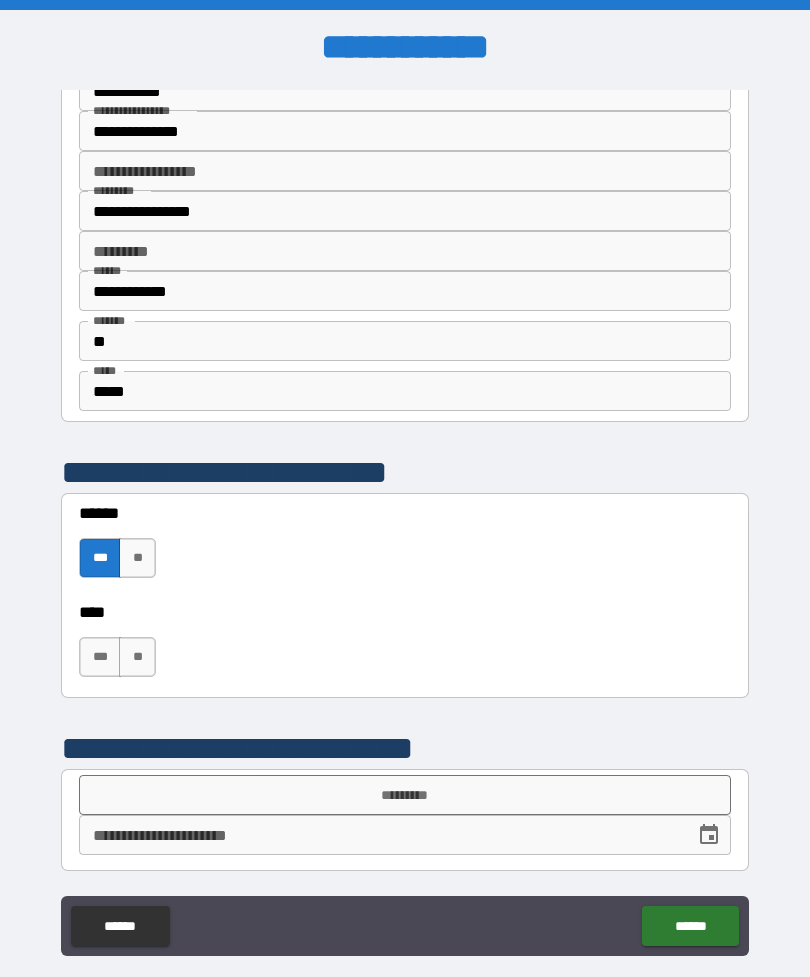 click on "***" at bounding box center (100, 657) 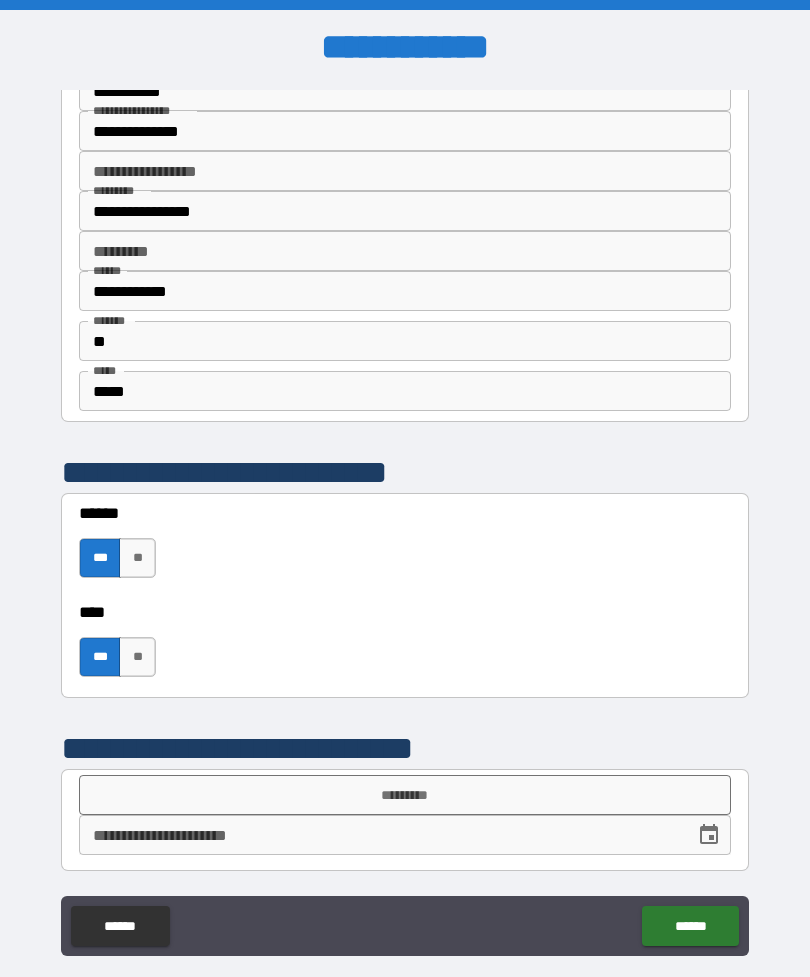 scroll, scrollTop: 607, scrollLeft: 0, axis: vertical 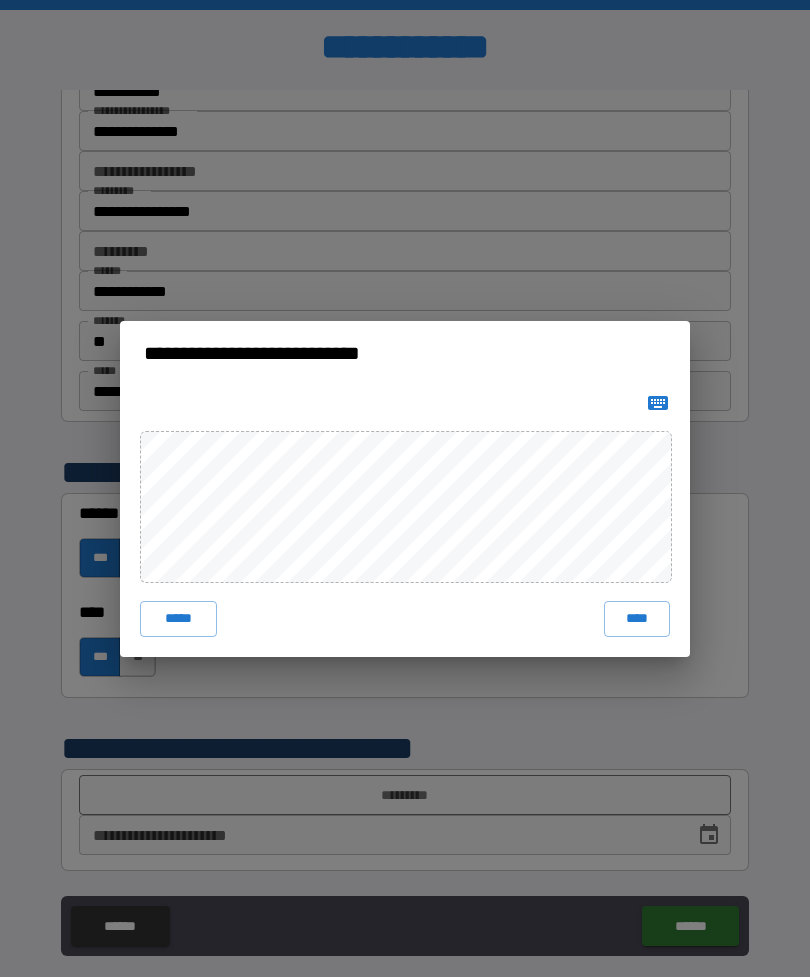 click on "****" at bounding box center [637, 619] 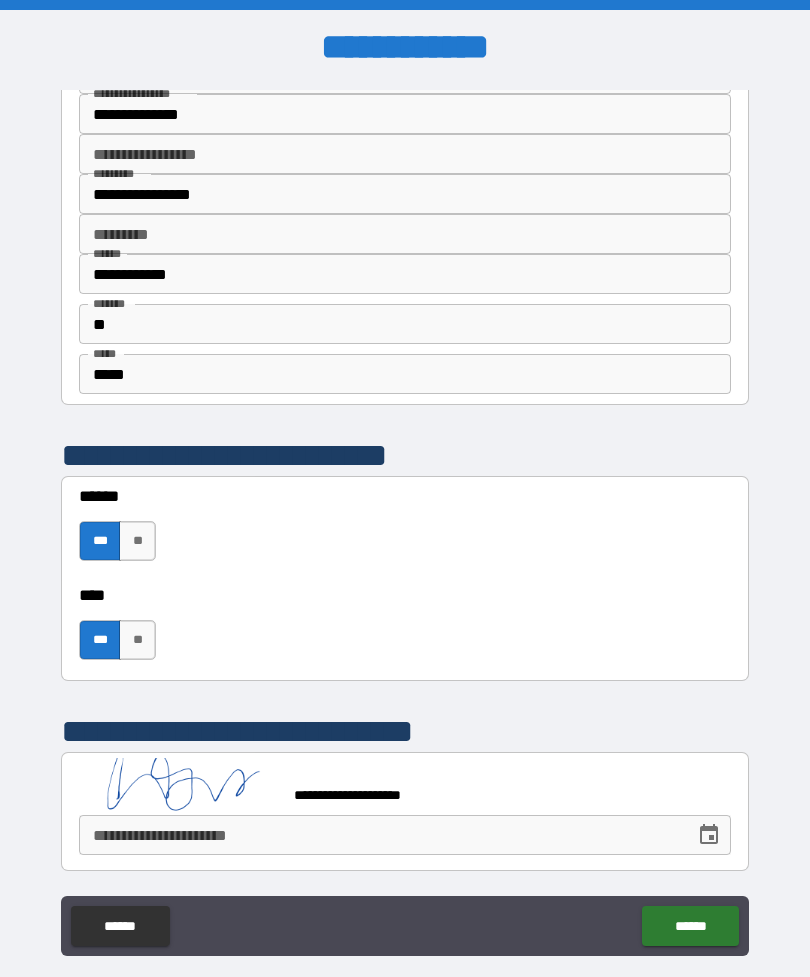 scroll, scrollTop: 624, scrollLeft: 0, axis: vertical 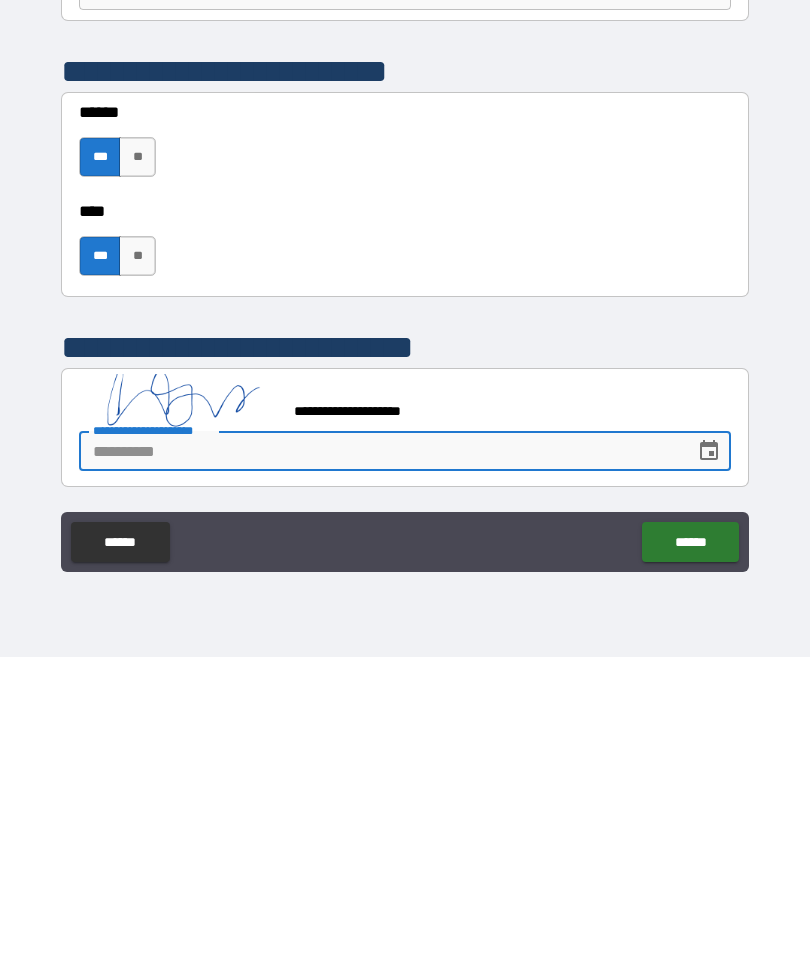 click 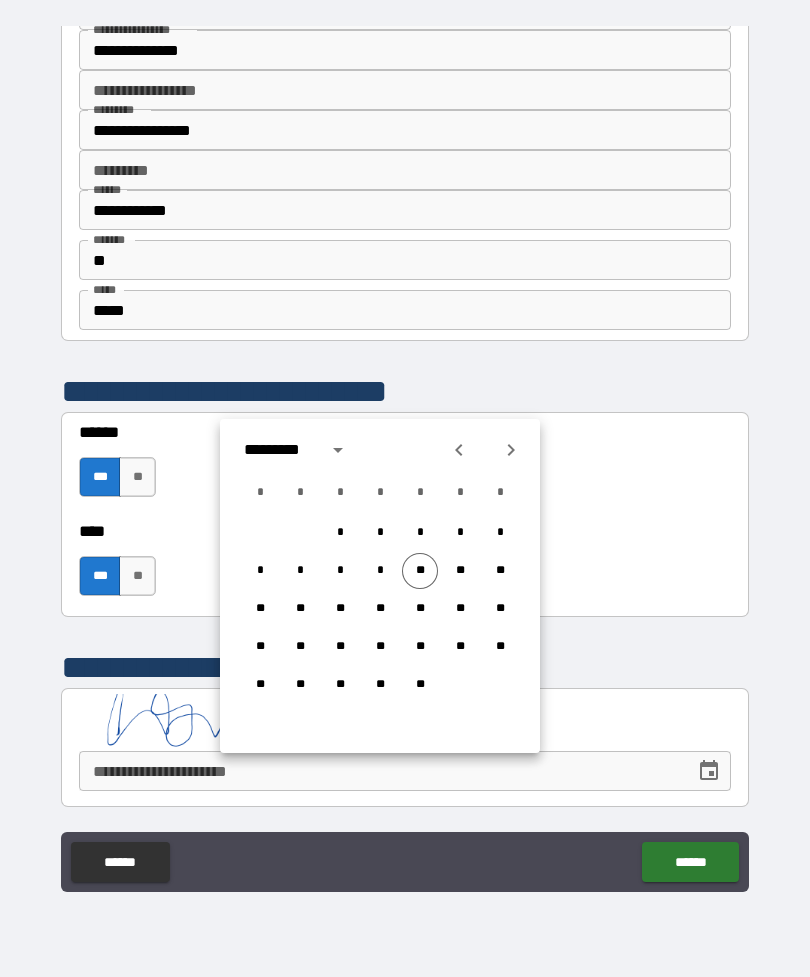 click on "**" at bounding box center (420, 571) 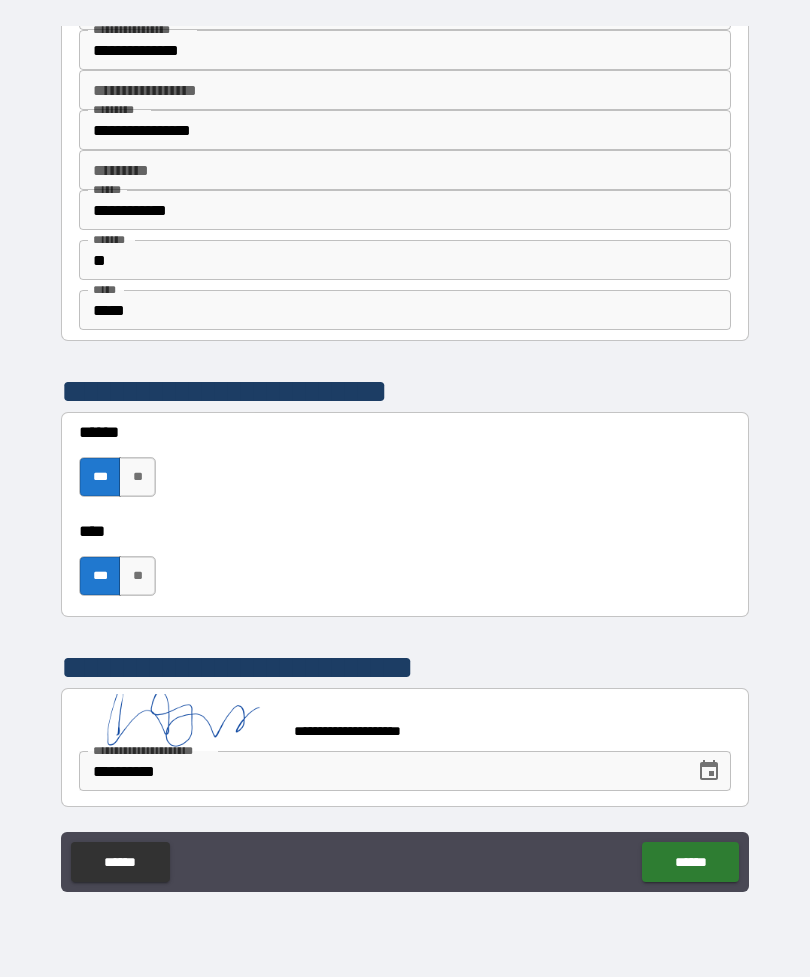 type on "**********" 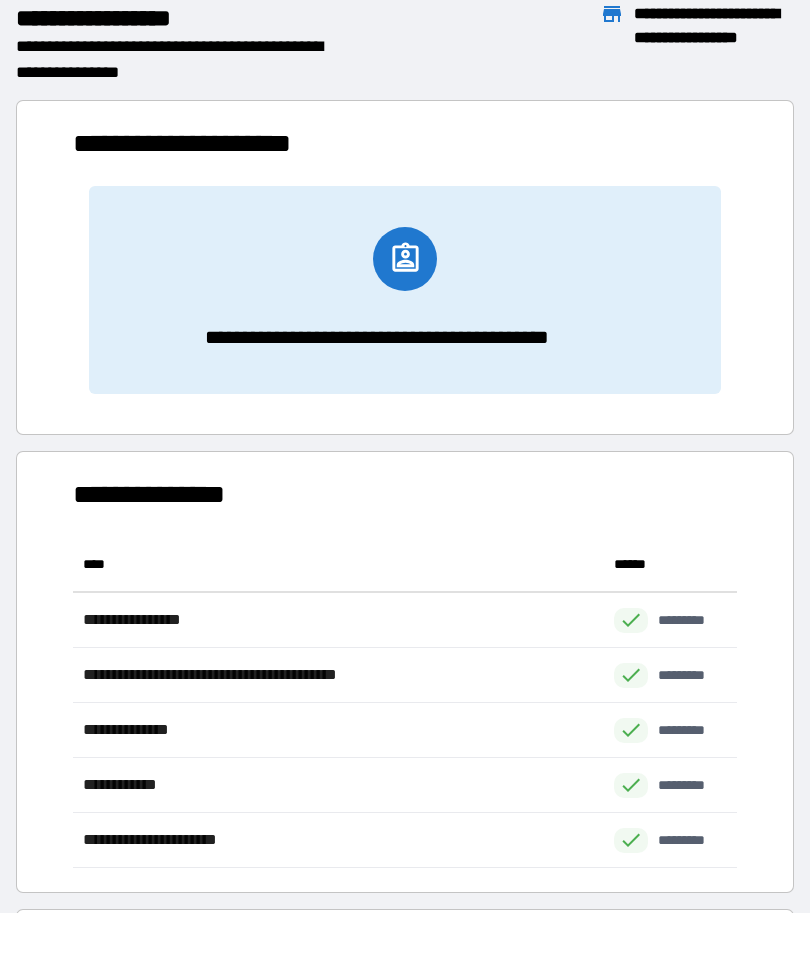 scroll, scrollTop: 331, scrollLeft: 664, axis: both 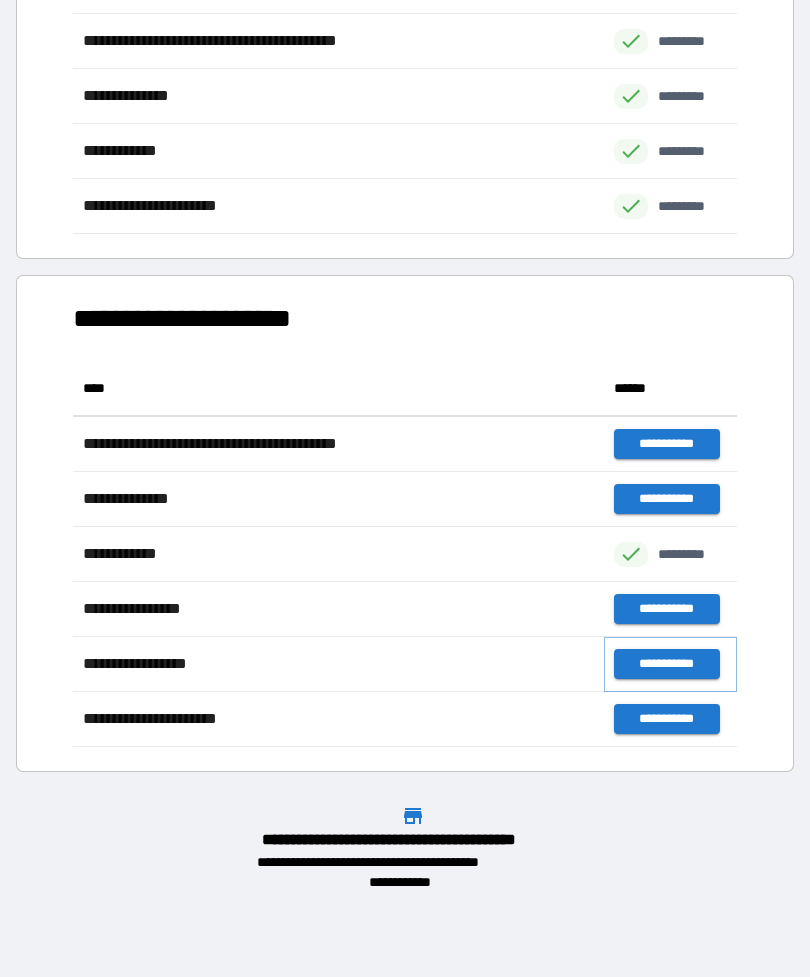 click on "**********" at bounding box center (666, 664) 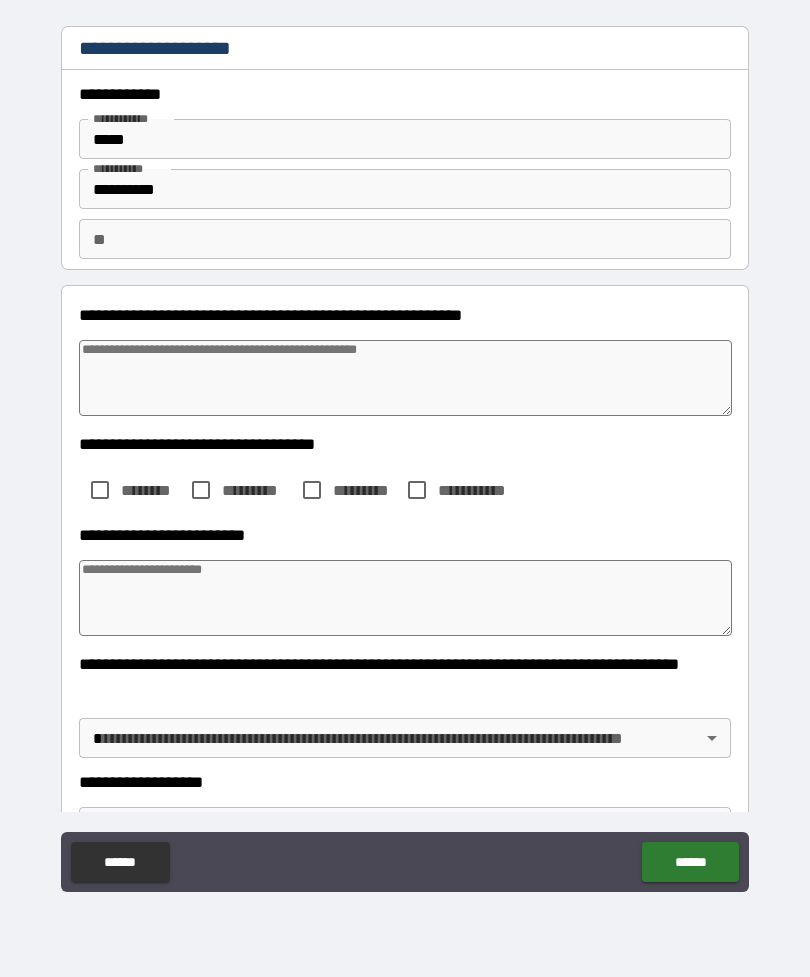type on "*" 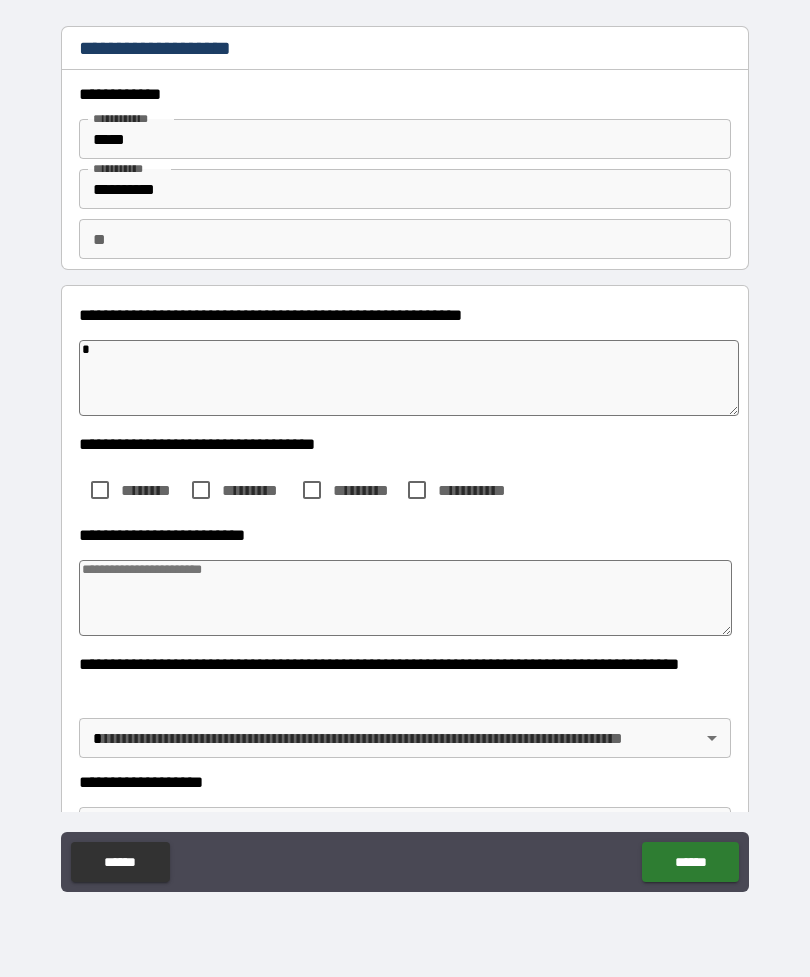 type on "*" 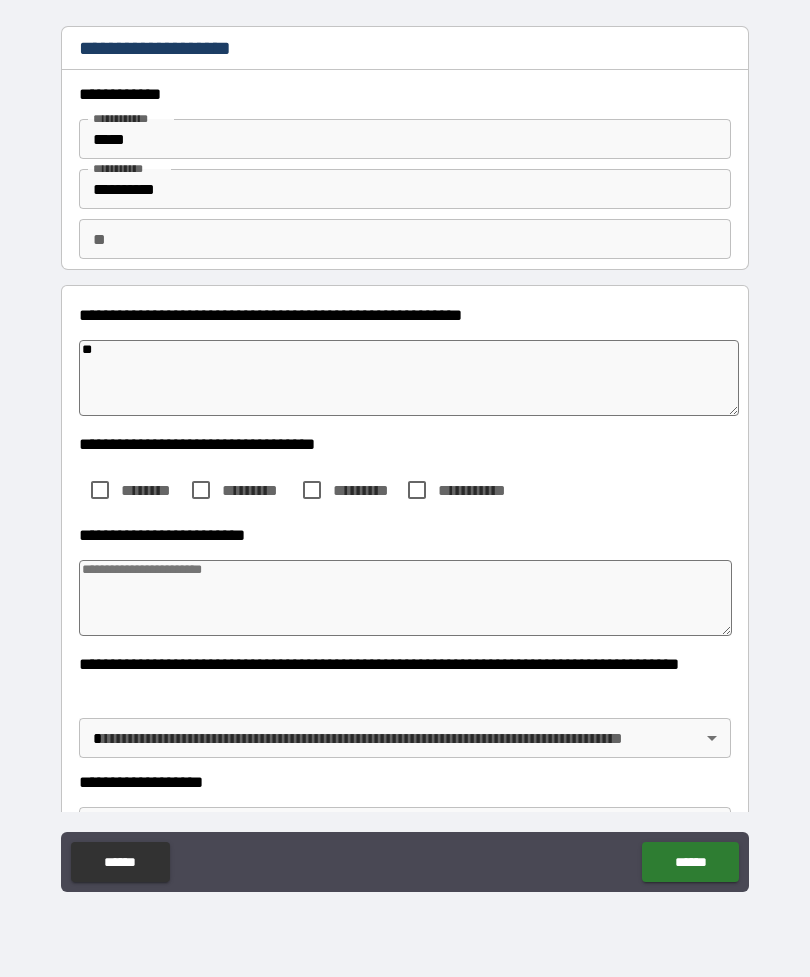 type on "*" 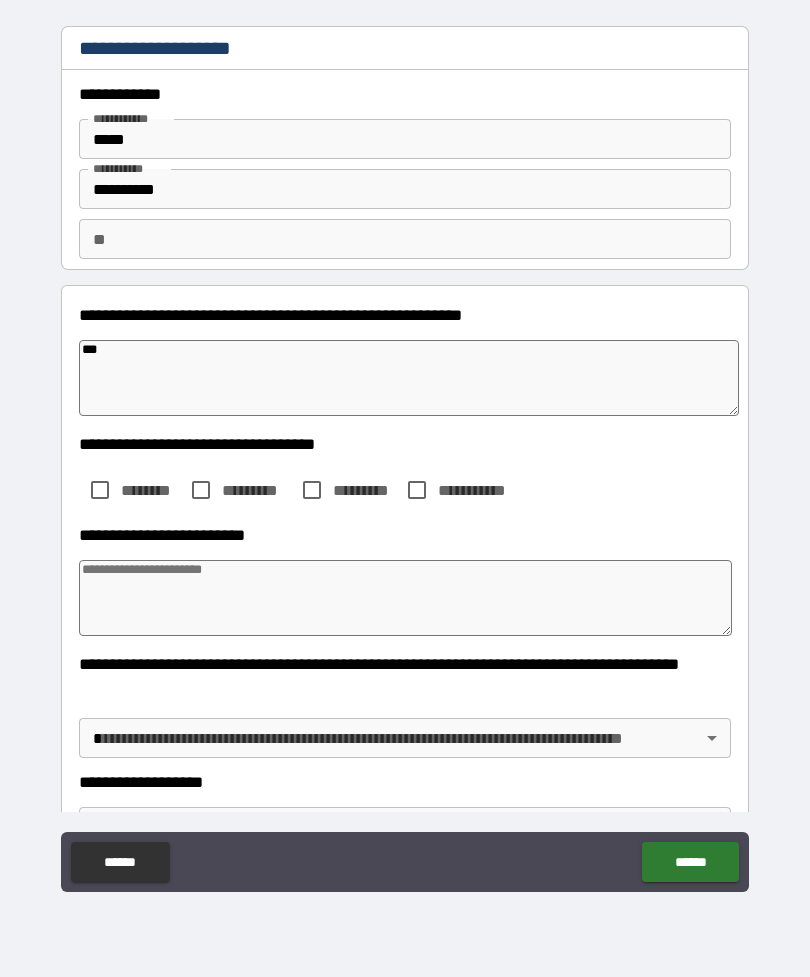 type on "*" 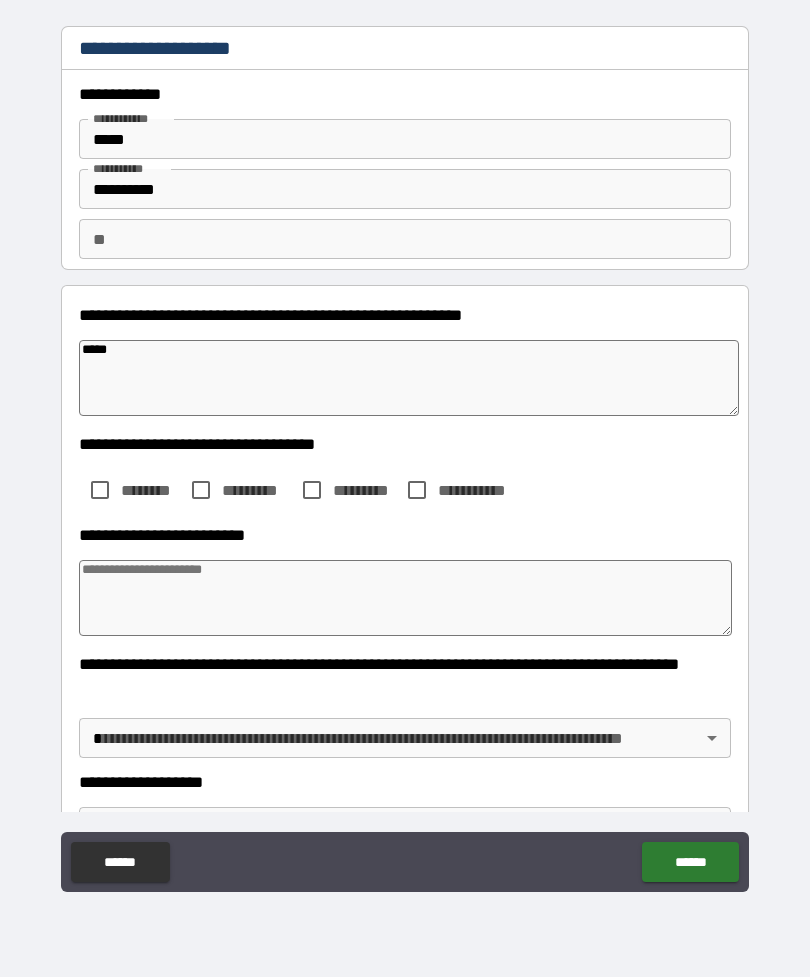 type on "*****" 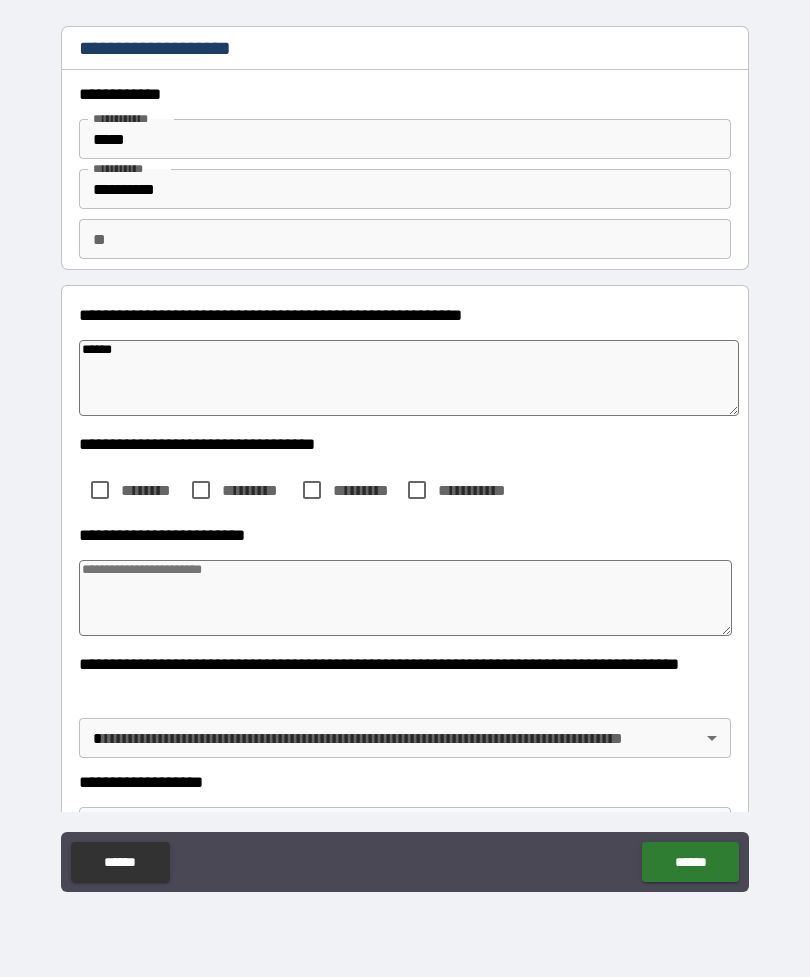 type on "*" 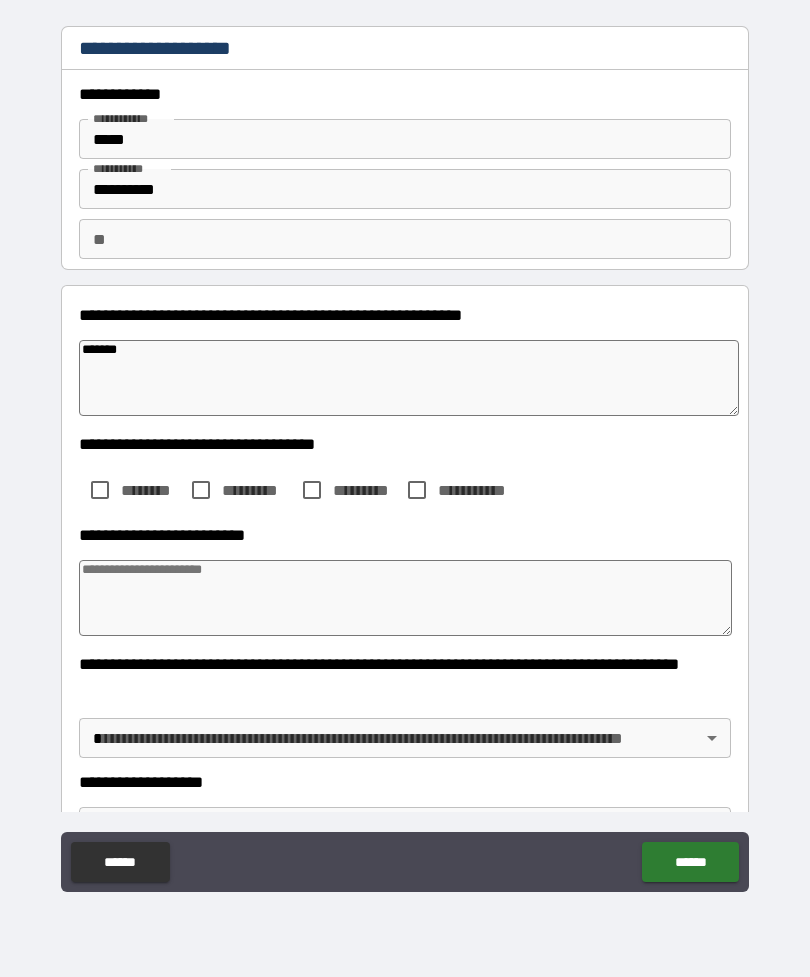 type on "*" 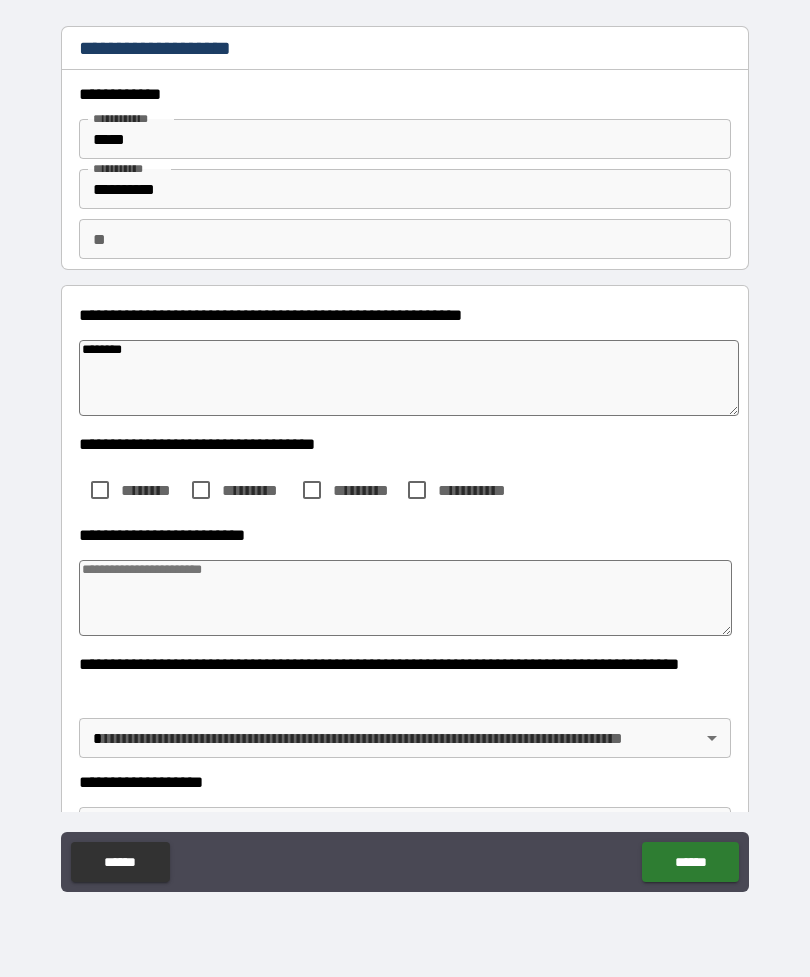 type on "*" 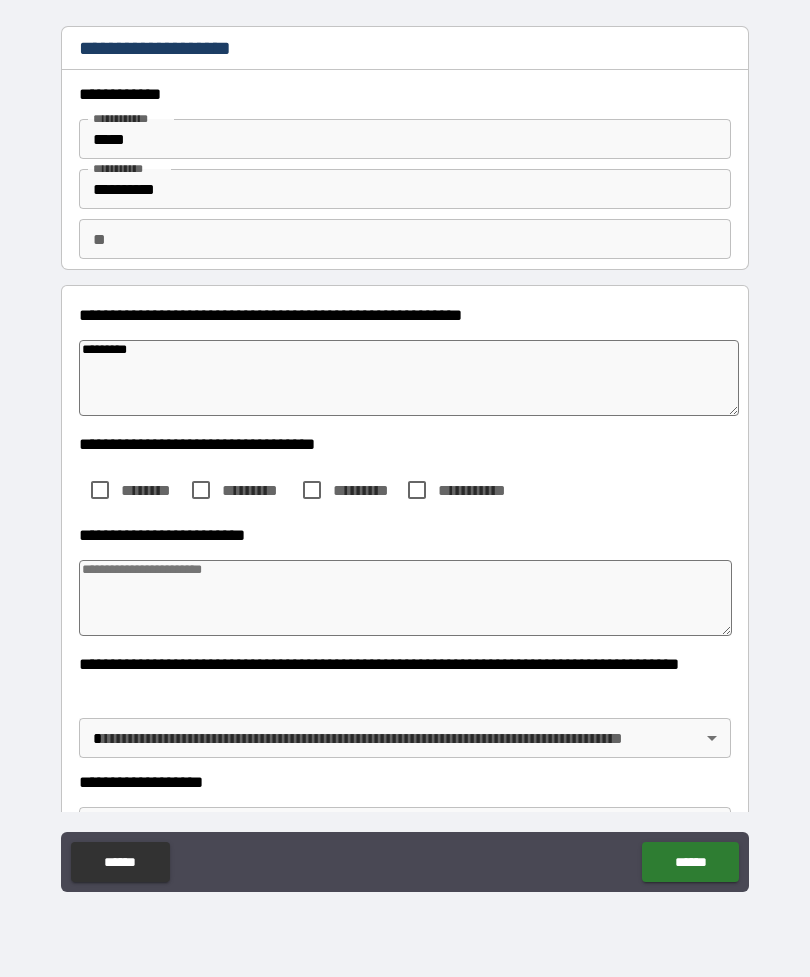 type on "*" 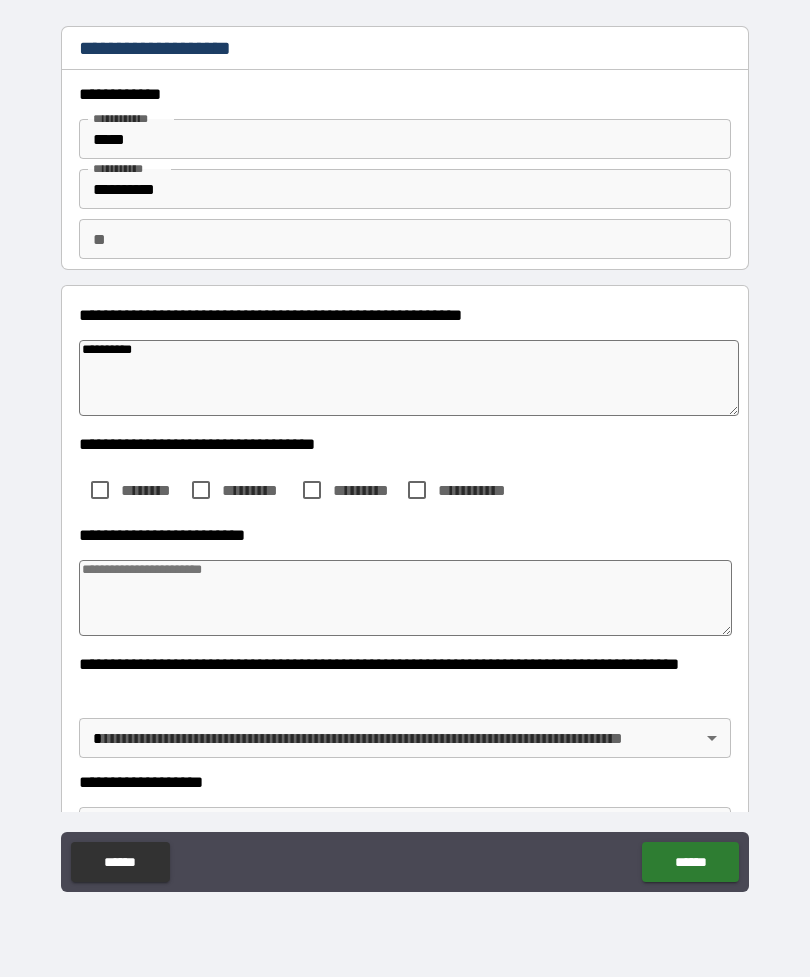 type on "*" 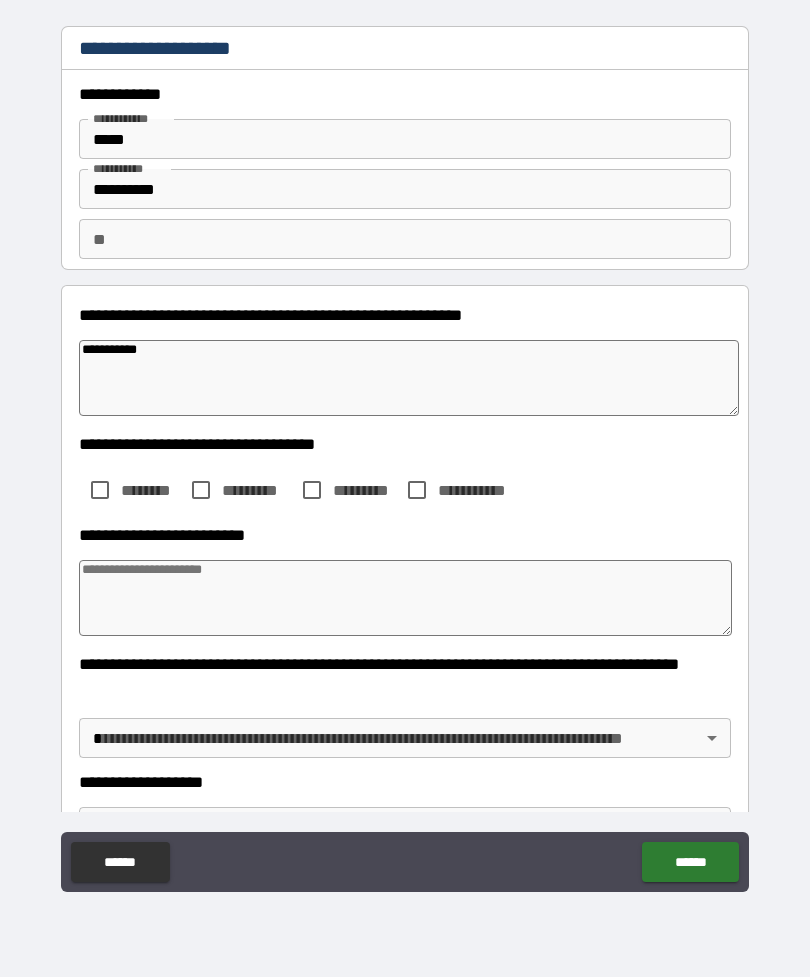type on "*" 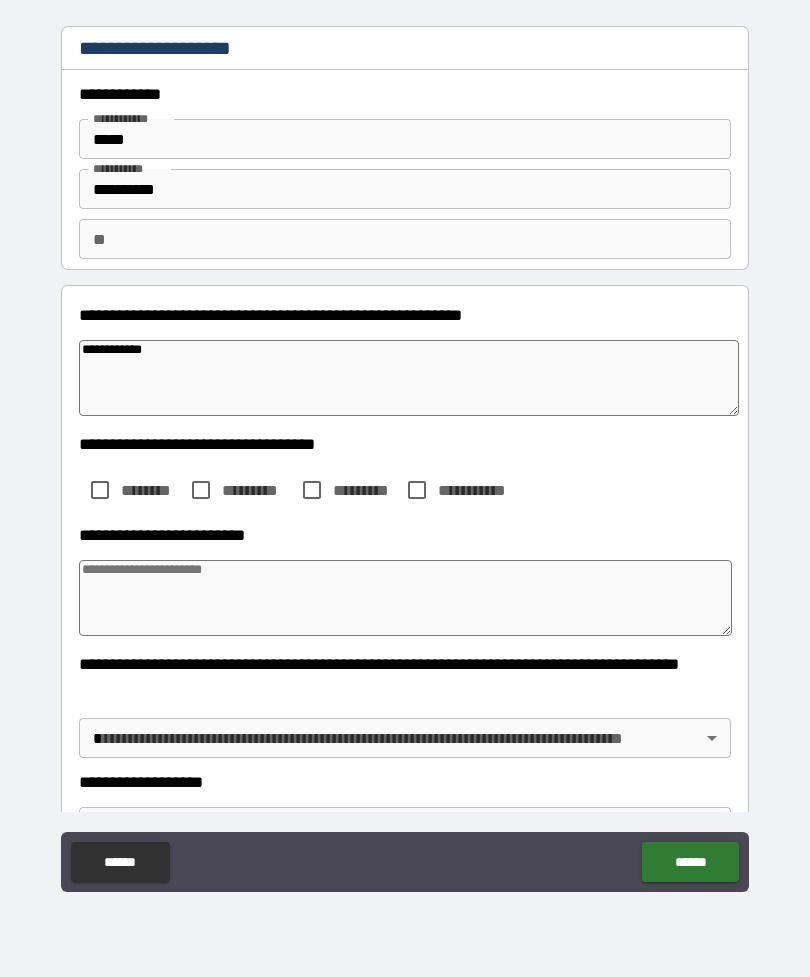 type on "**********" 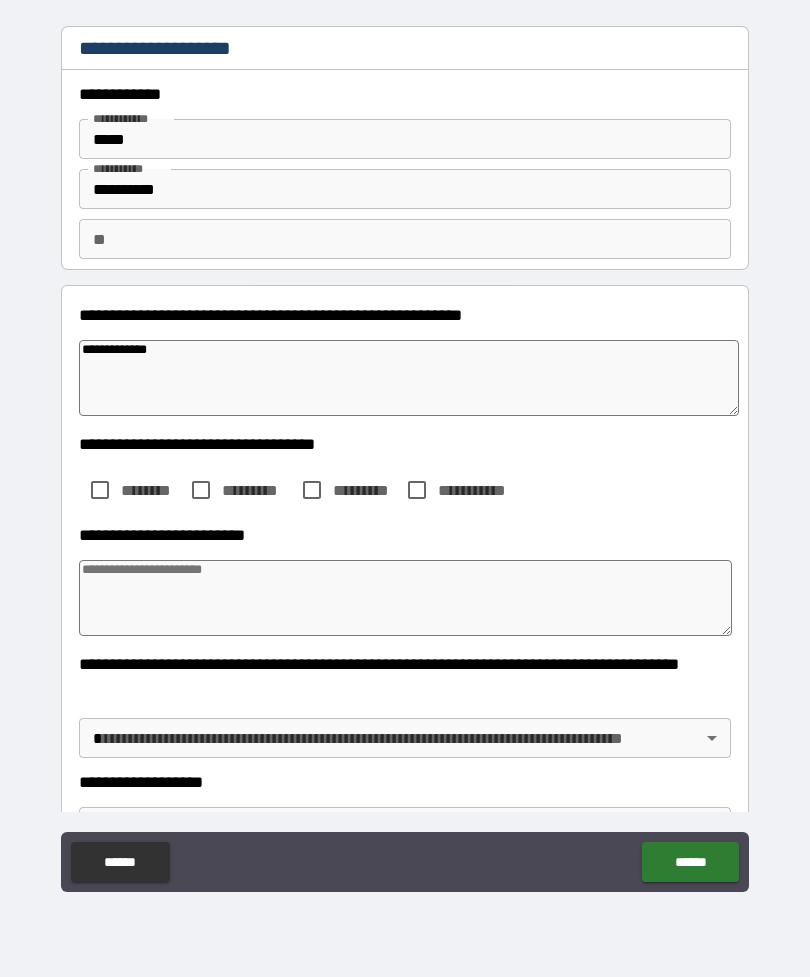 type on "*" 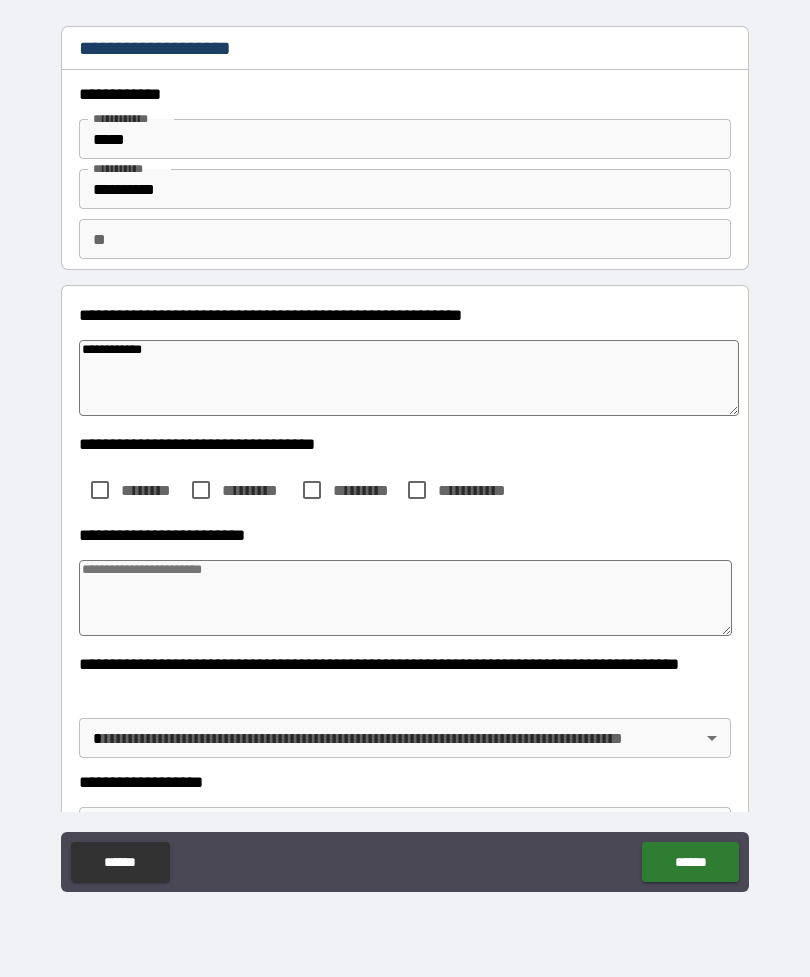 type on "*" 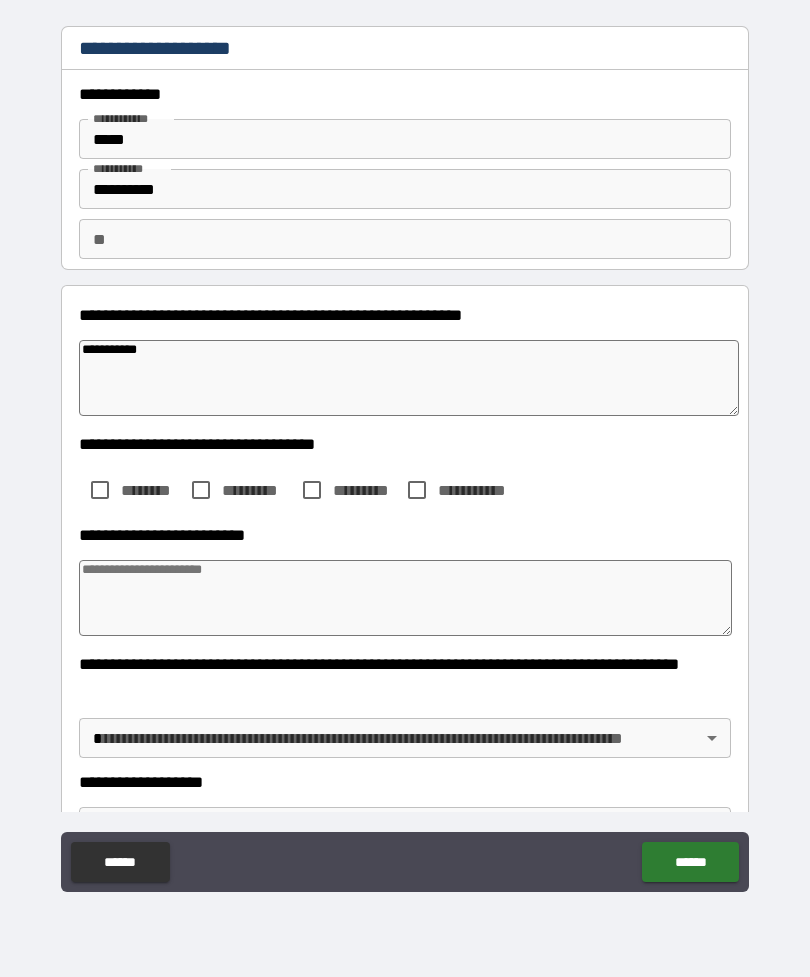 type on "*" 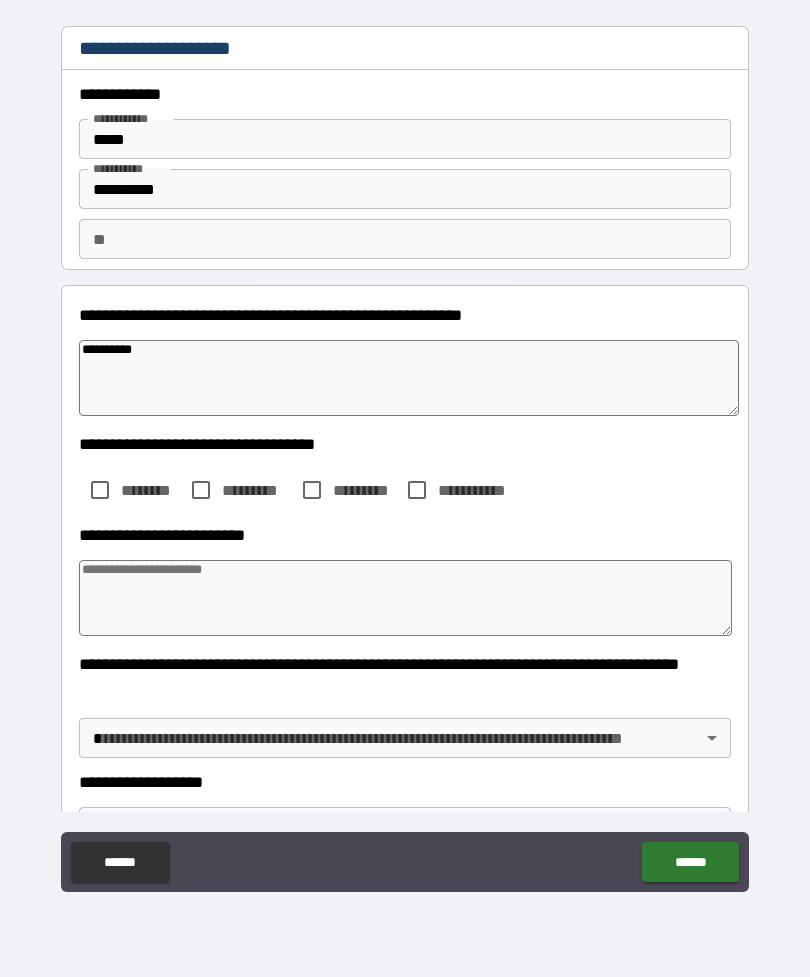 type on "*" 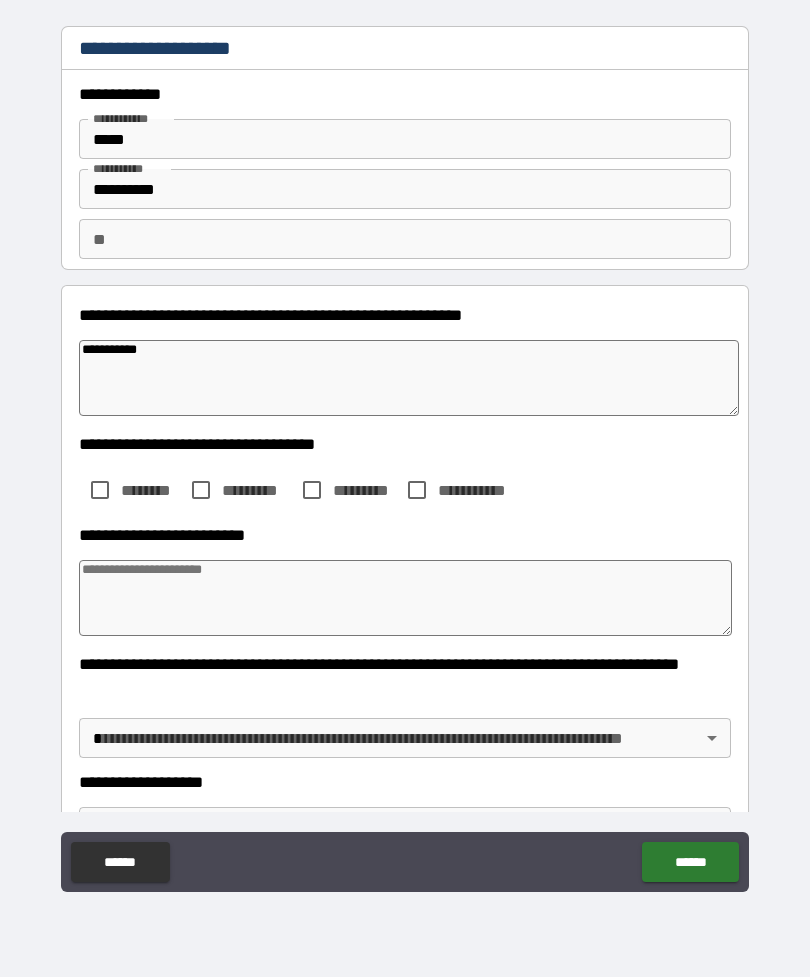 type on "*" 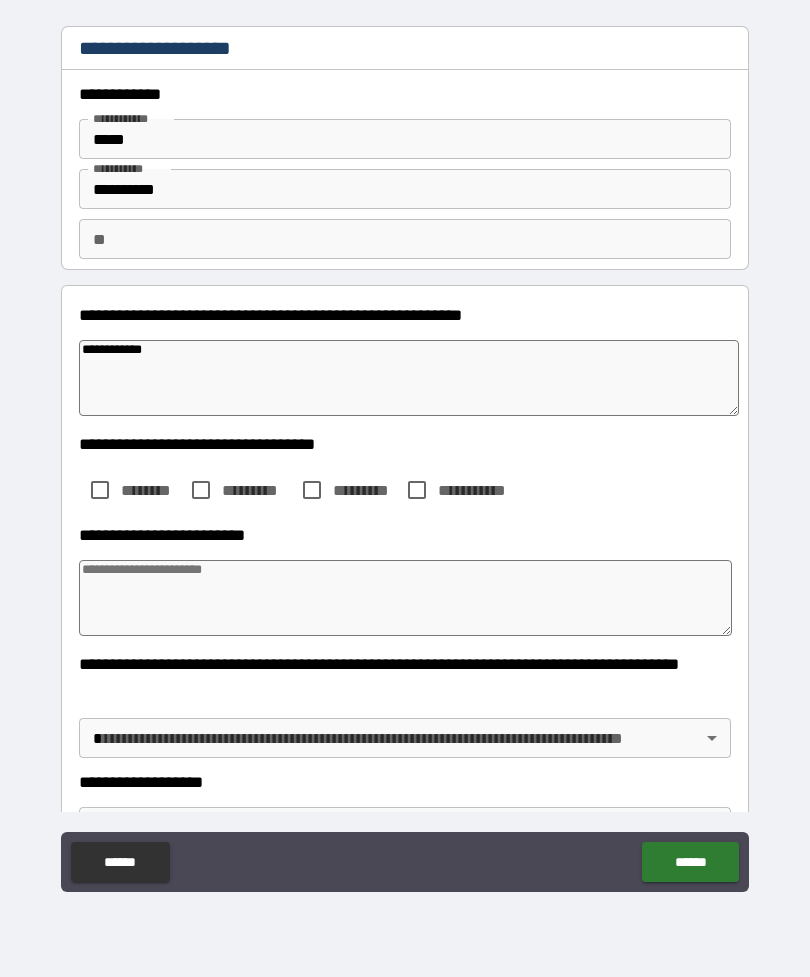 type on "*" 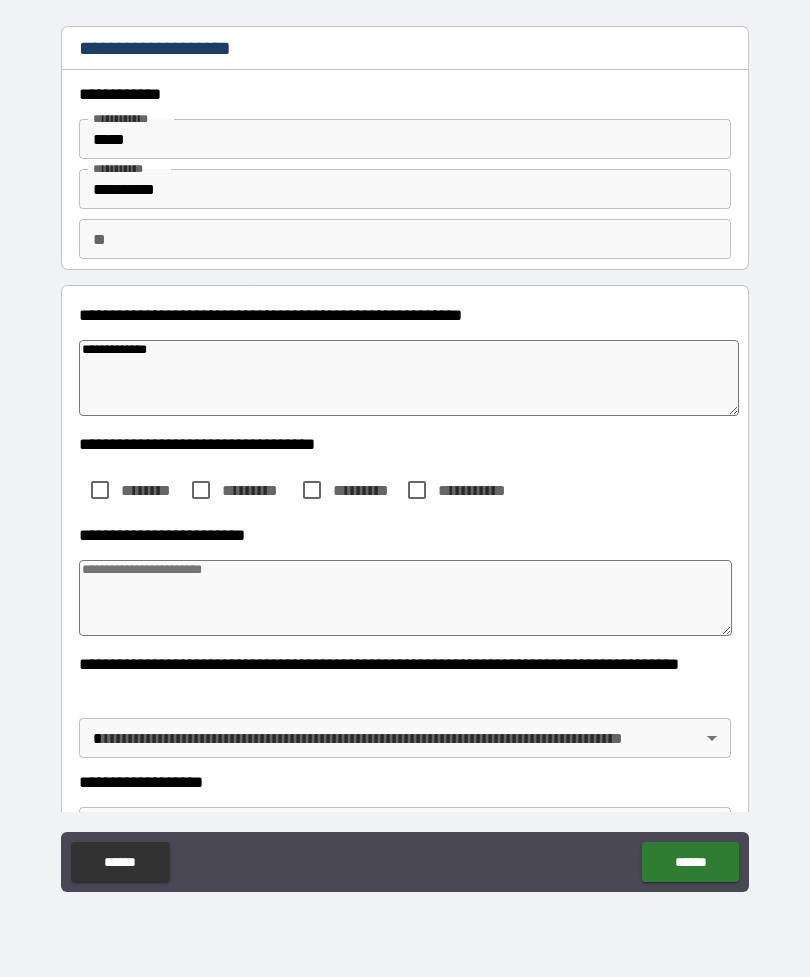 type on "*" 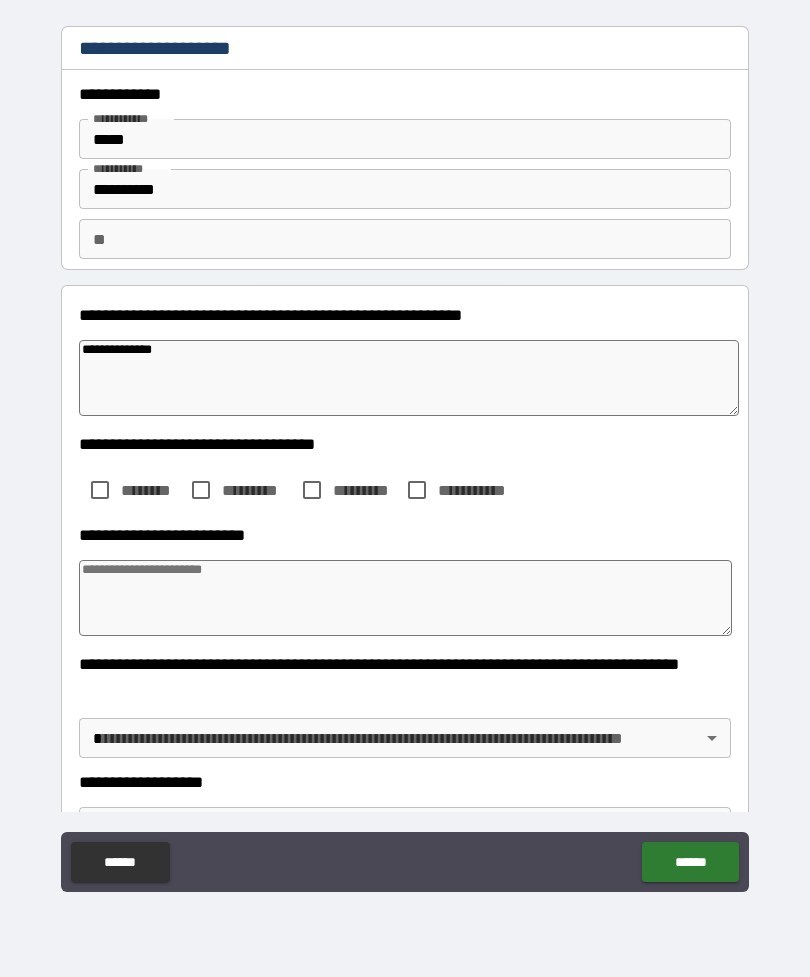 type on "**********" 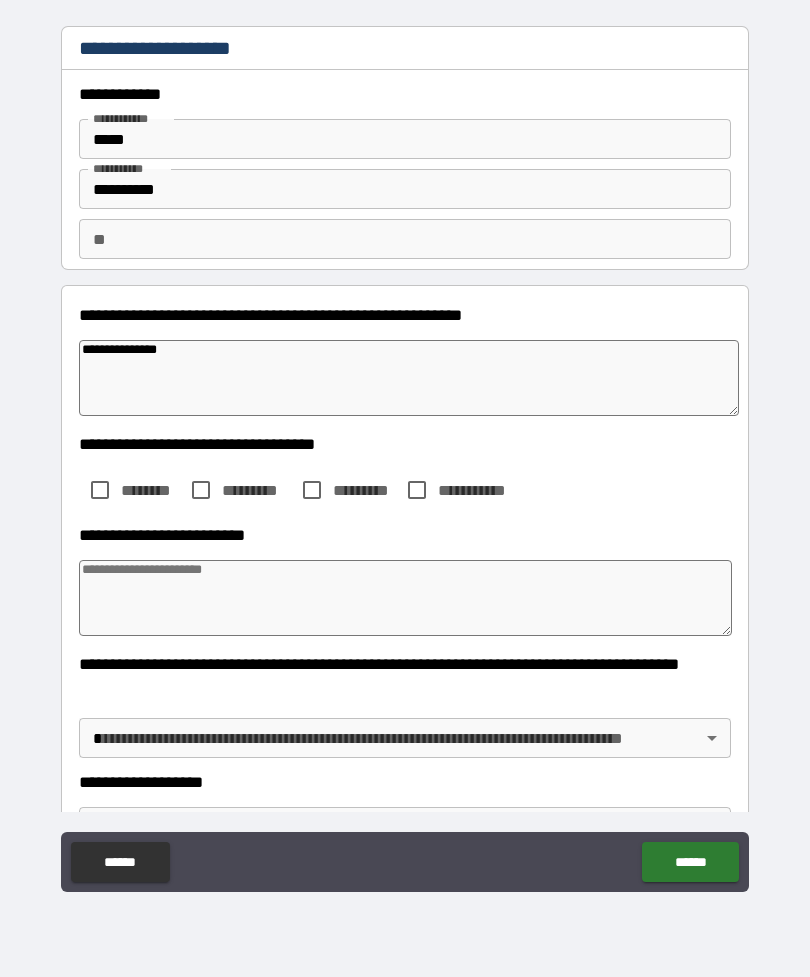 type on "*" 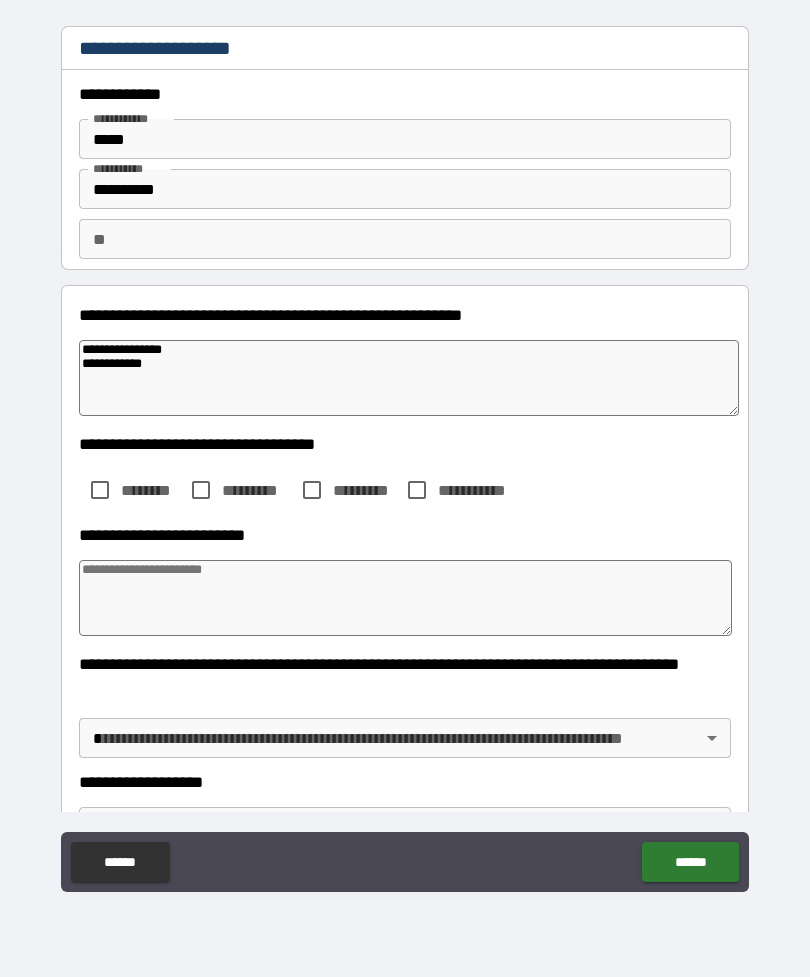 click at bounding box center [405, 598] 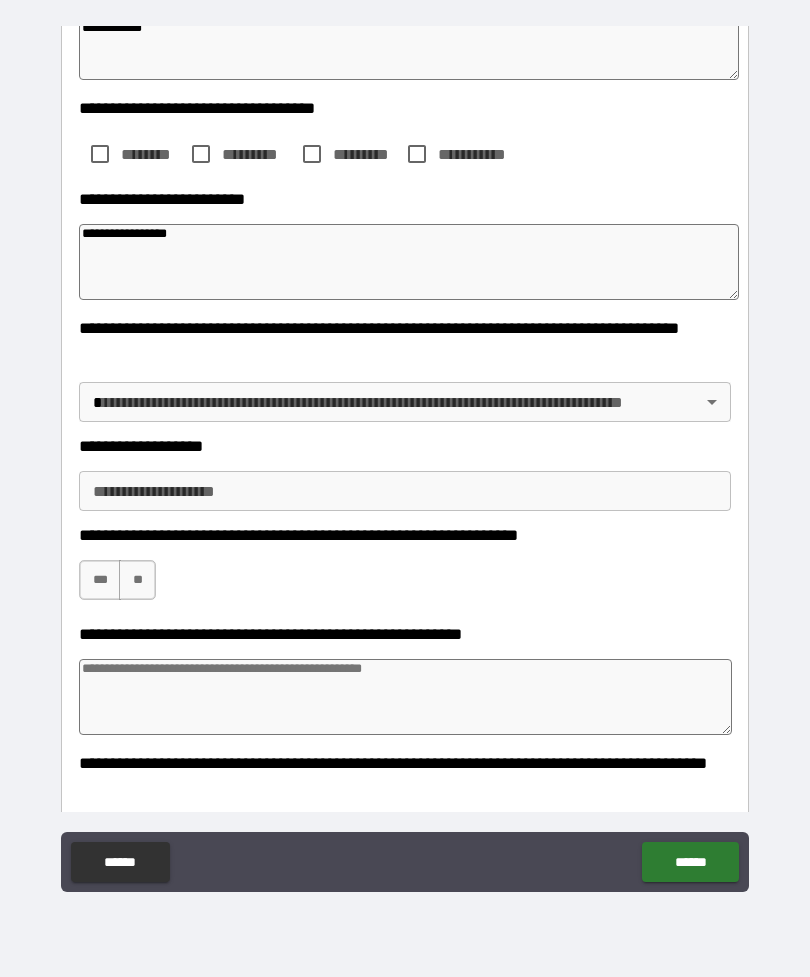 scroll, scrollTop: 350, scrollLeft: 0, axis: vertical 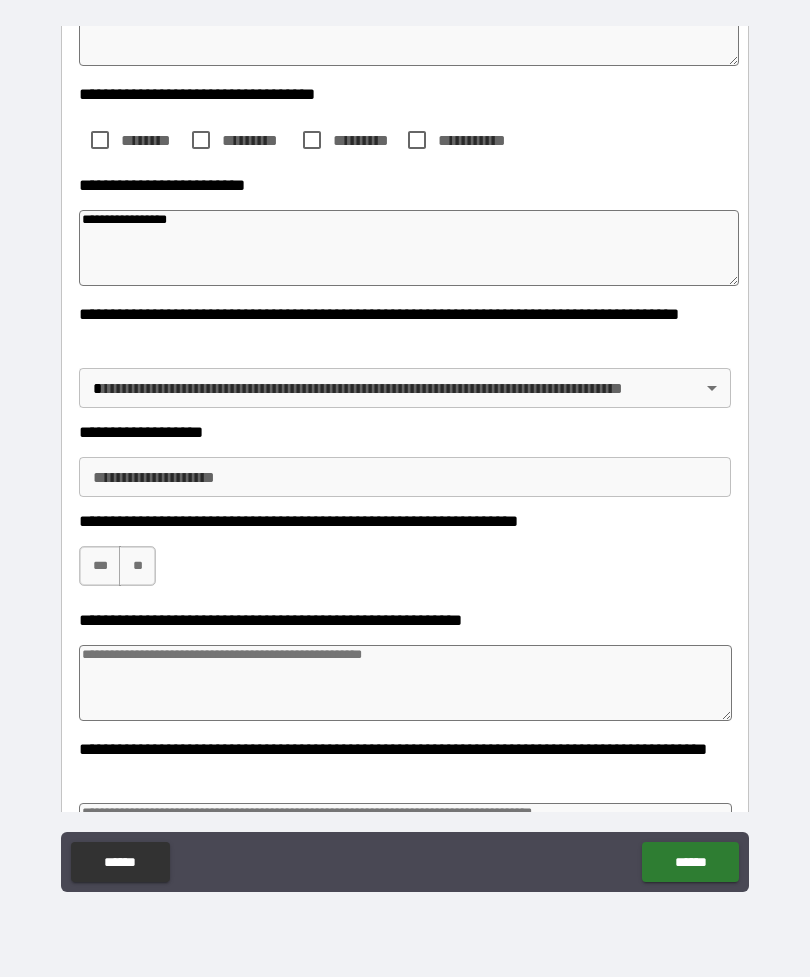 click on "**********" at bounding box center [405, 456] 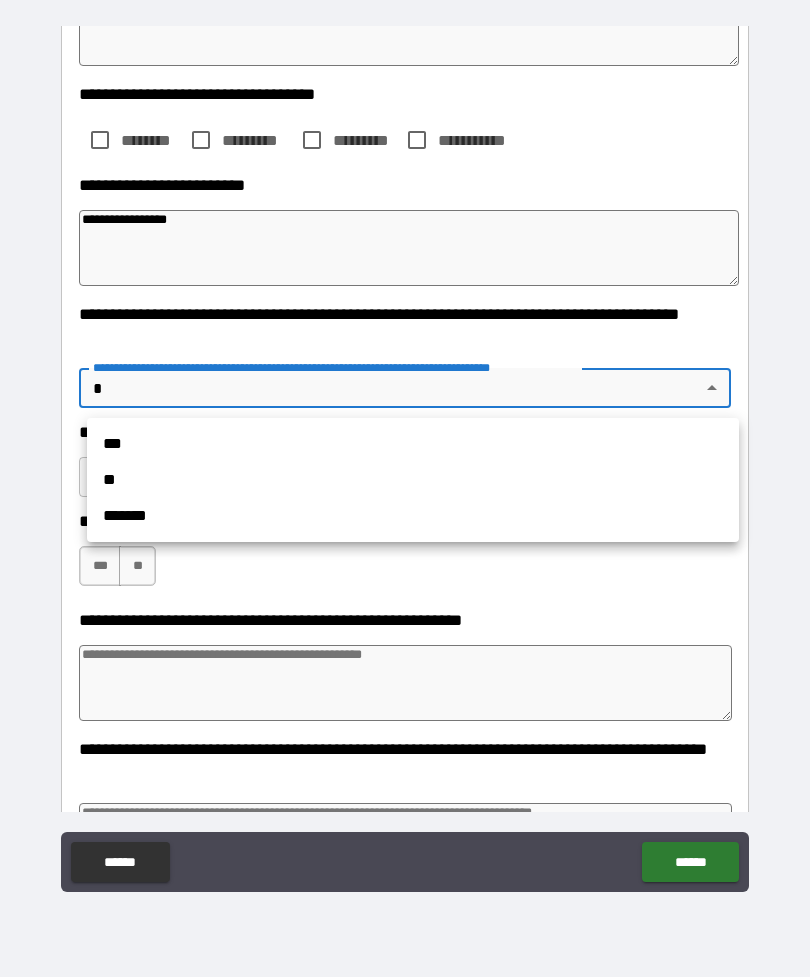 click on "**" at bounding box center [413, 480] 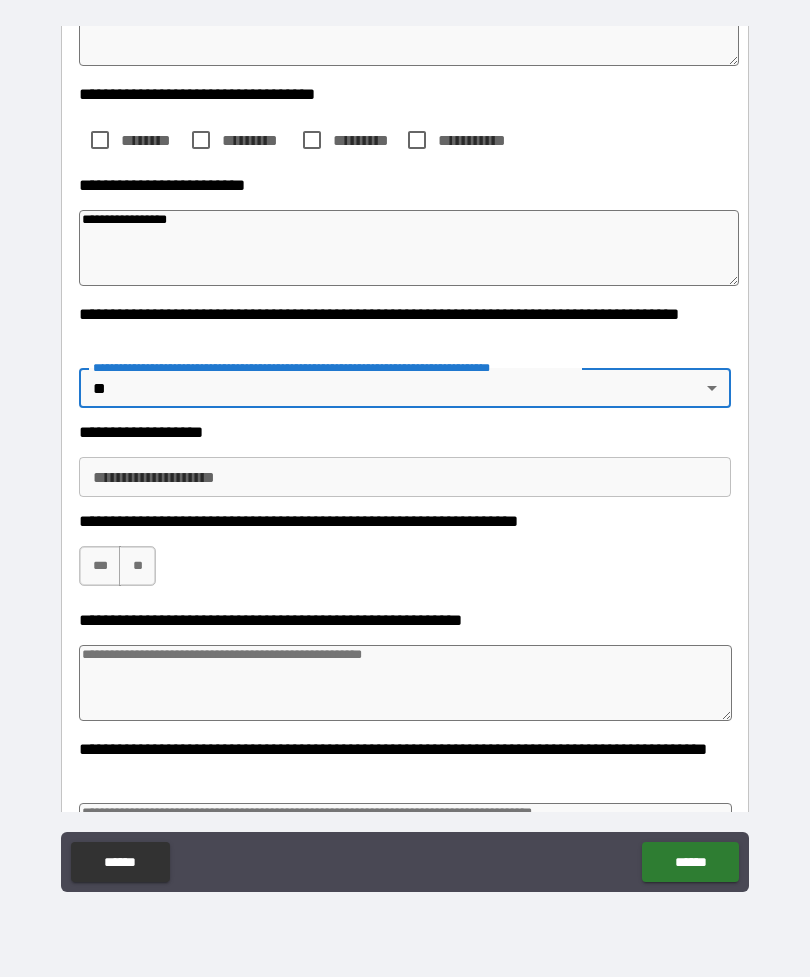 click on "**********" at bounding box center [405, 456] 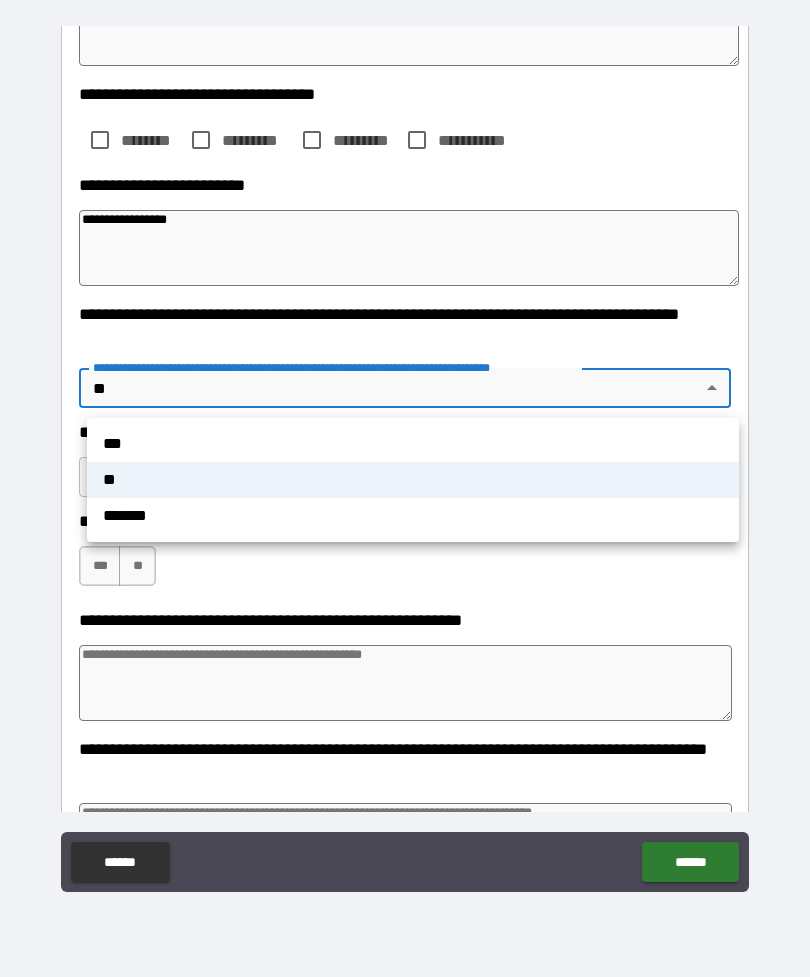 click at bounding box center [405, 488] 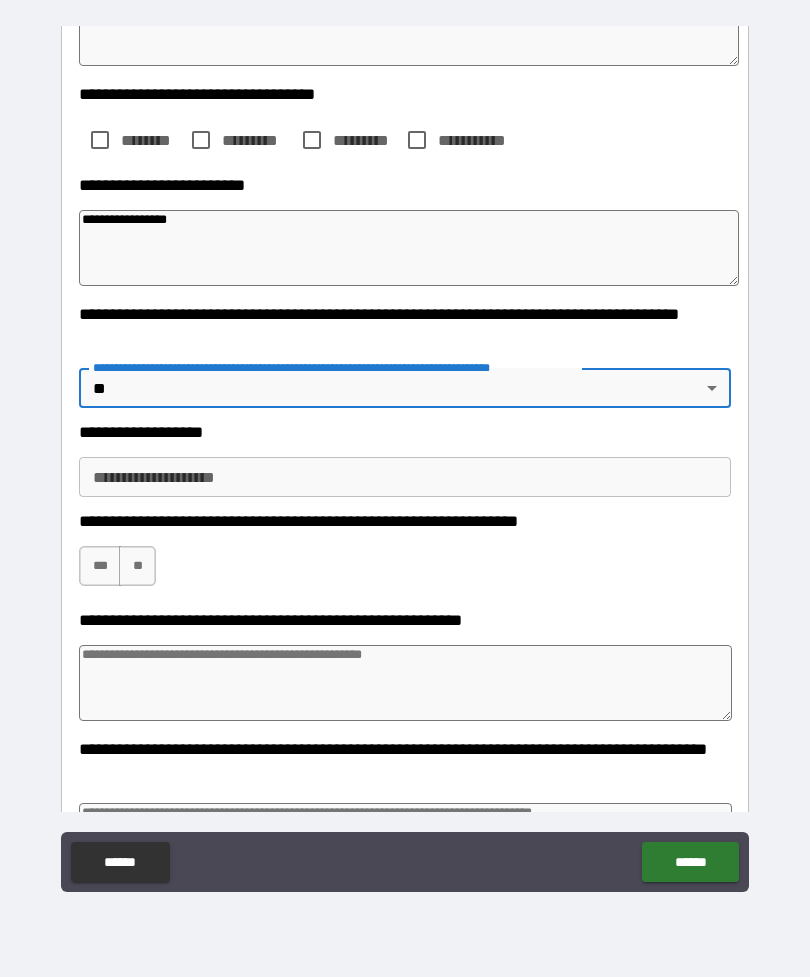 click on "**********" at bounding box center [405, 477] 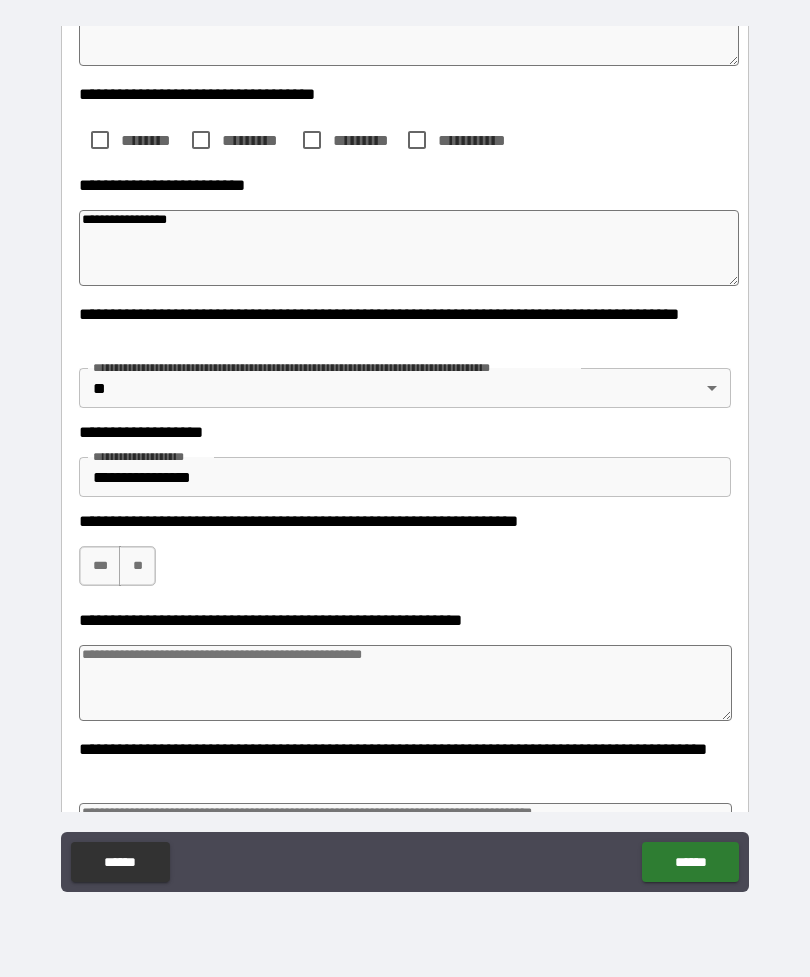 click on "***" at bounding box center (100, 566) 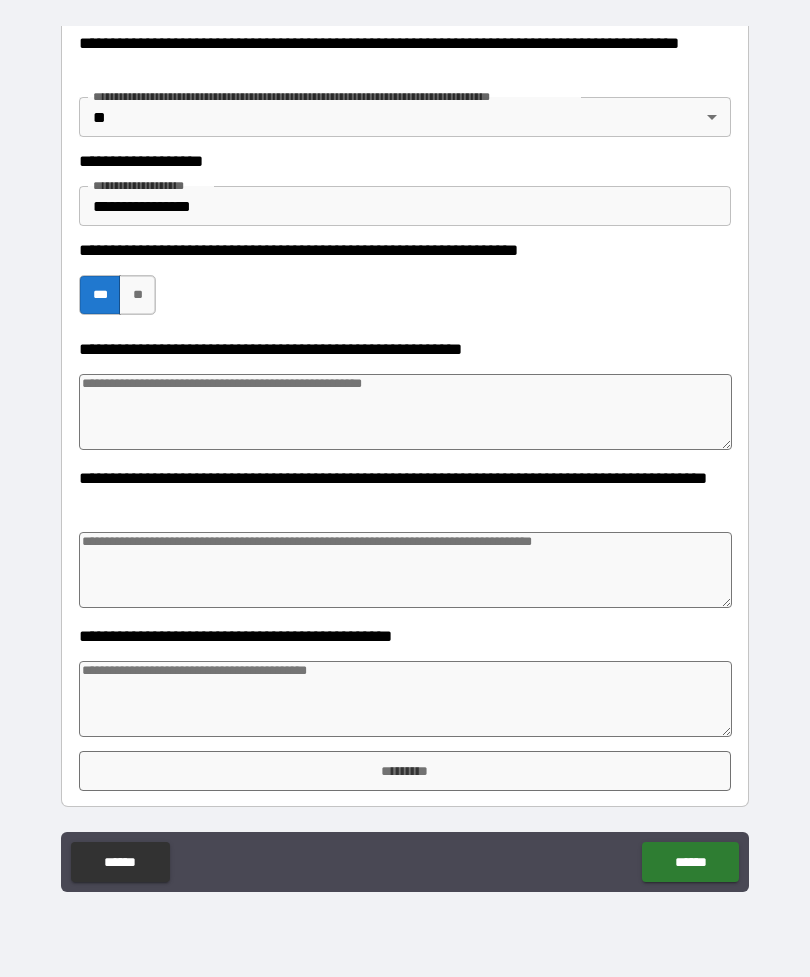 scroll, scrollTop: 621, scrollLeft: 0, axis: vertical 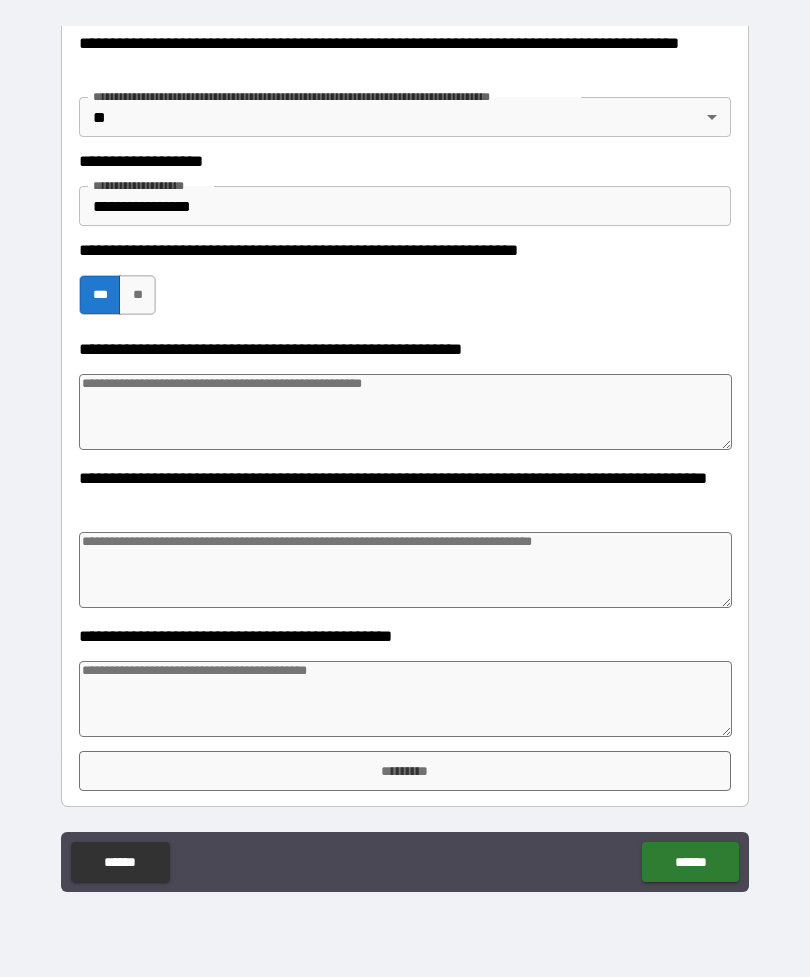 click at bounding box center [405, 699] 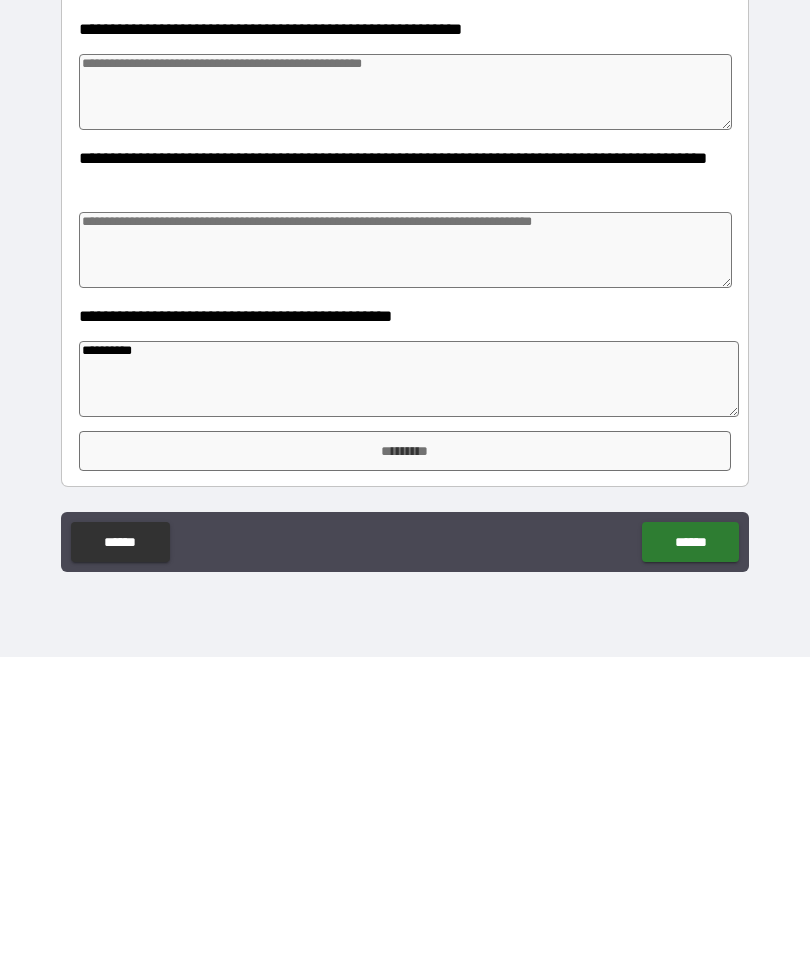 click on "******" at bounding box center [690, 862] 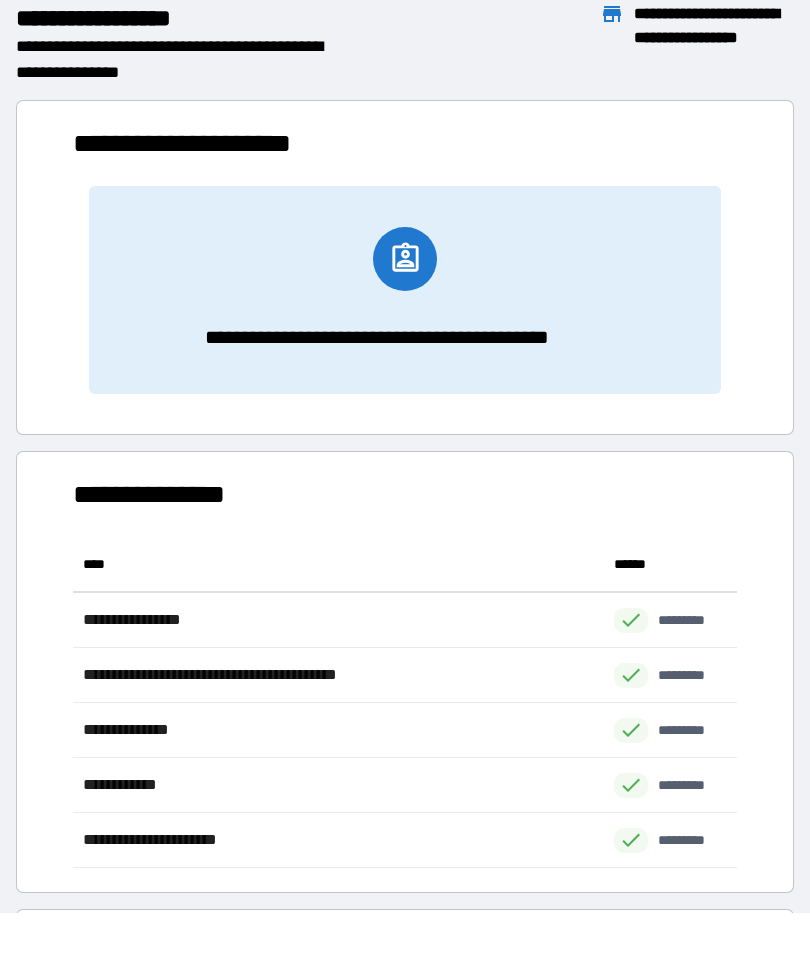 scroll, scrollTop: 331, scrollLeft: 664, axis: both 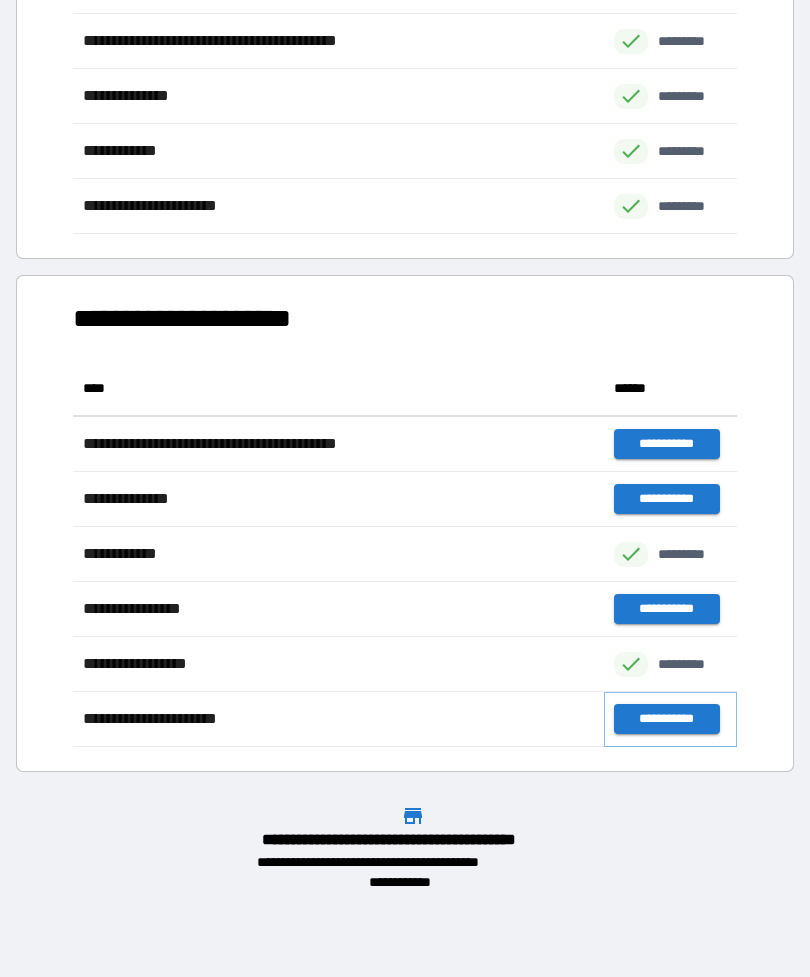 click on "**********" at bounding box center [666, 719] 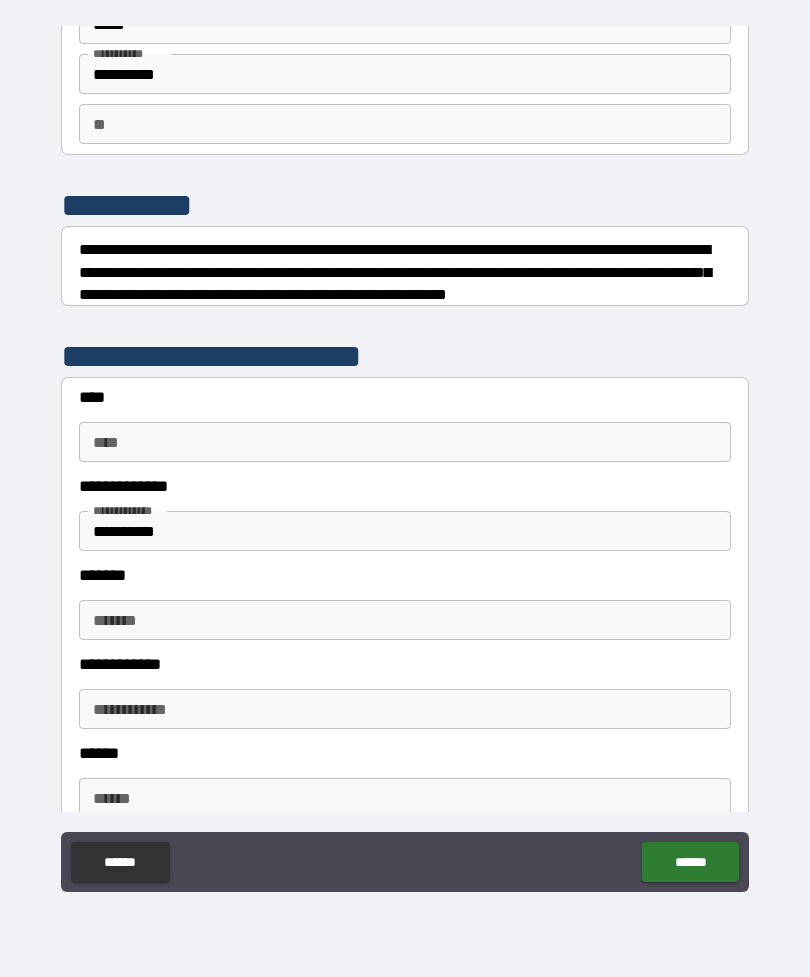 scroll, scrollTop: 114, scrollLeft: 0, axis: vertical 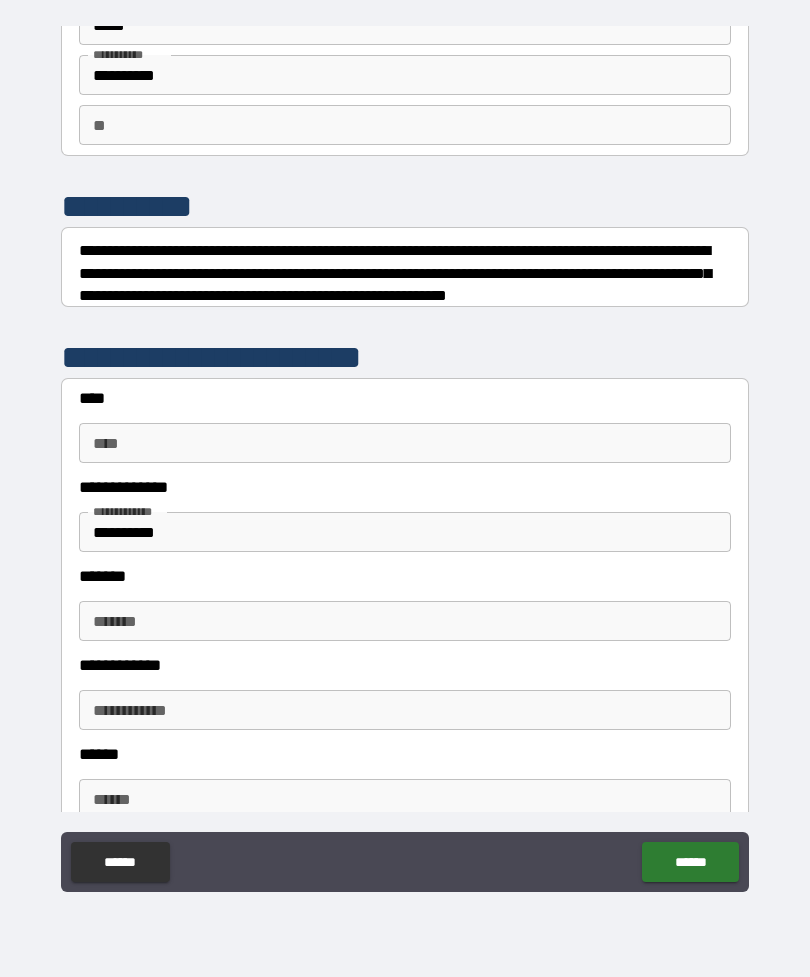 click on "****" at bounding box center (405, 443) 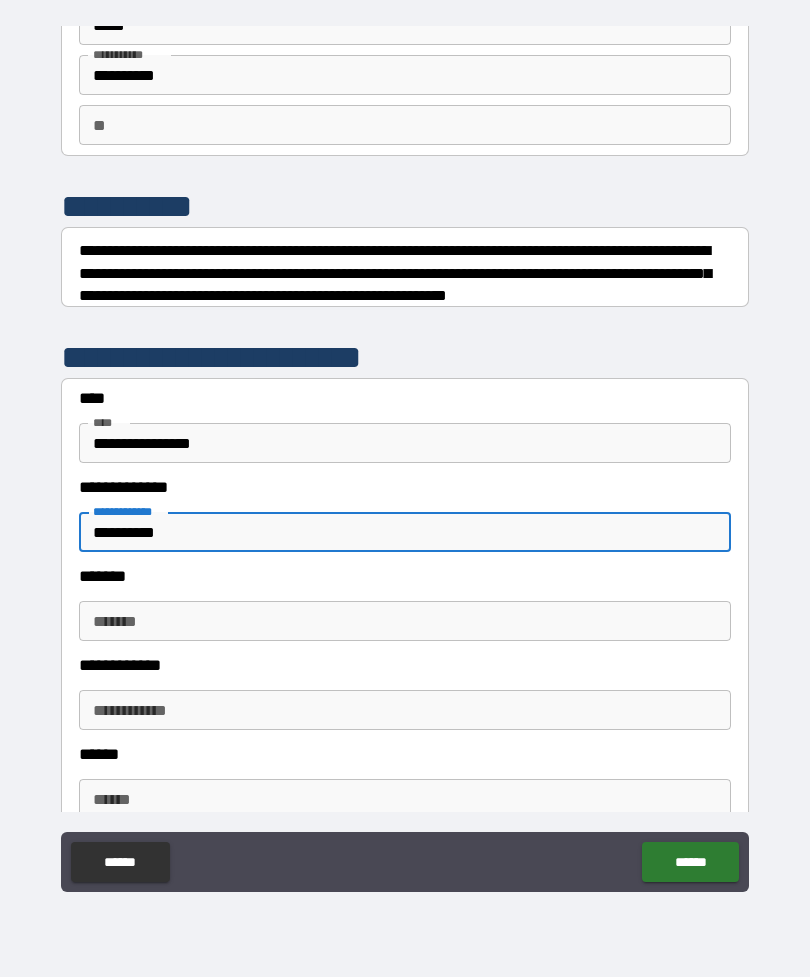 click on "*******" at bounding box center (405, 621) 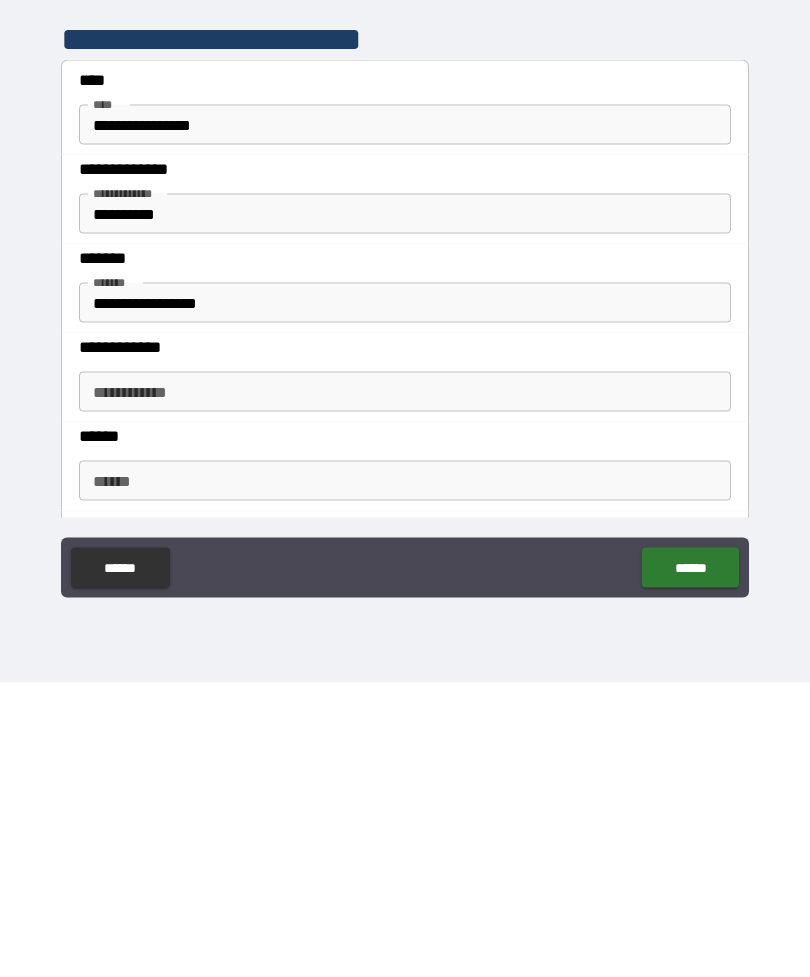 scroll, scrollTop: 228, scrollLeft: 0, axis: vertical 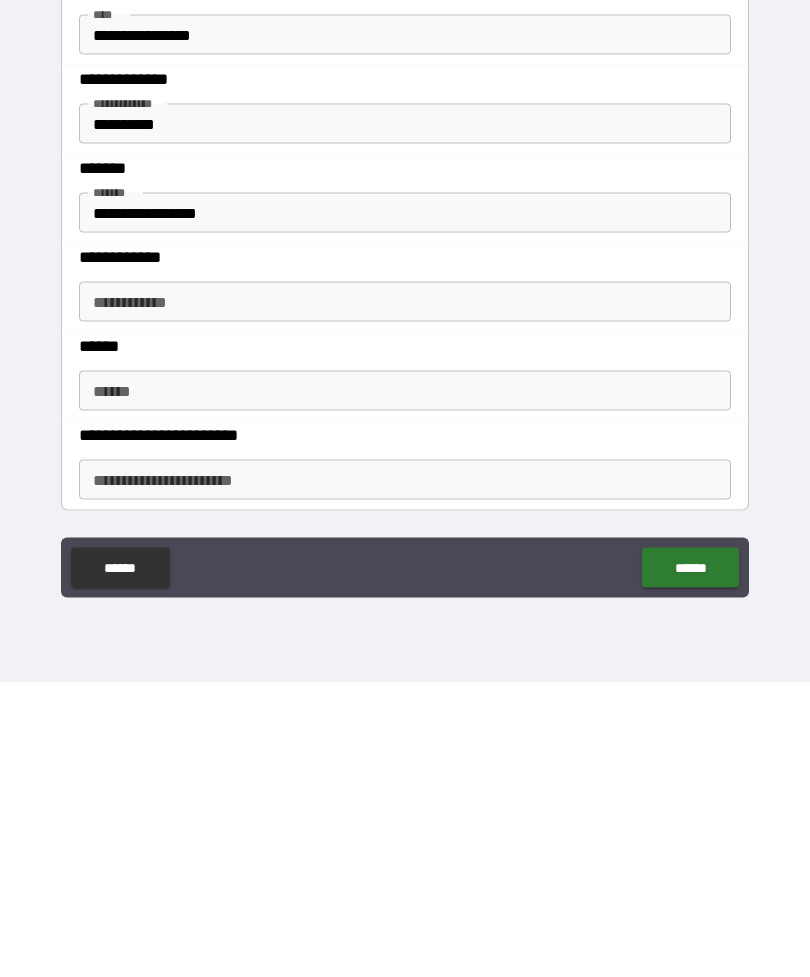 click on "**********" at bounding box center [405, 596] 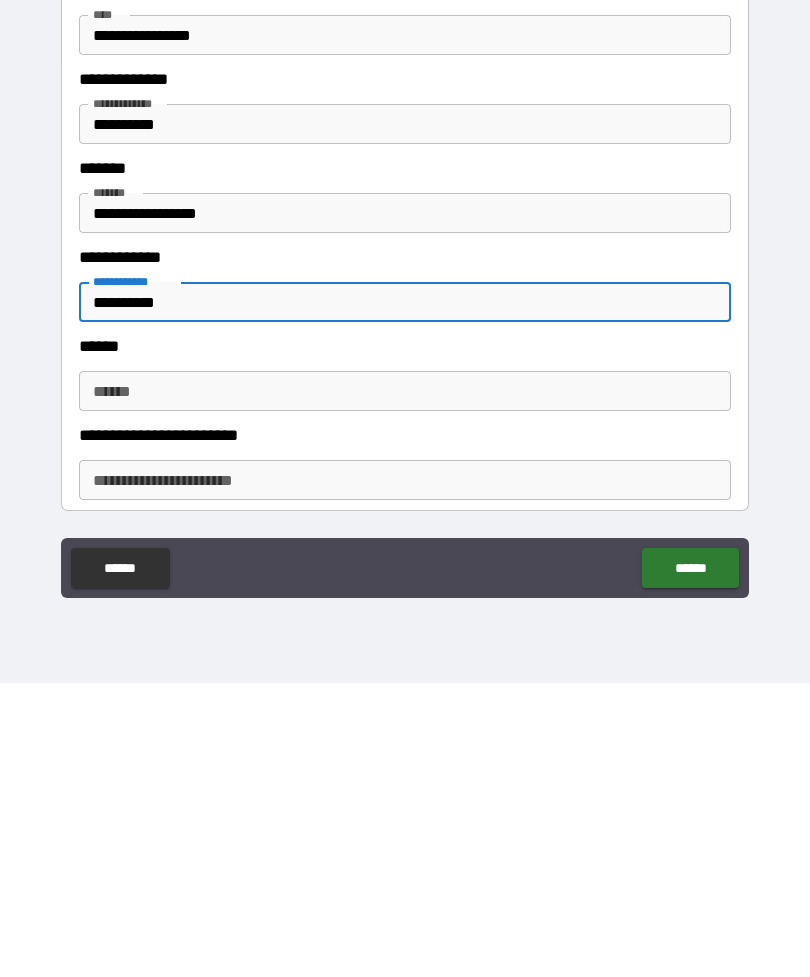 click on "******" at bounding box center (405, 685) 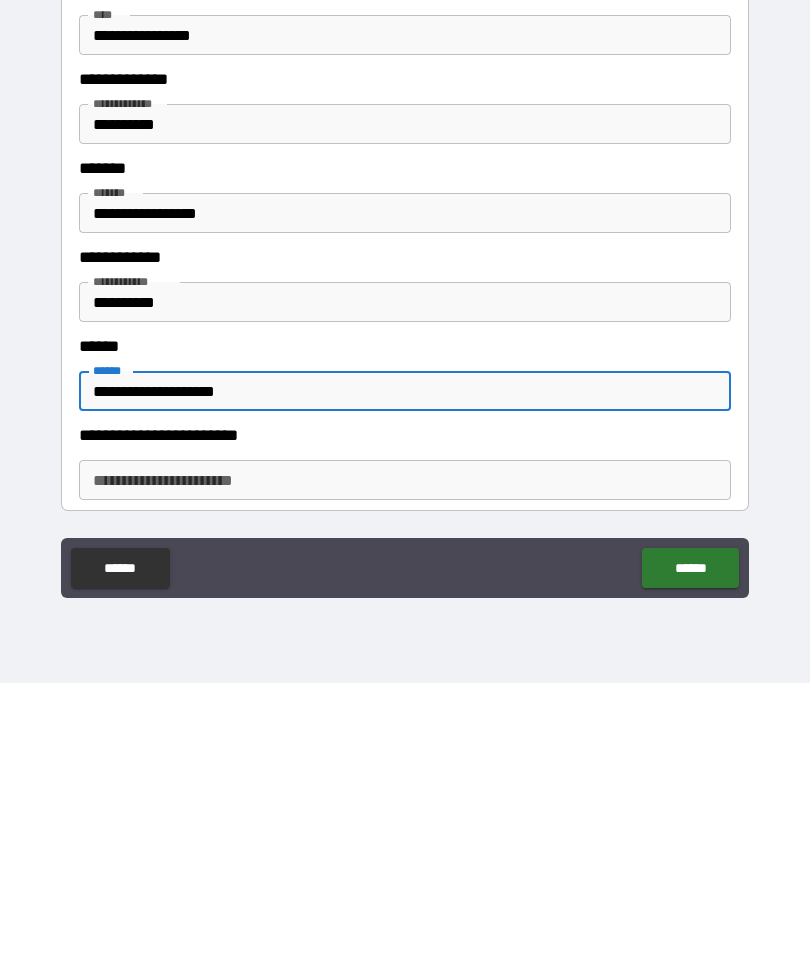 click on "**********" at bounding box center [405, 774] 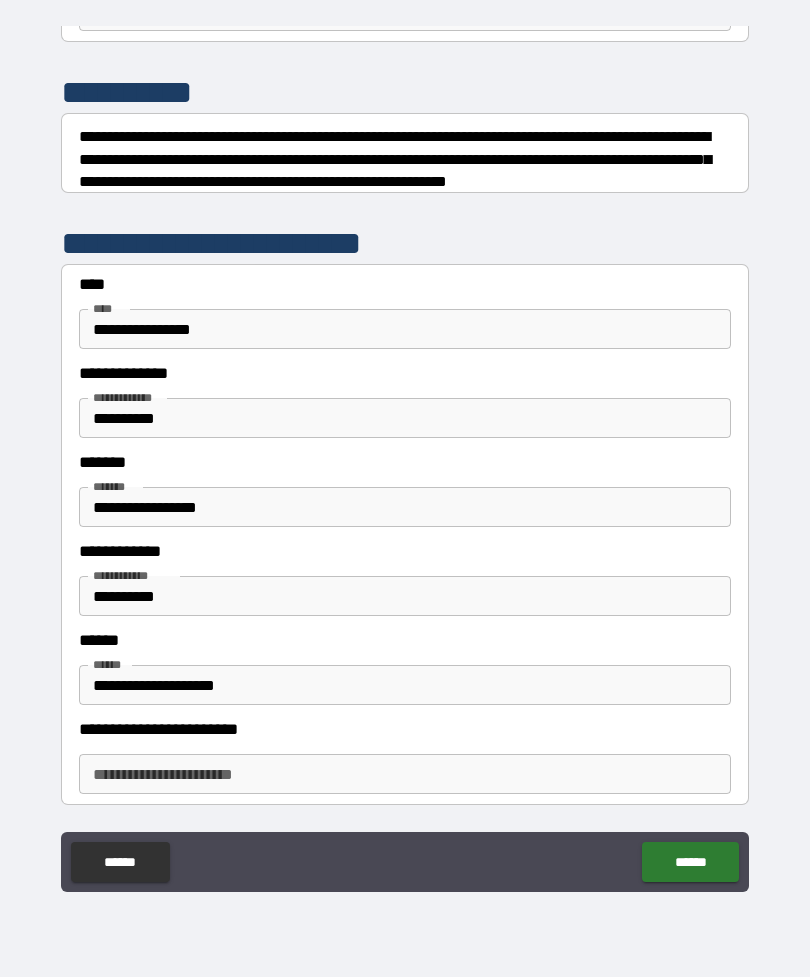 click on "**********" at bounding box center (405, 774) 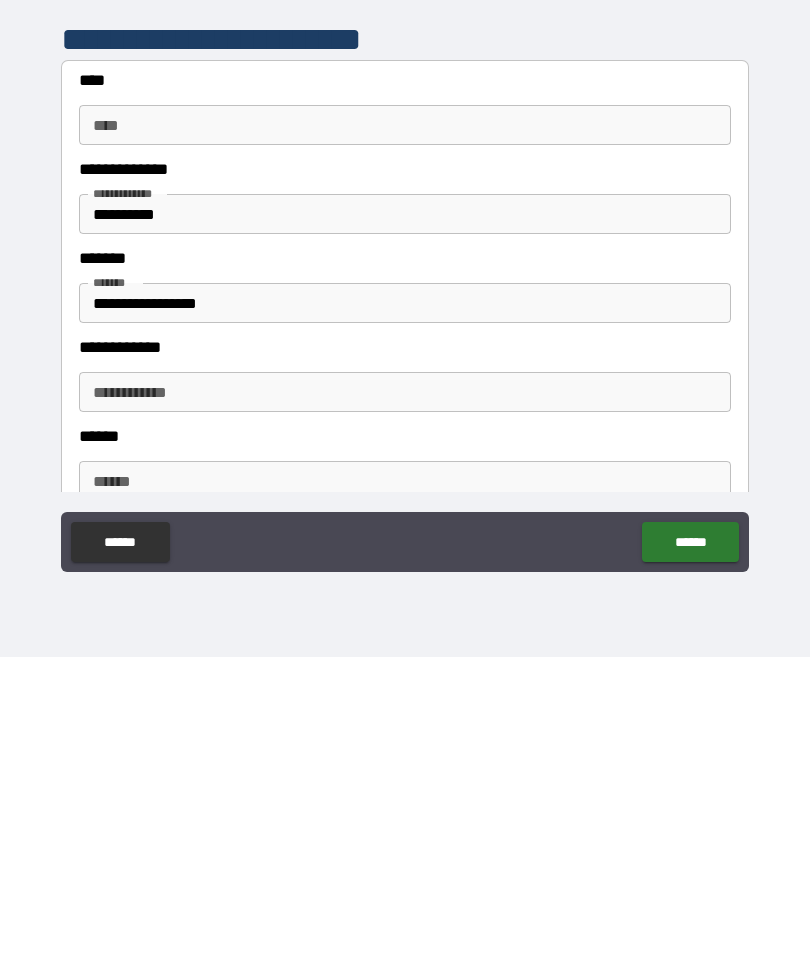 scroll, scrollTop: 737, scrollLeft: 0, axis: vertical 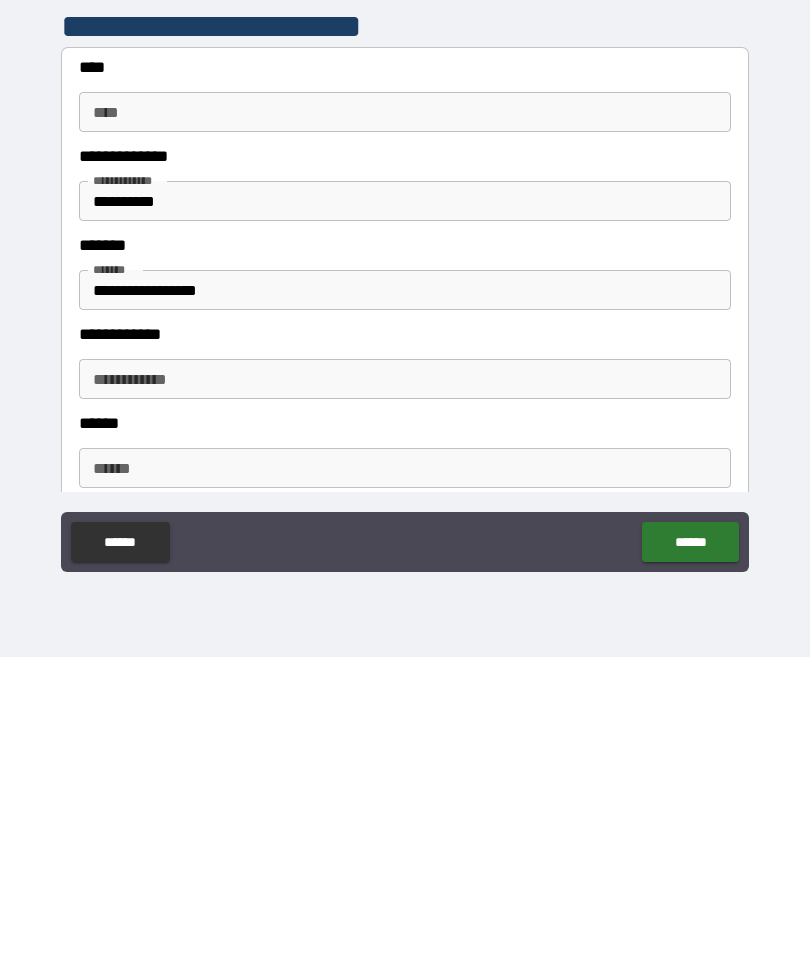 click on "**********" at bounding box center (405, 610) 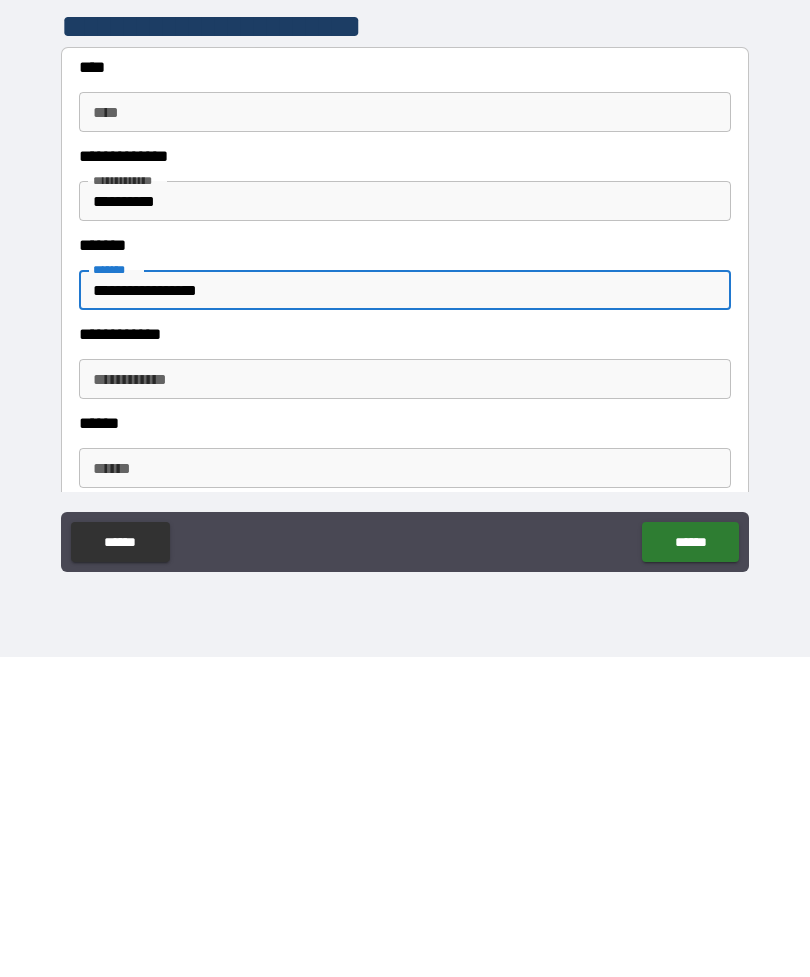 click on "**********" at bounding box center (405, 610) 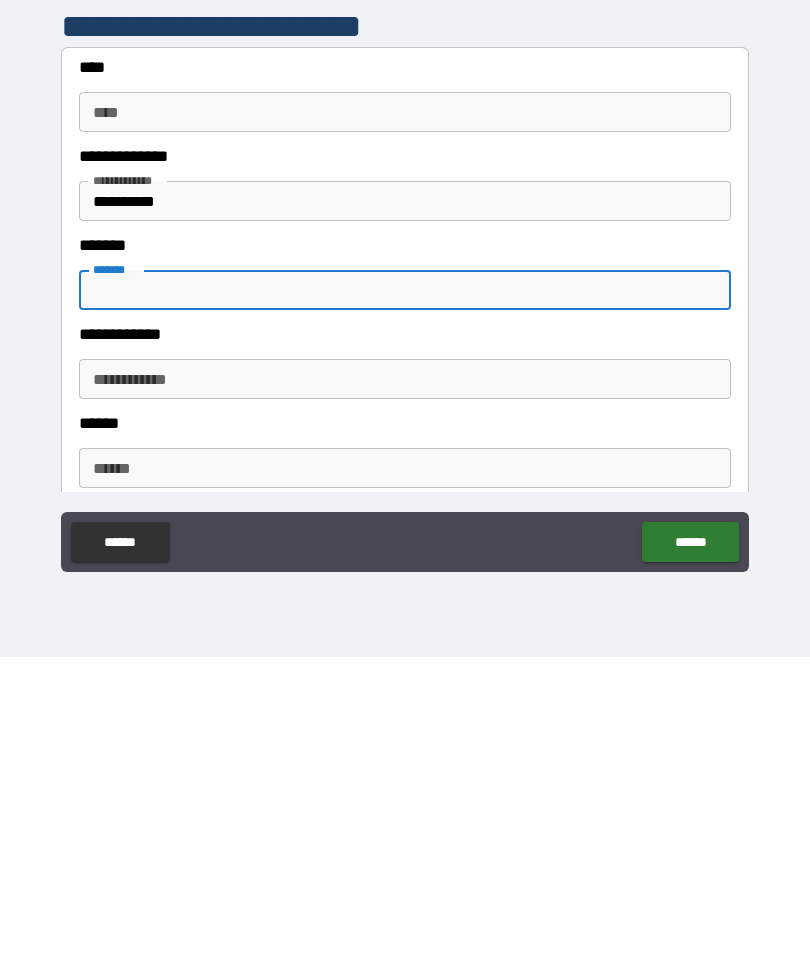 click on "**********" at bounding box center (405, 521) 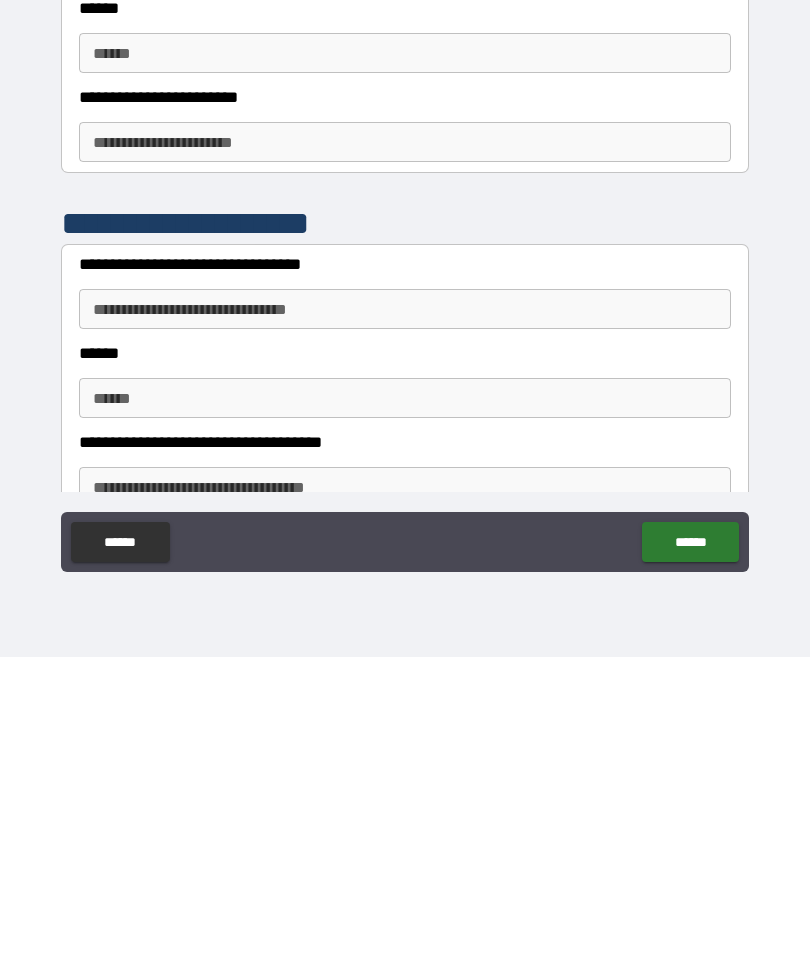 scroll, scrollTop: 1271, scrollLeft: 0, axis: vertical 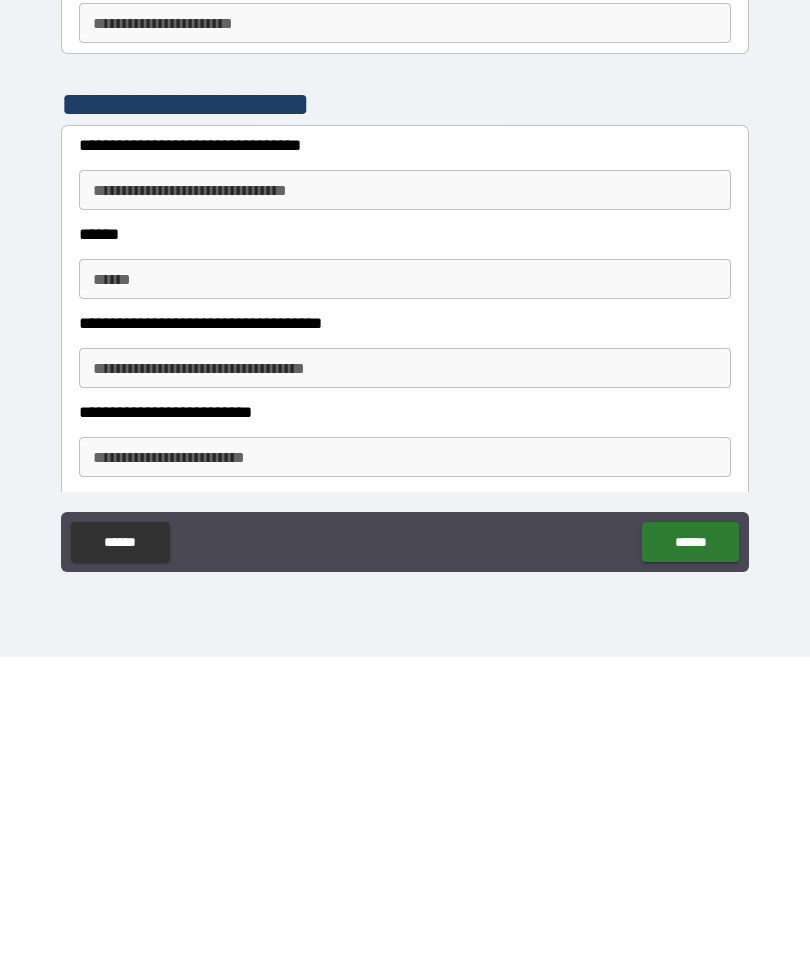click on "**********" at bounding box center [405, 510] 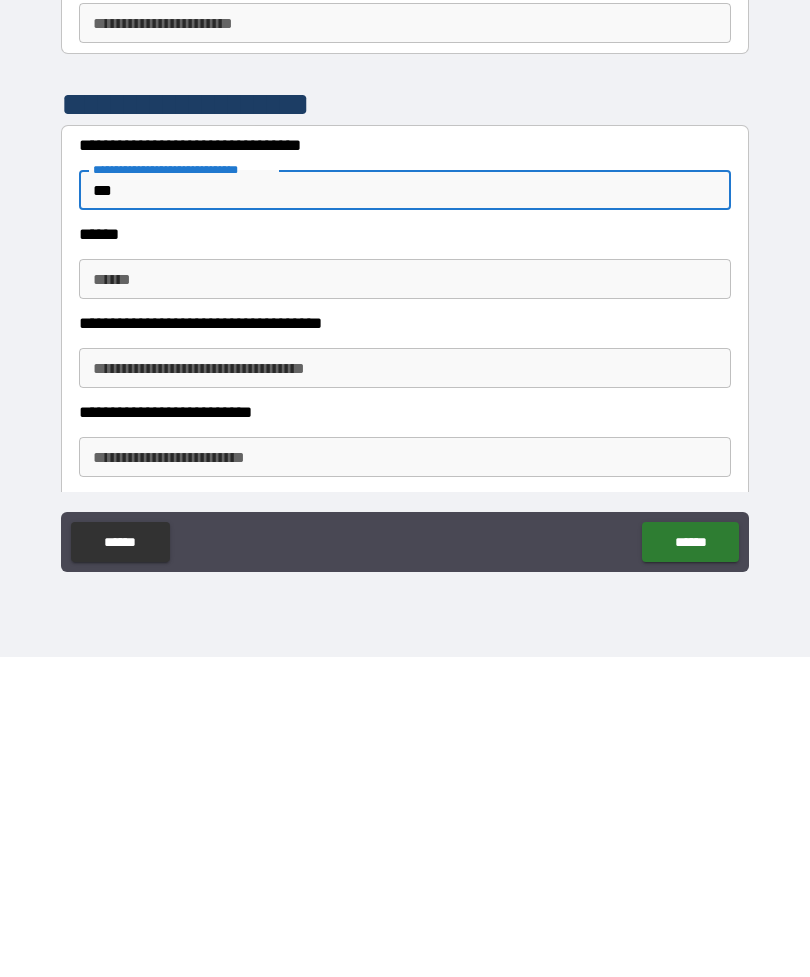 click on "******" at bounding box center (405, 599) 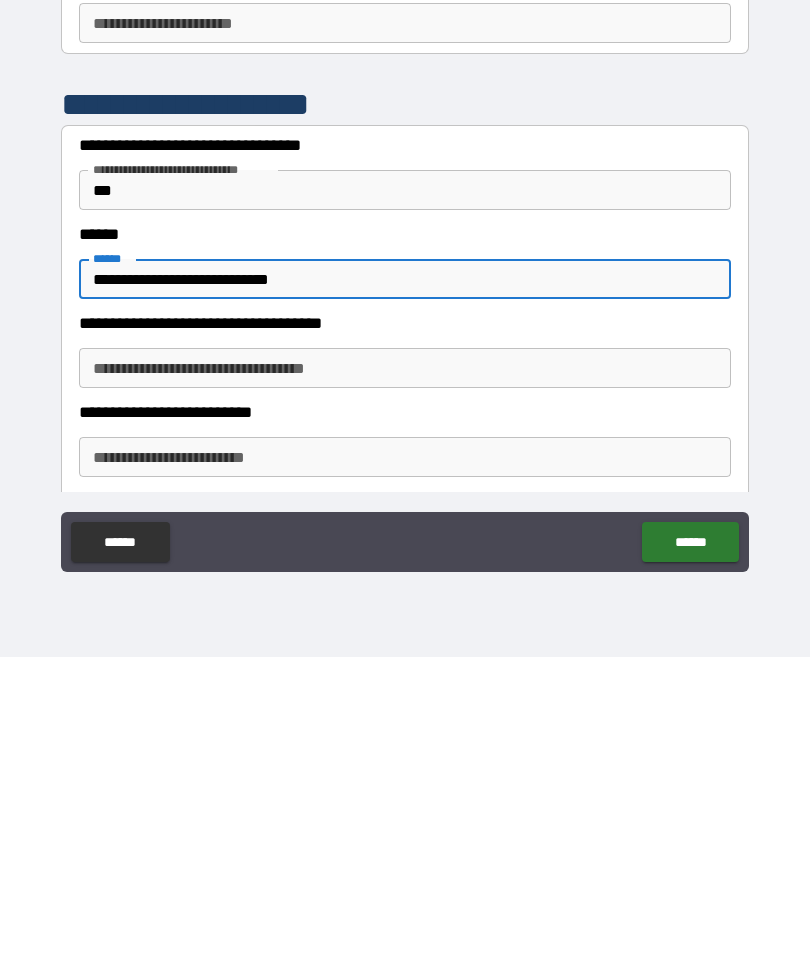 click on "**********" at bounding box center [405, 777] 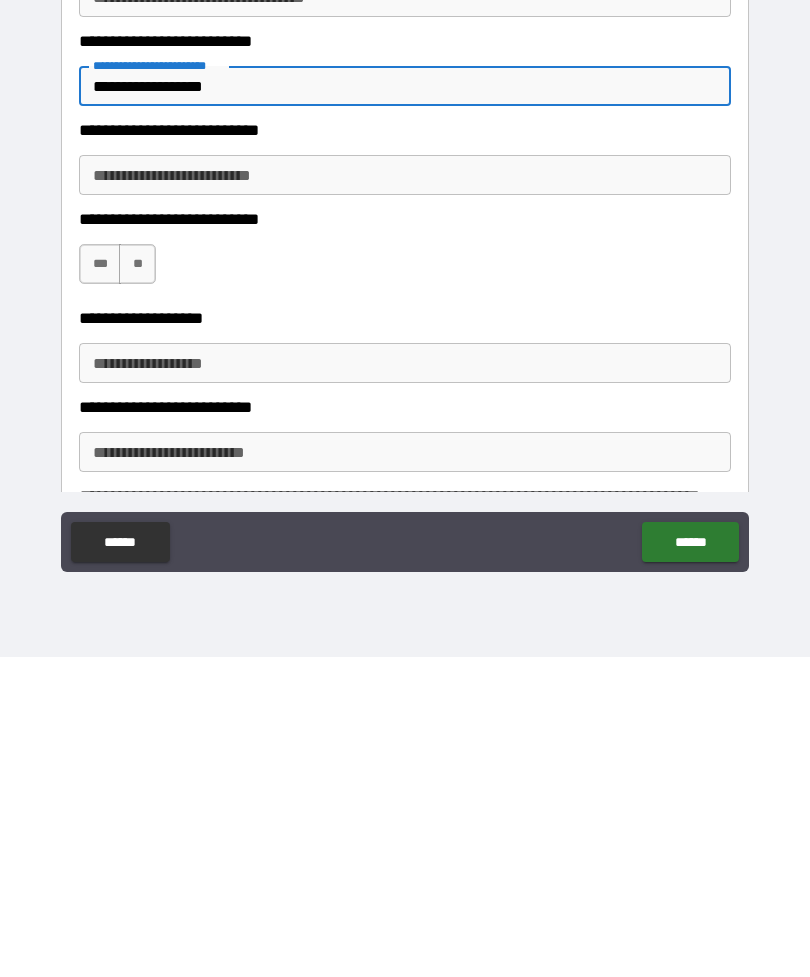 scroll, scrollTop: 1647, scrollLeft: 0, axis: vertical 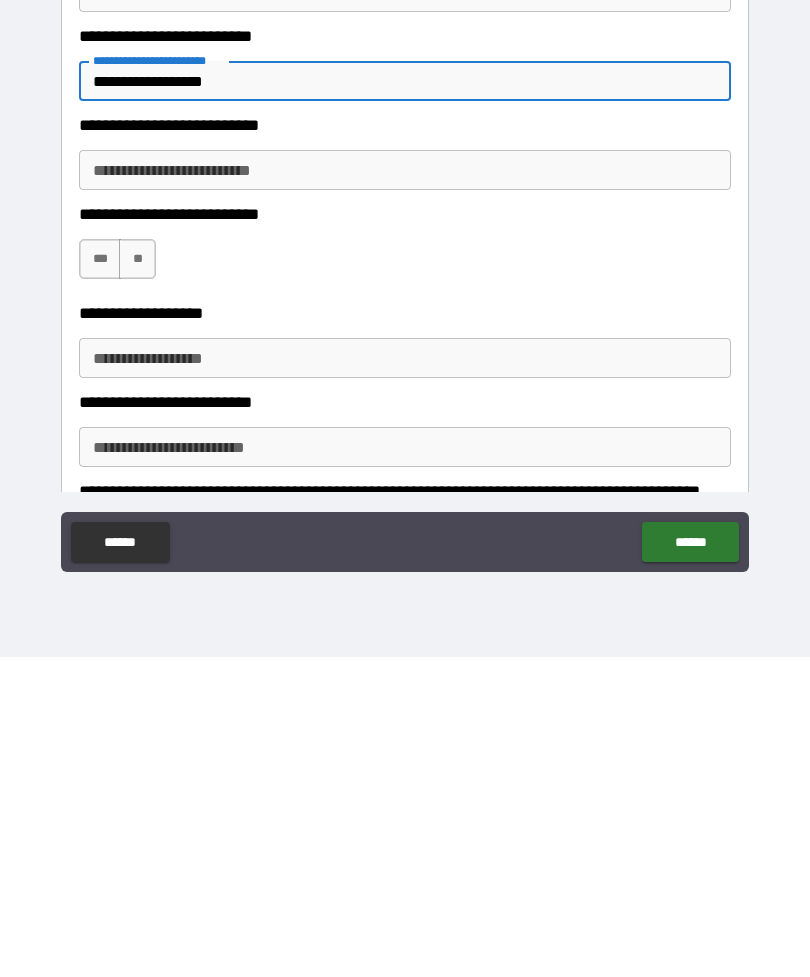 click on "***" at bounding box center [100, 579] 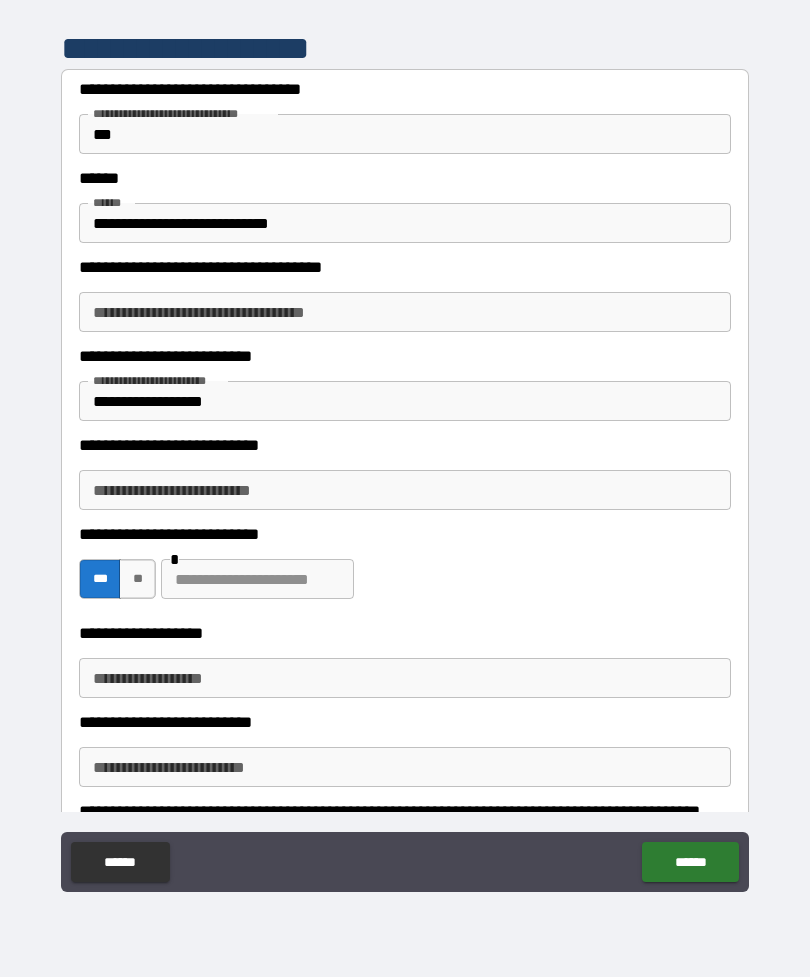 click on "***" at bounding box center [100, 579] 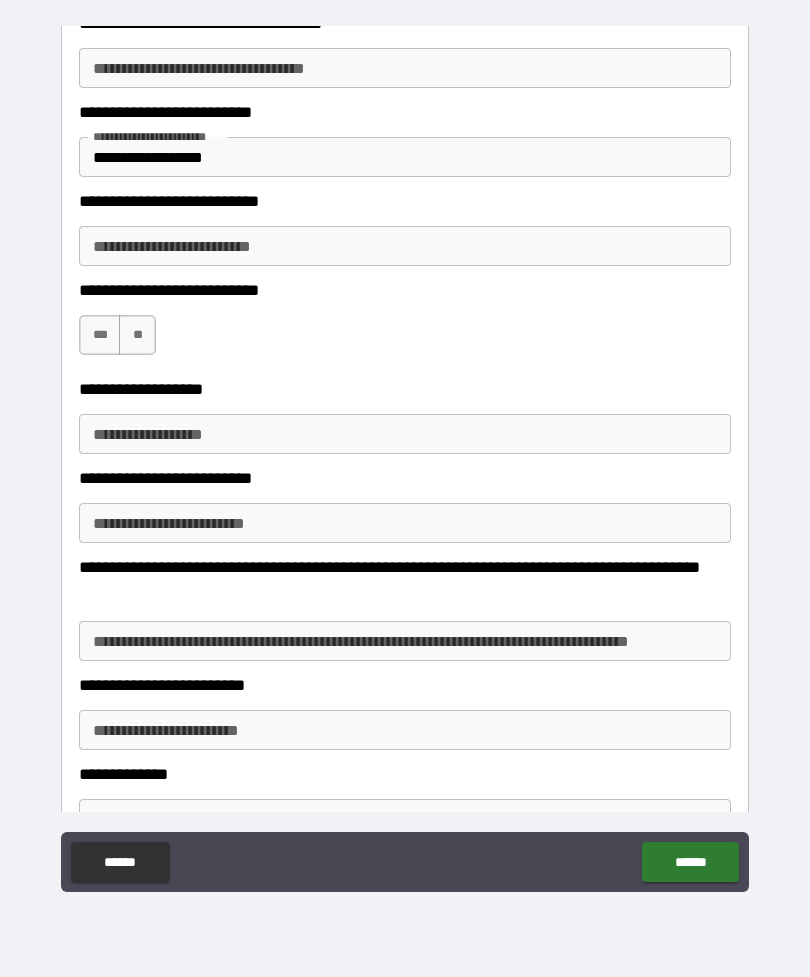 scroll, scrollTop: 1892, scrollLeft: 0, axis: vertical 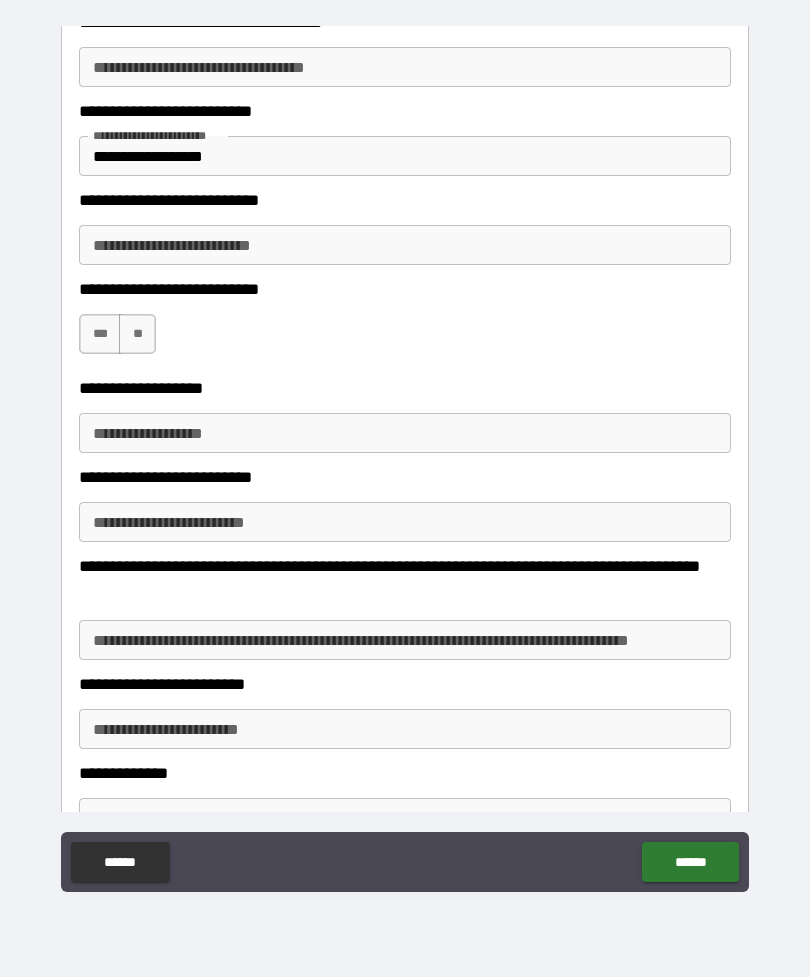 click on "**********" at bounding box center (405, 433) 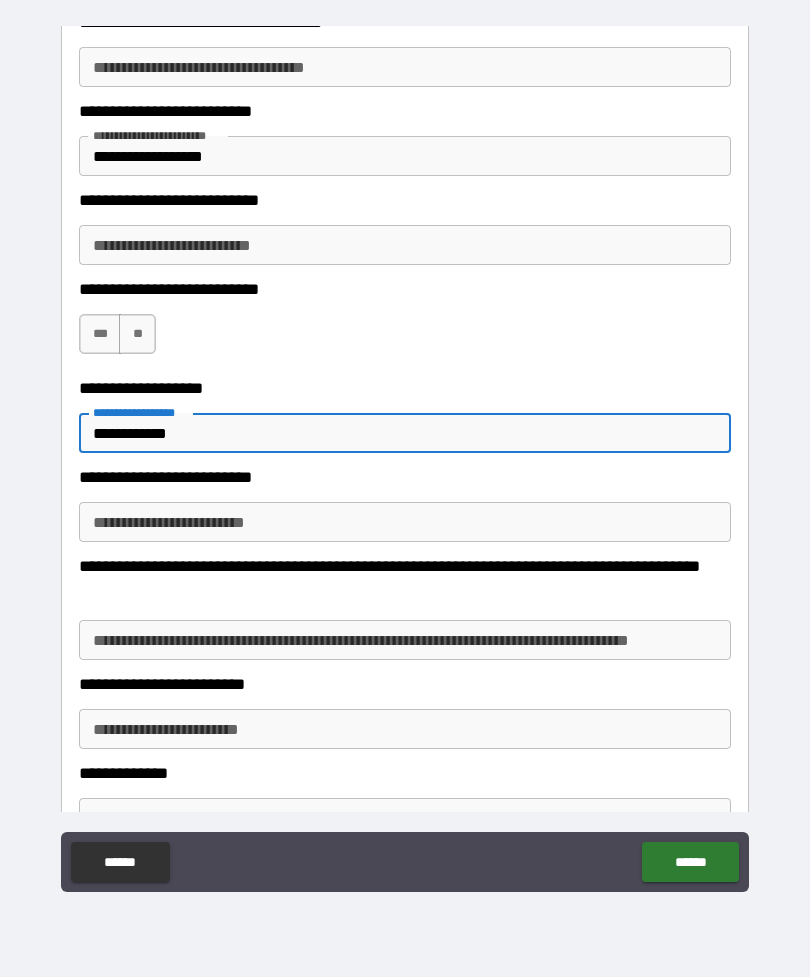 click on "**********" at bounding box center (405, 522) 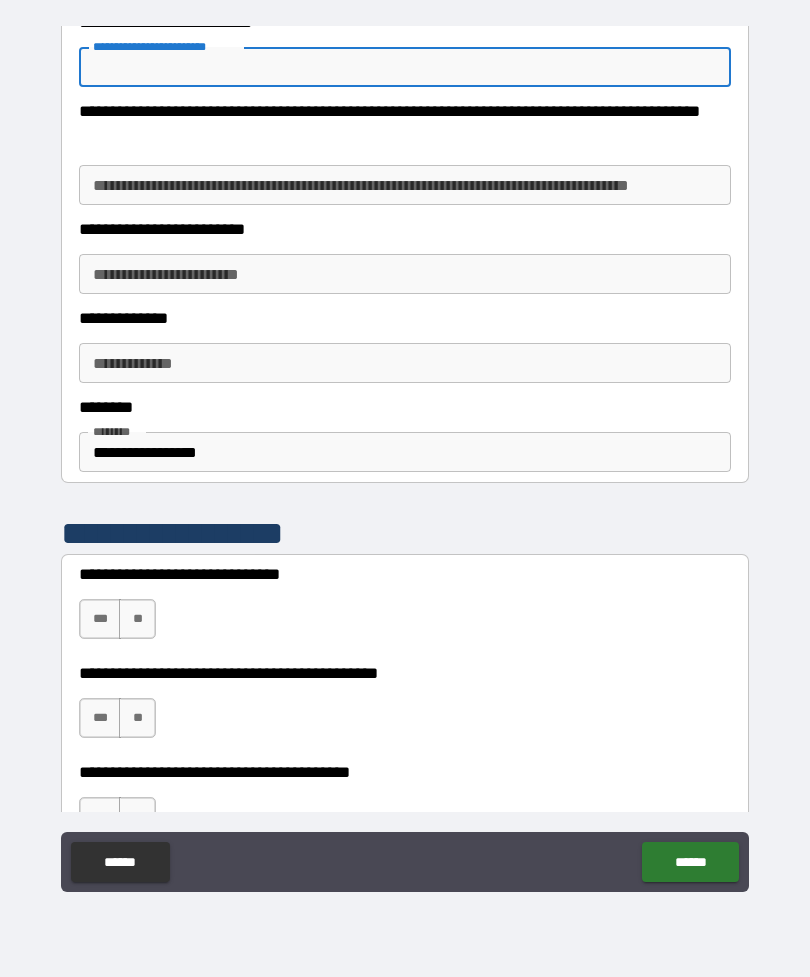 scroll, scrollTop: 2361, scrollLeft: 0, axis: vertical 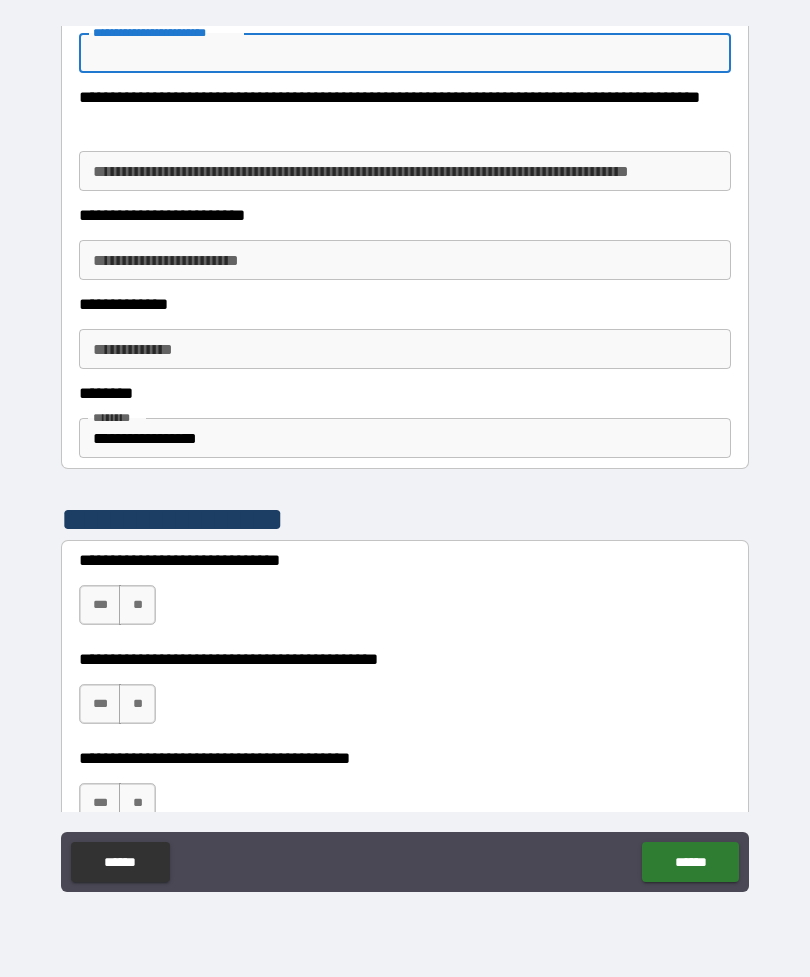 click on "***" at bounding box center [100, 605] 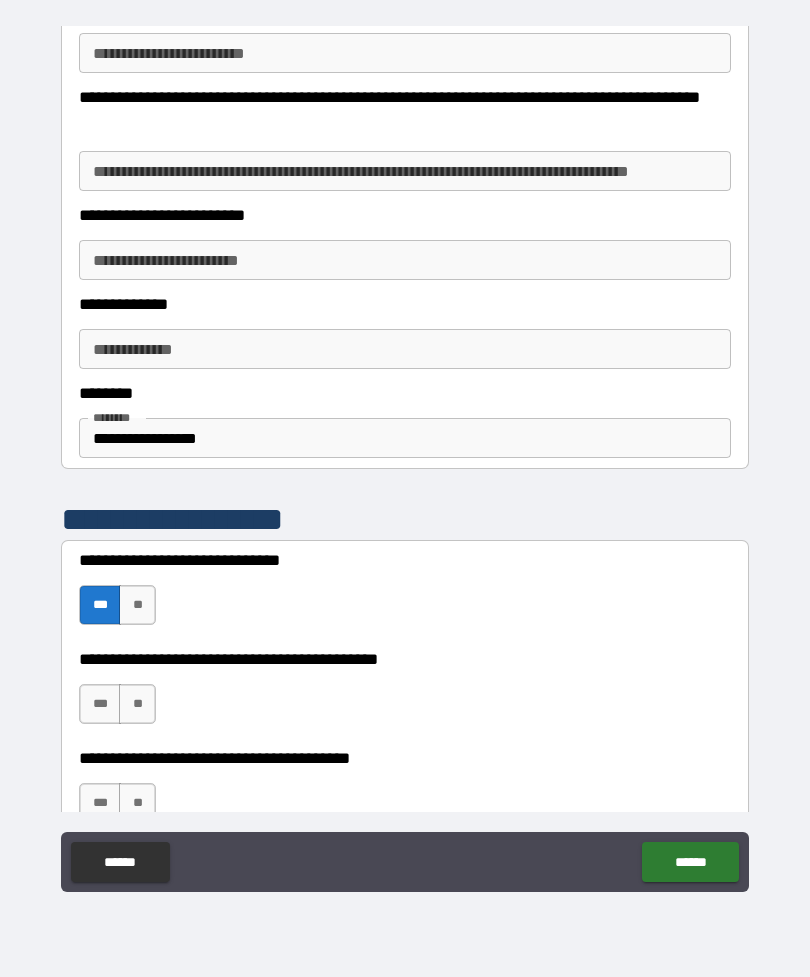 click on "***" at bounding box center [100, 704] 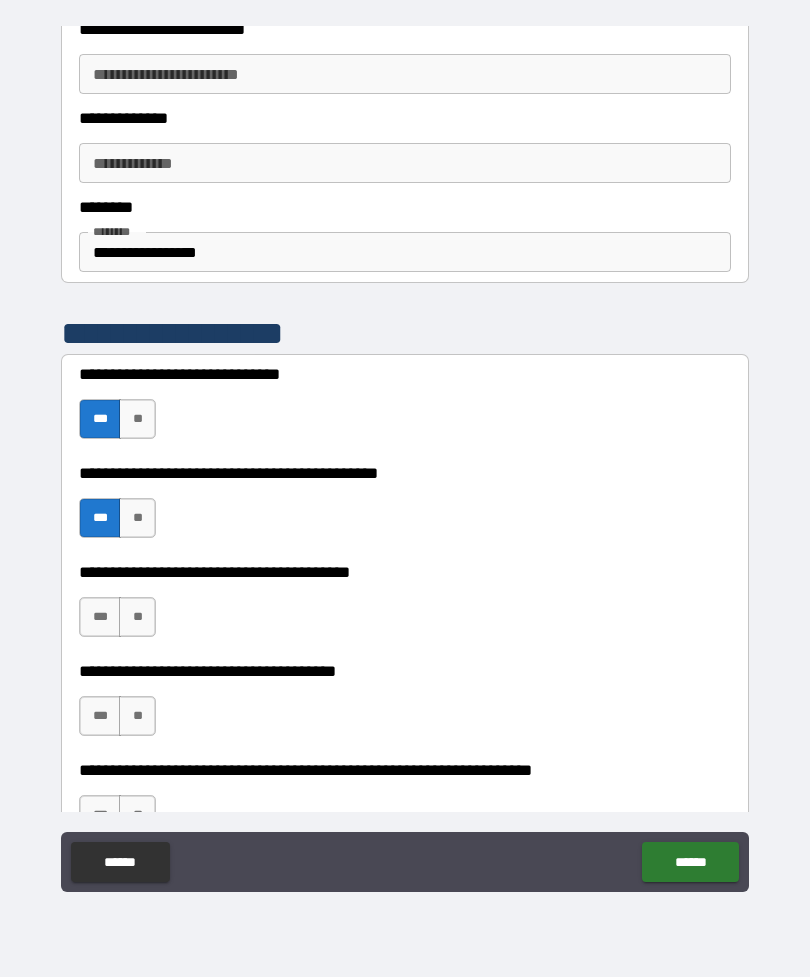 scroll, scrollTop: 2555, scrollLeft: 0, axis: vertical 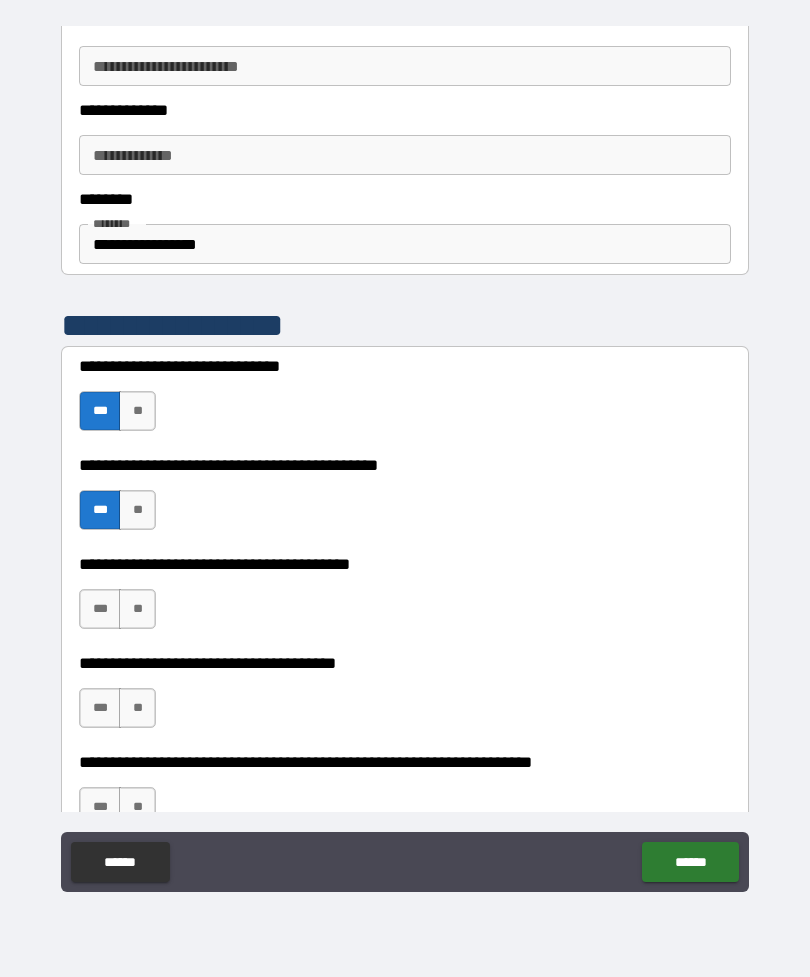 click on "***" at bounding box center [100, 609] 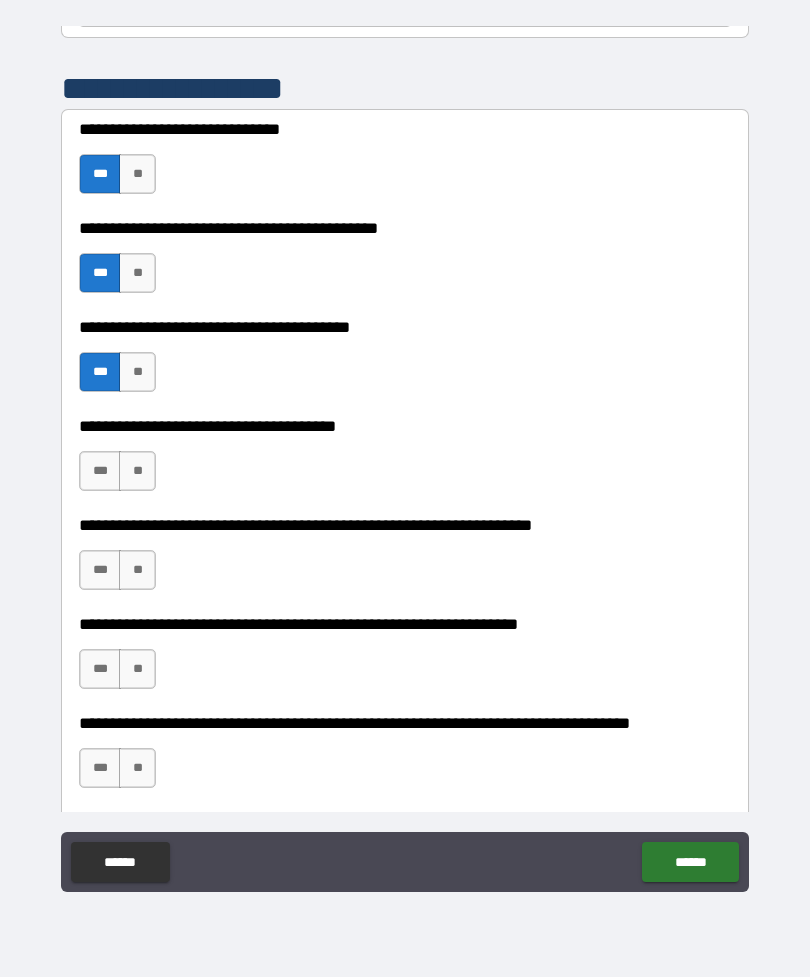scroll, scrollTop: 2791, scrollLeft: 0, axis: vertical 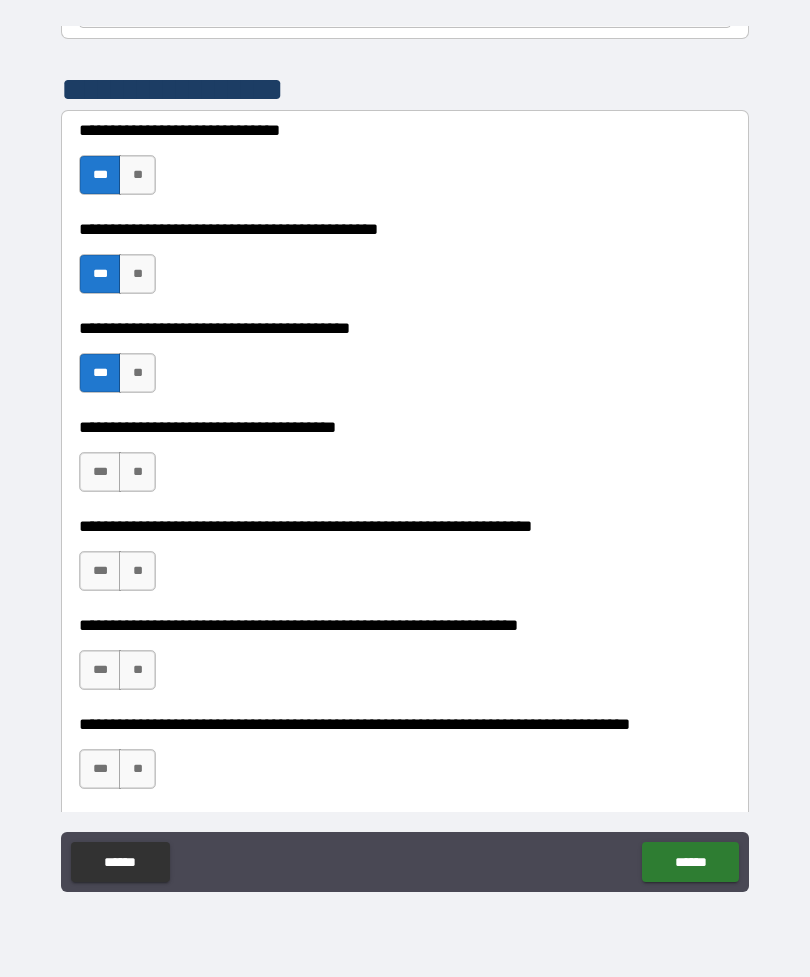 click on "**" at bounding box center [137, 472] 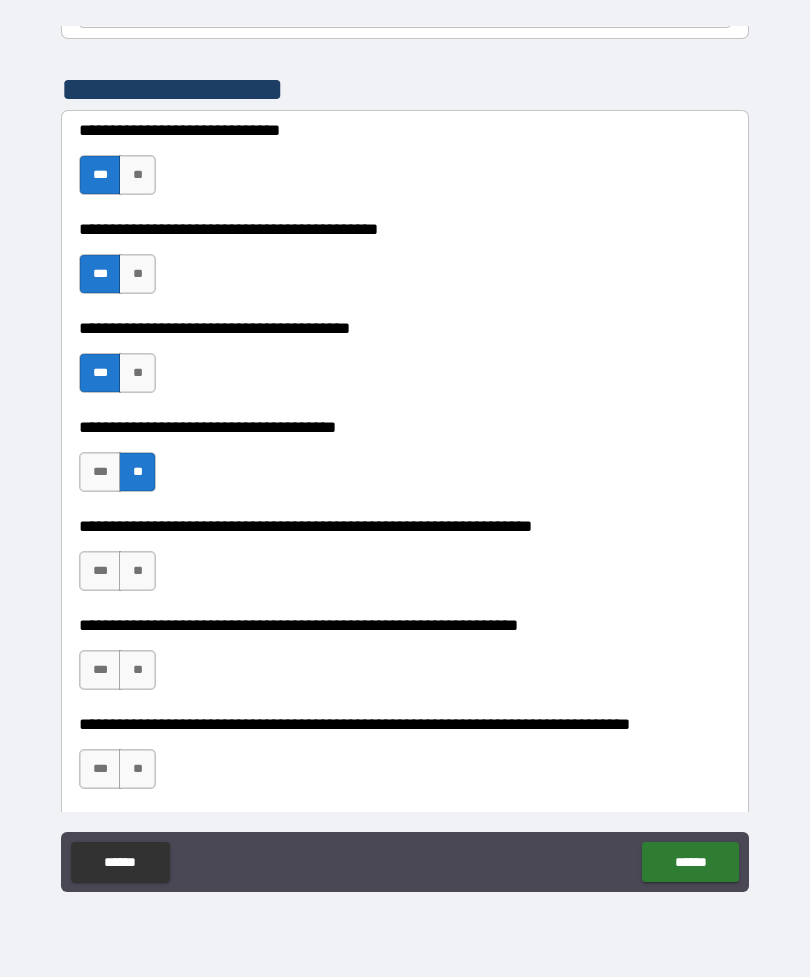click on "**" at bounding box center (137, 571) 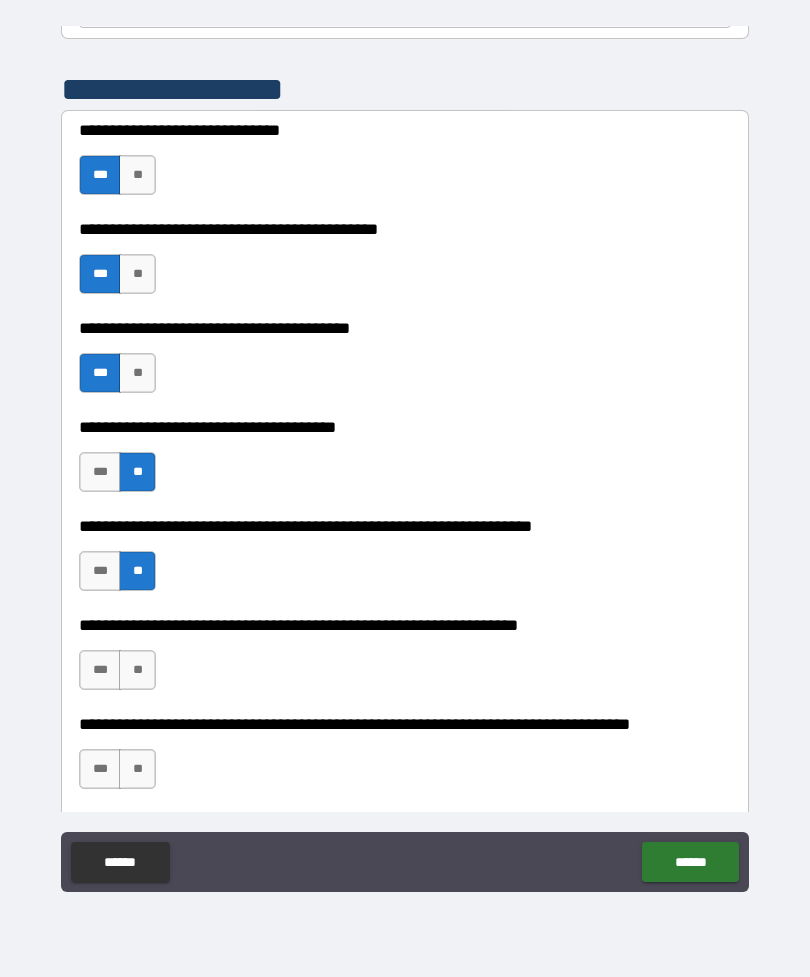 click on "***" at bounding box center (100, 571) 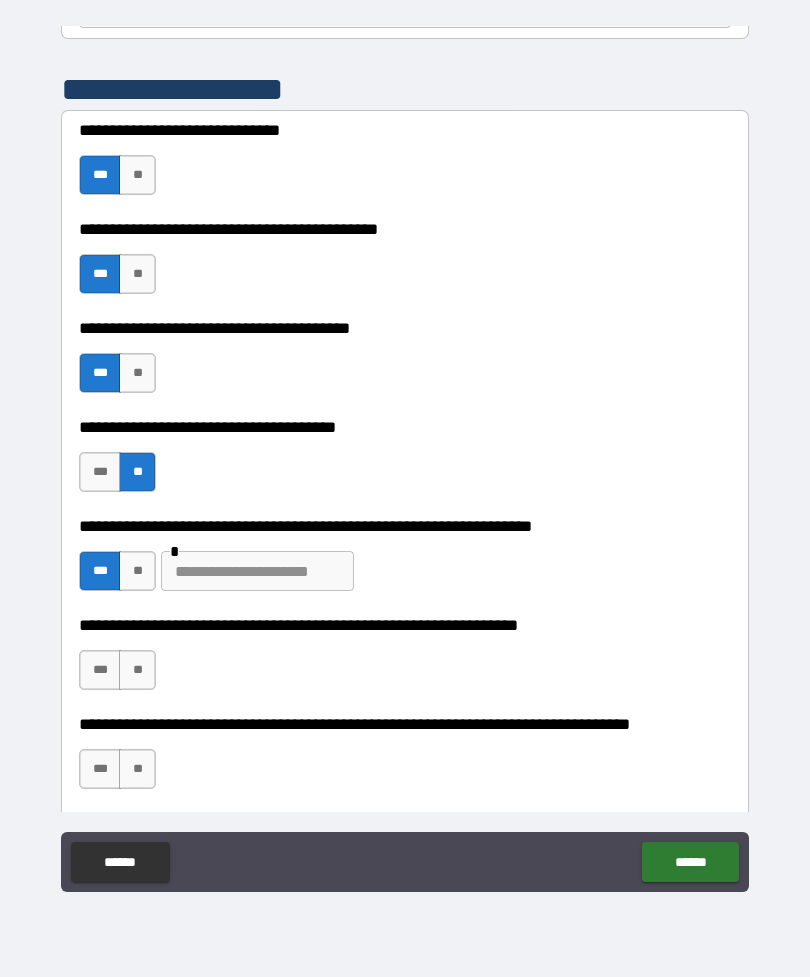 click at bounding box center (257, 571) 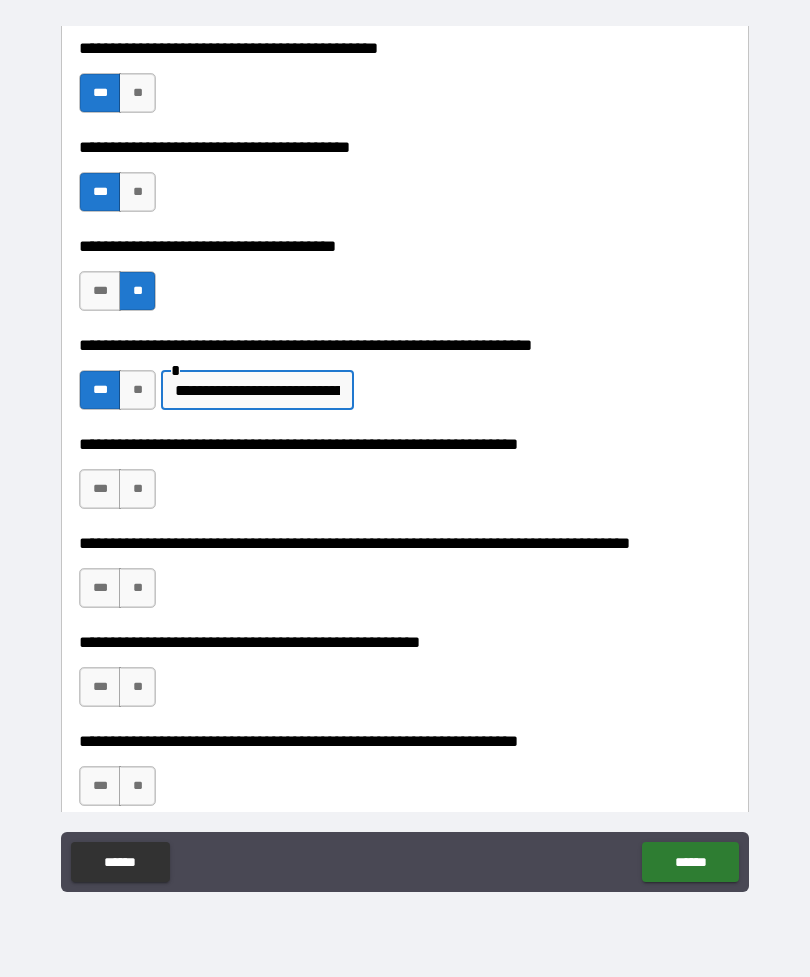 scroll, scrollTop: 3015, scrollLeft: 0, axis: vertical 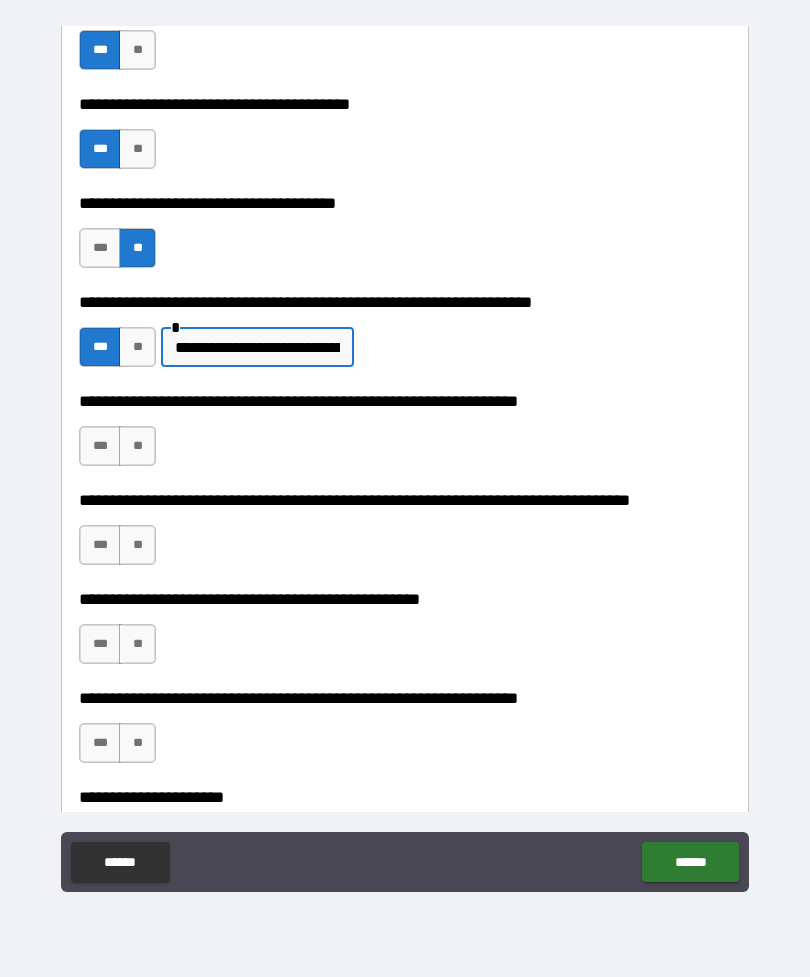 click on "**" at bounding box center [137, 446] 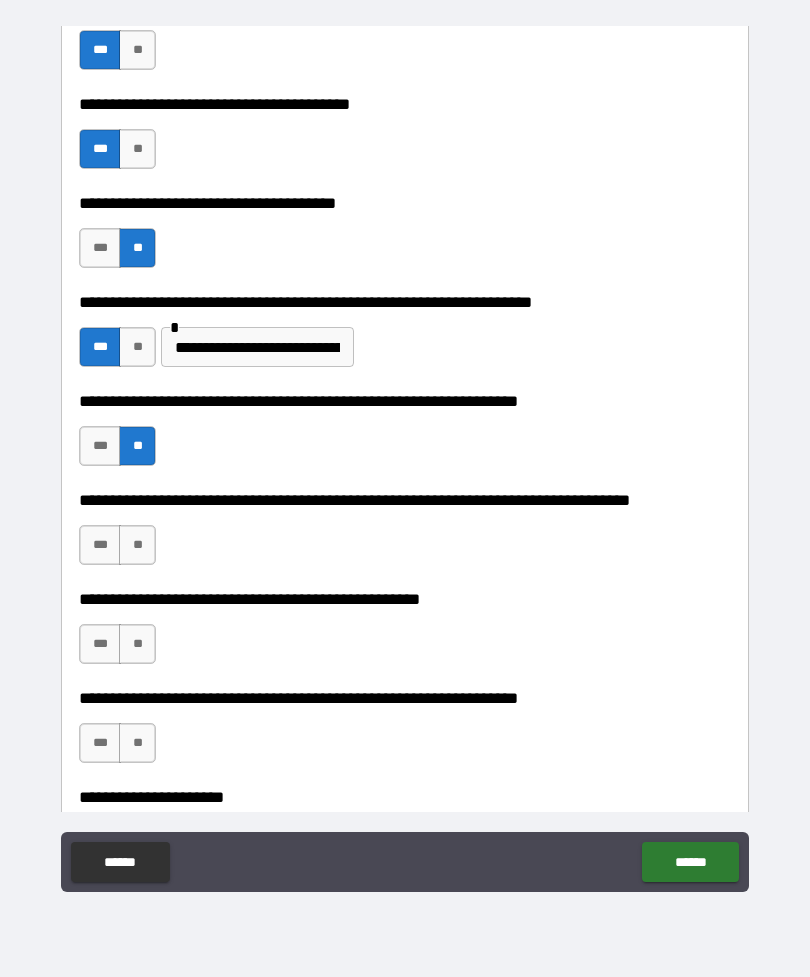 click on "**" at bounding box center [137, 545] 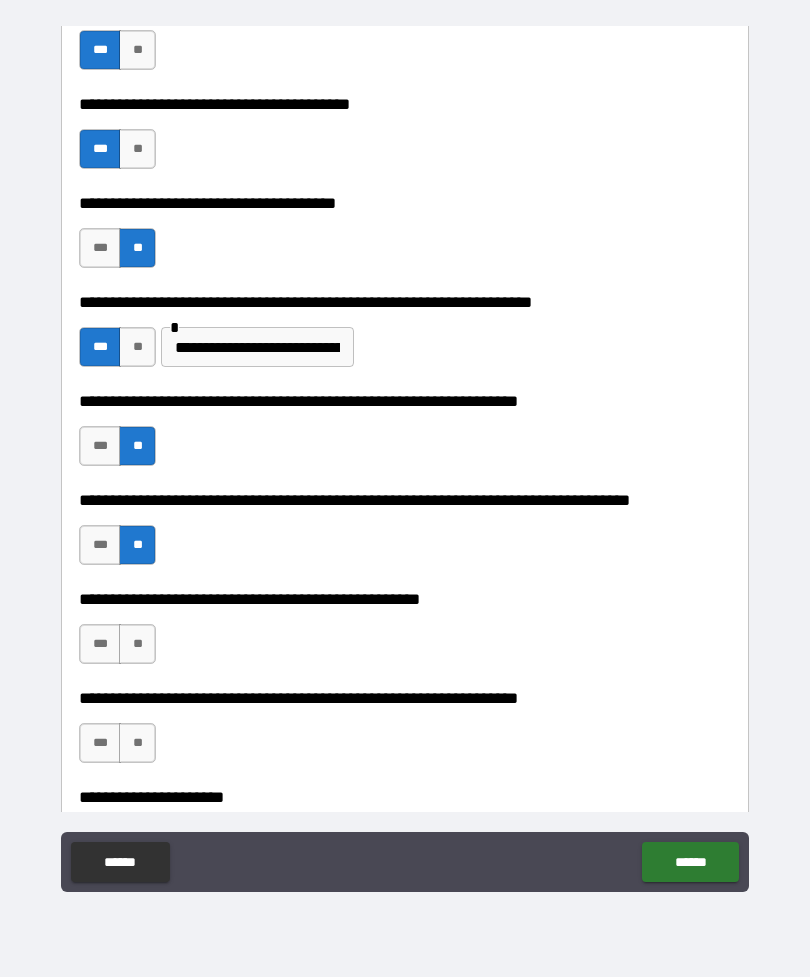 click on "**" at bounding box center [137, 644] 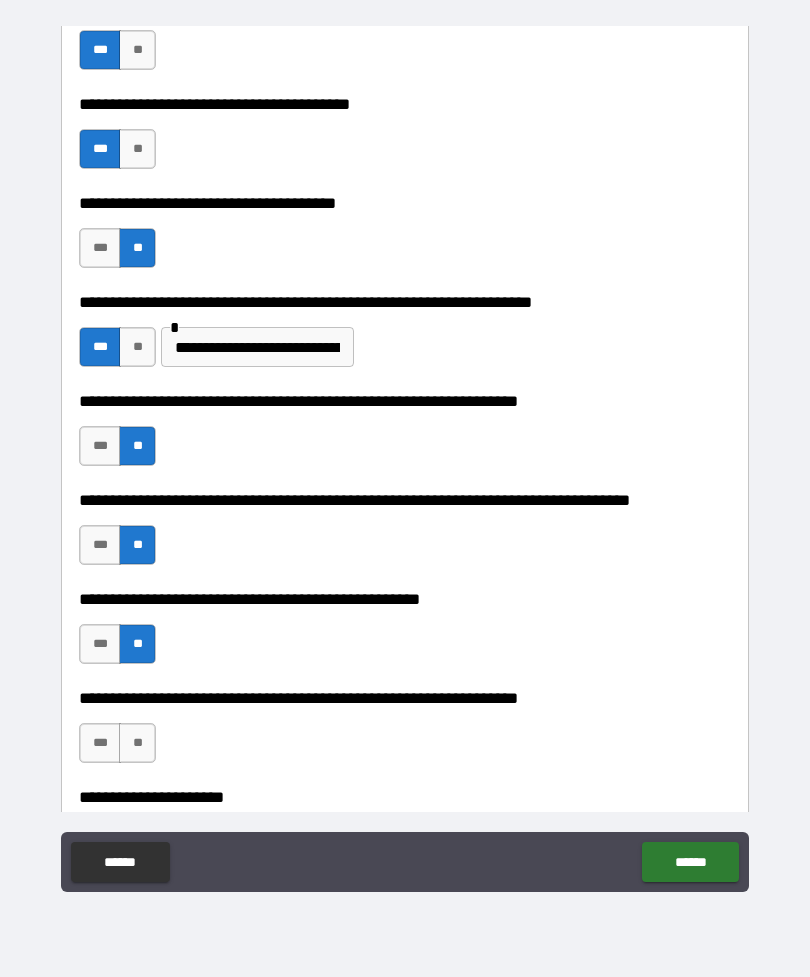 click on "**" at bounding box center (137, 743) 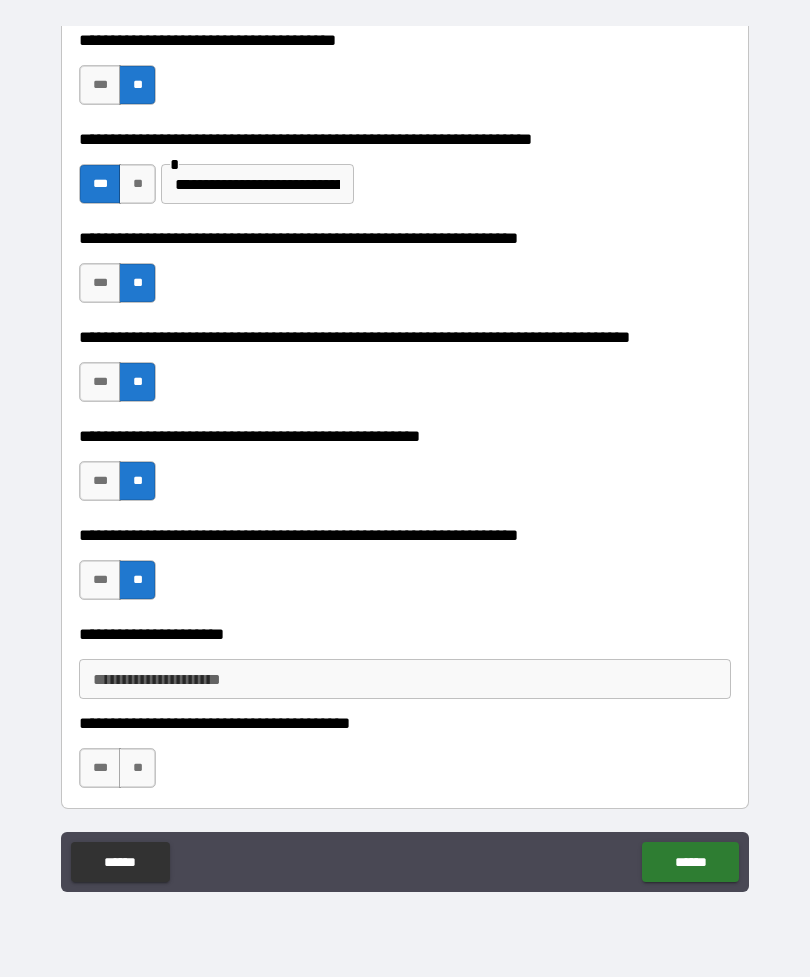 scroll, scrollTop: 3200, scrollLeft: 0, axis: vertical 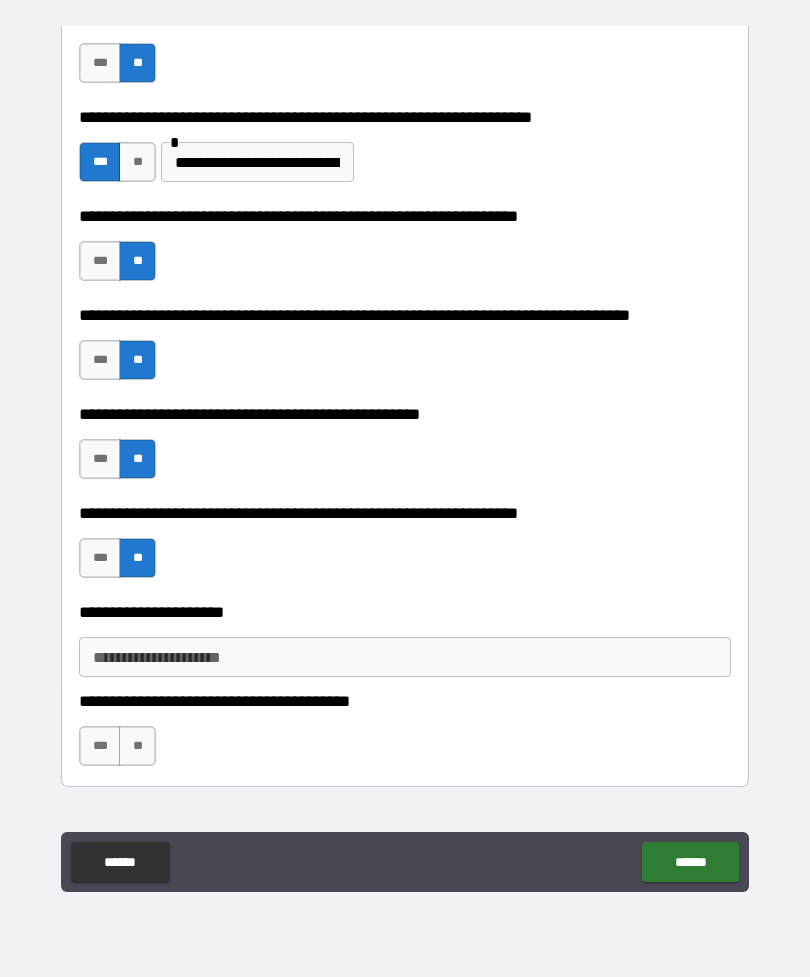 click on "**" at bounding box center (137, 746) 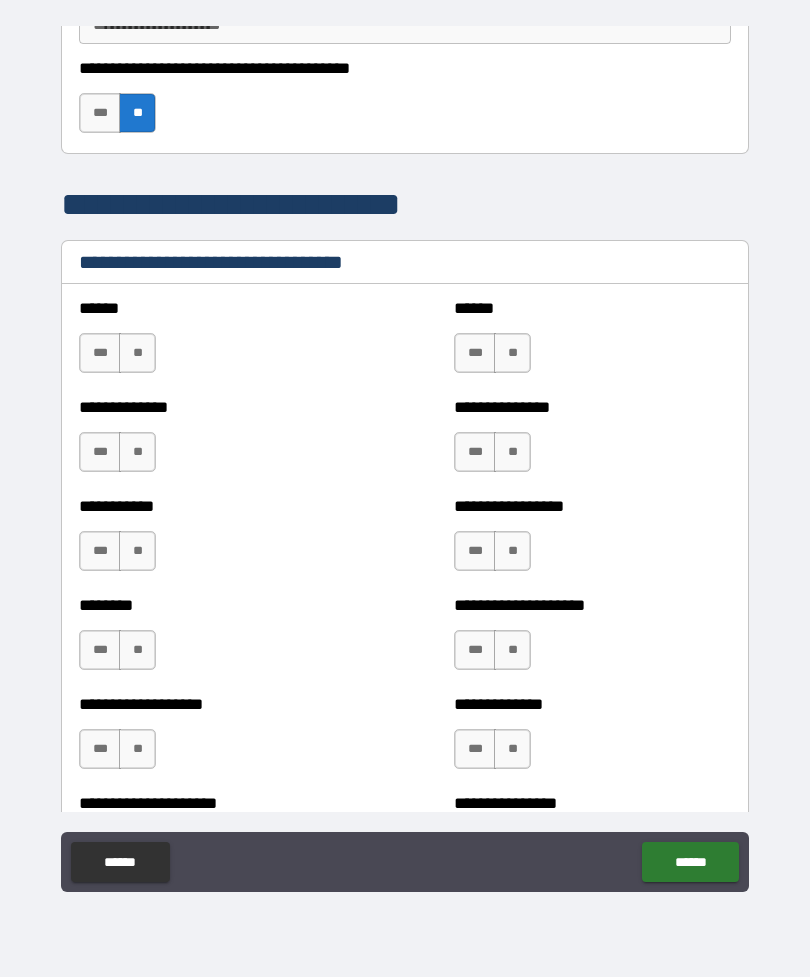 scroll, scrollTop: 3849, scrollLeft: 0, axis: vertical 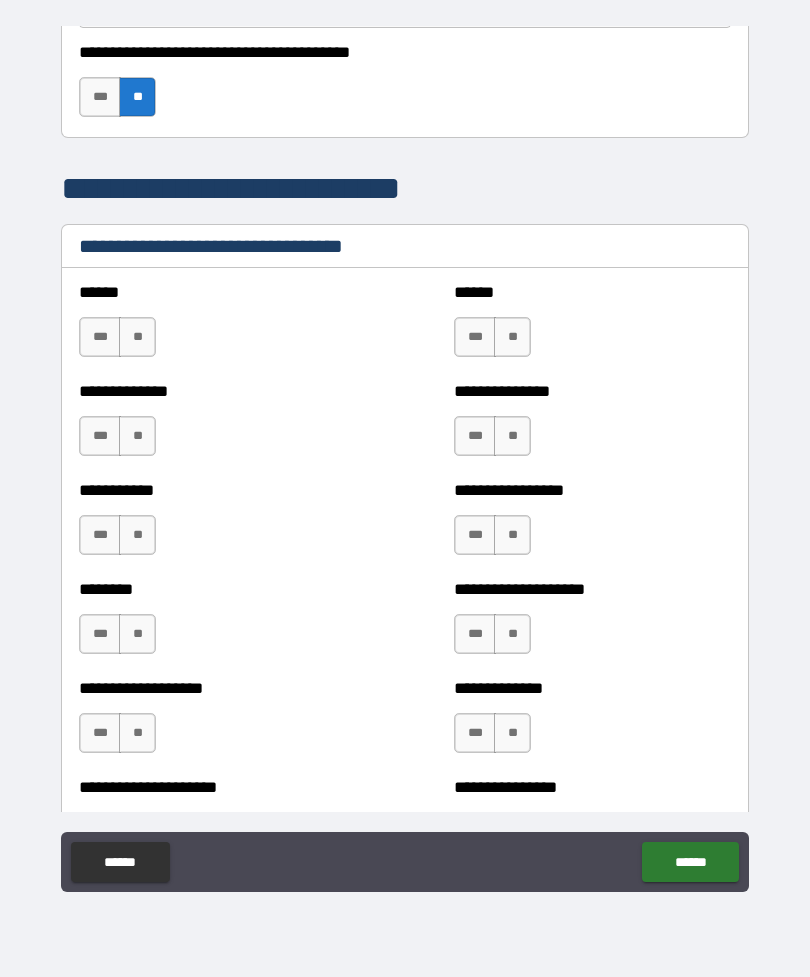 click on "**" at bounding box center (137, 337) 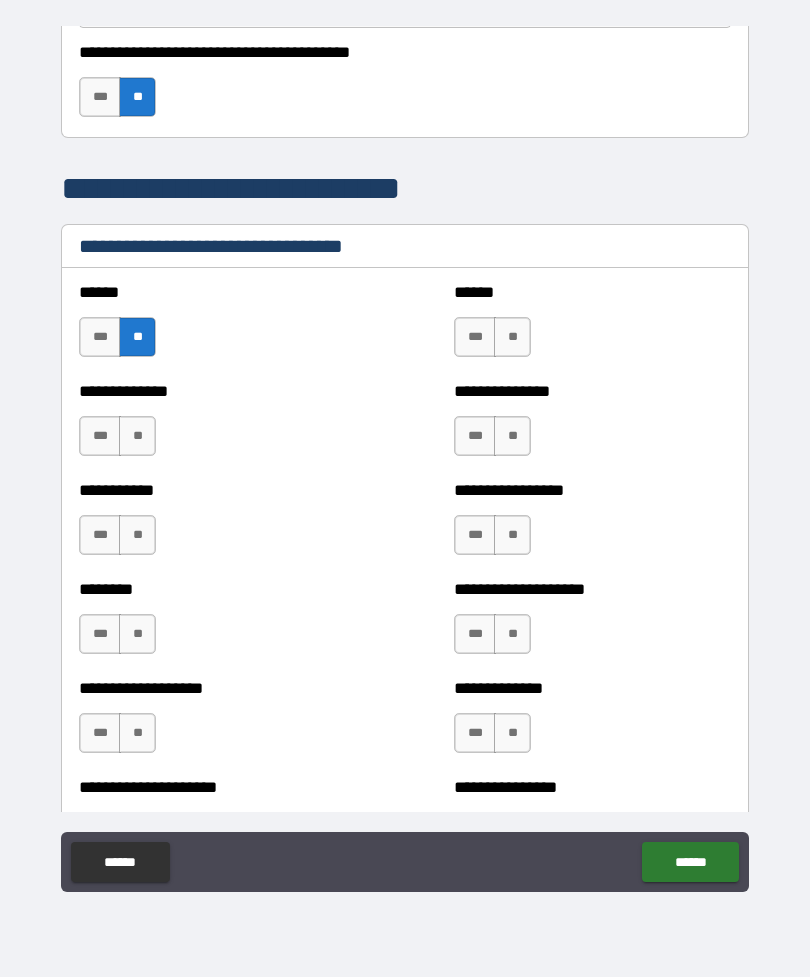 click on "**" at bounding box center [512, 337] 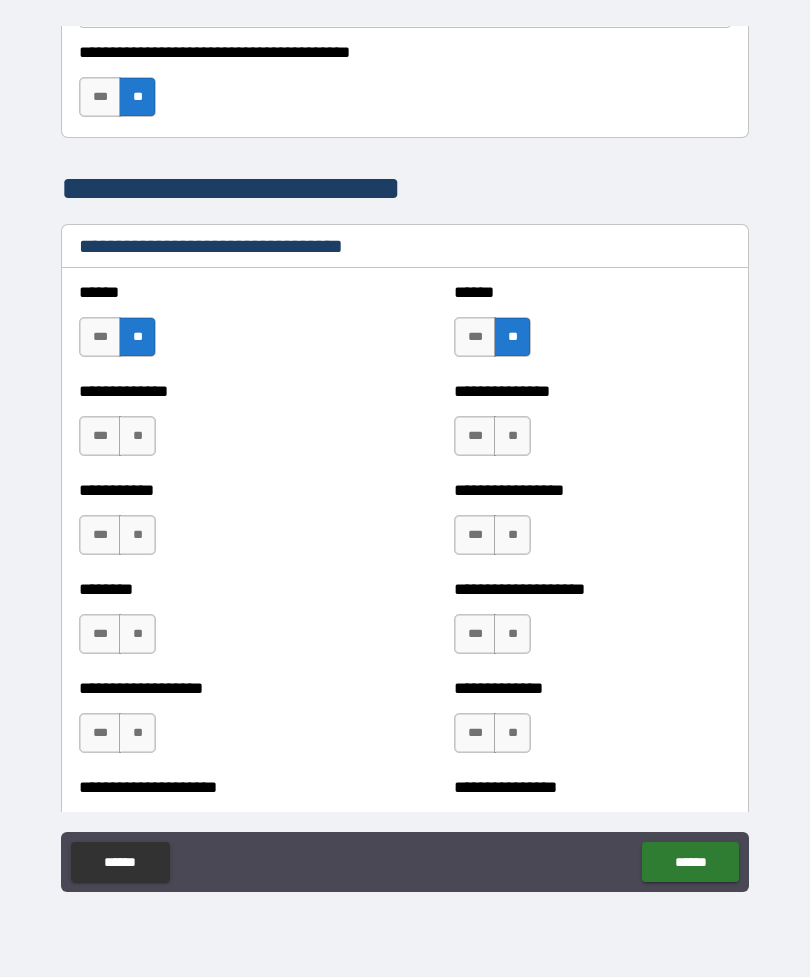 click on "**" at bounding box center [512, 436] 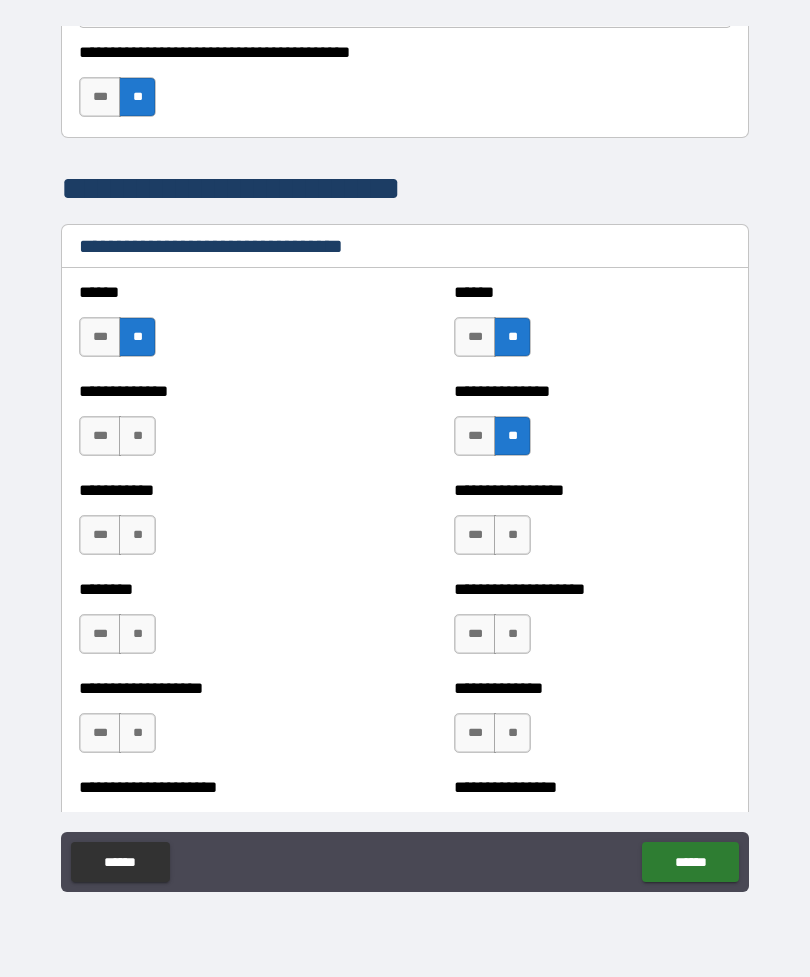 click on "**" at bounding box center [137, 436] 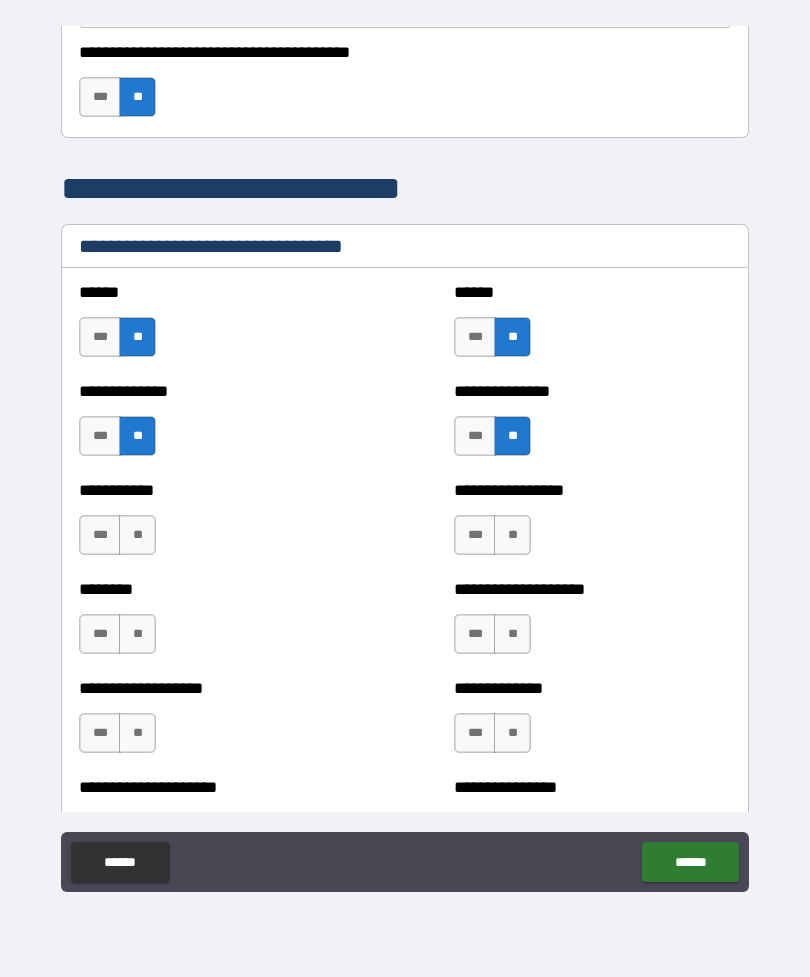click on "**" at bounding box center [137, 535] 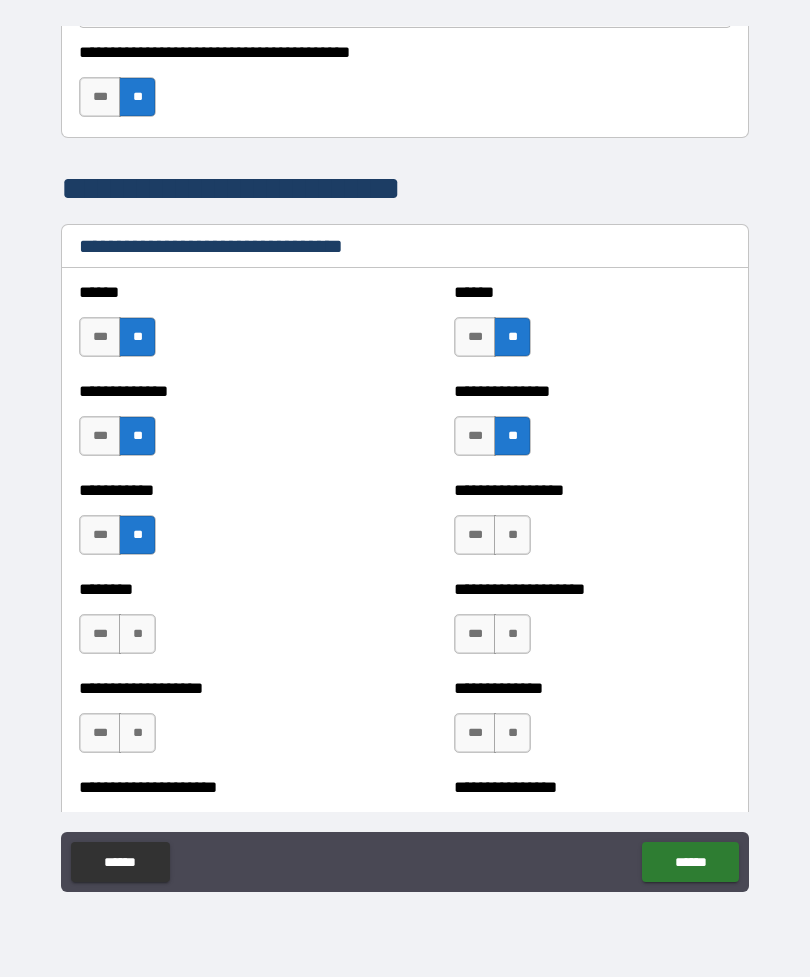 click on "**" at bounding box center [512, 535] 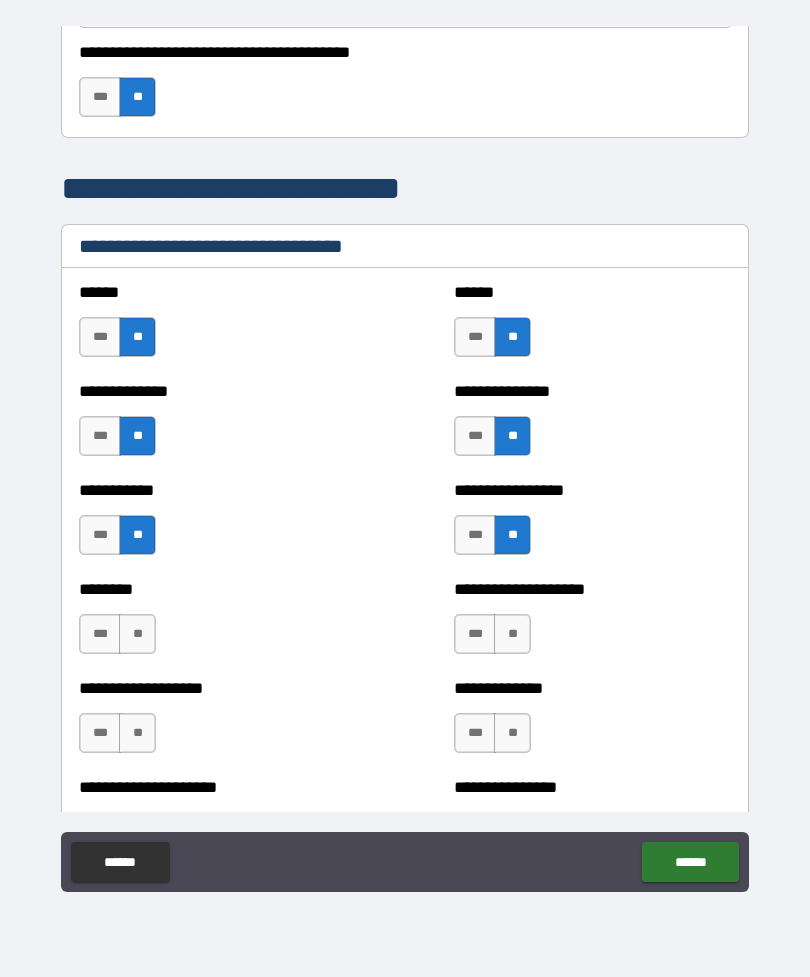 click on "**" at bounding box center (512, 634) 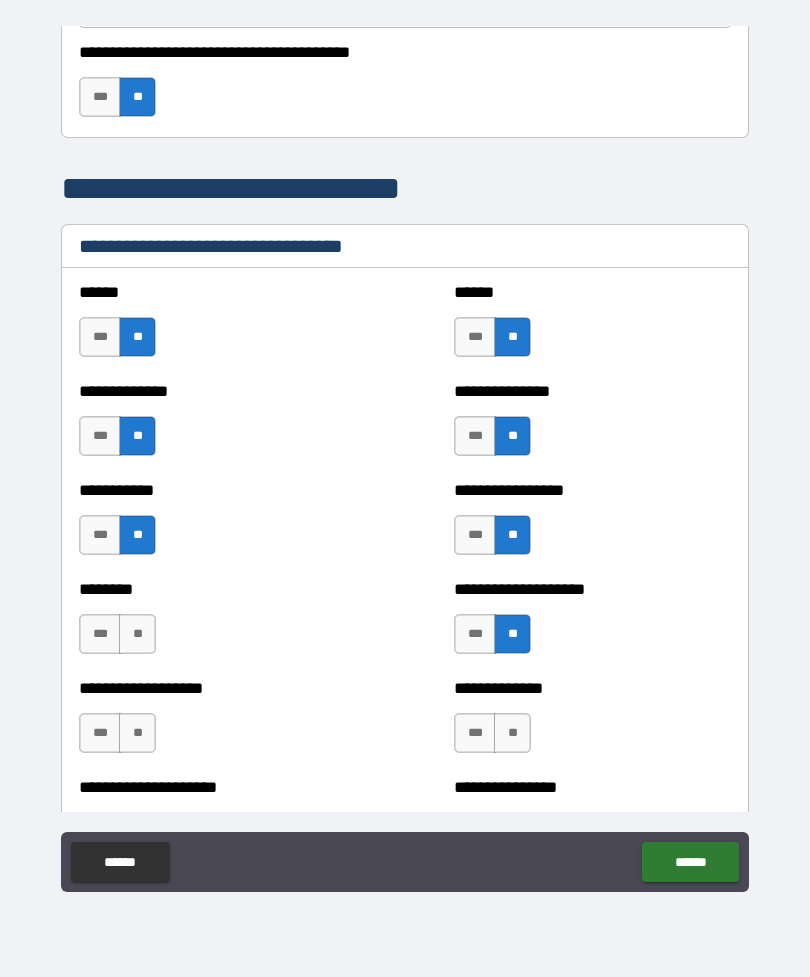 click on "**" at bounding box center (137, 634) 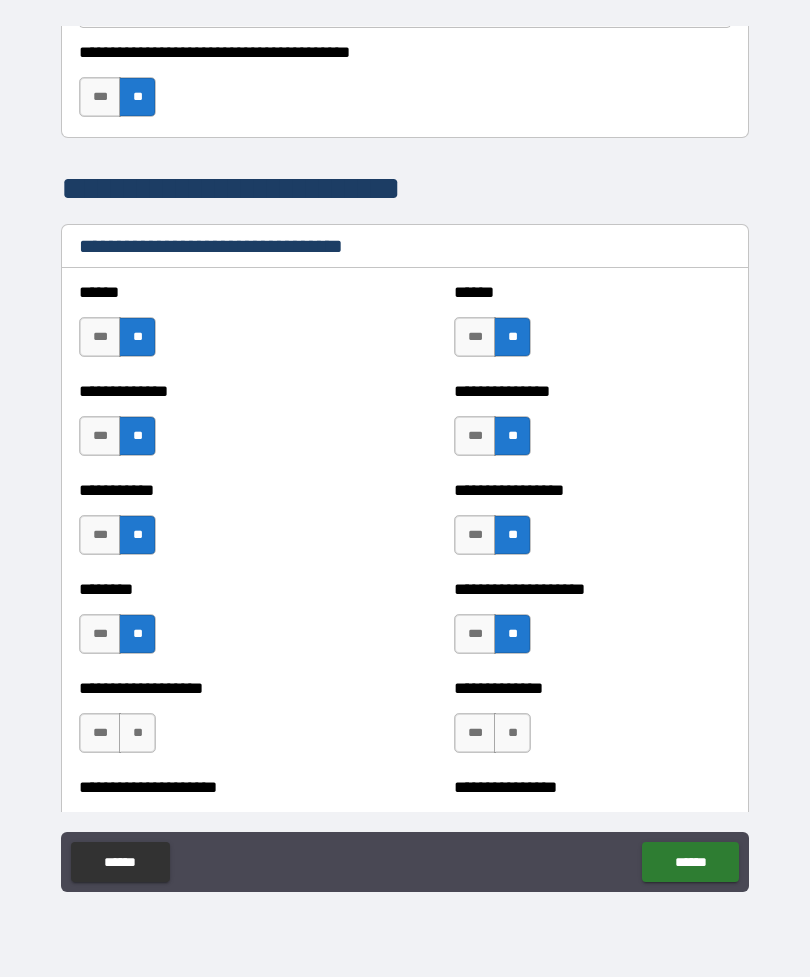 click on "**" at bounding box center (137, 733) 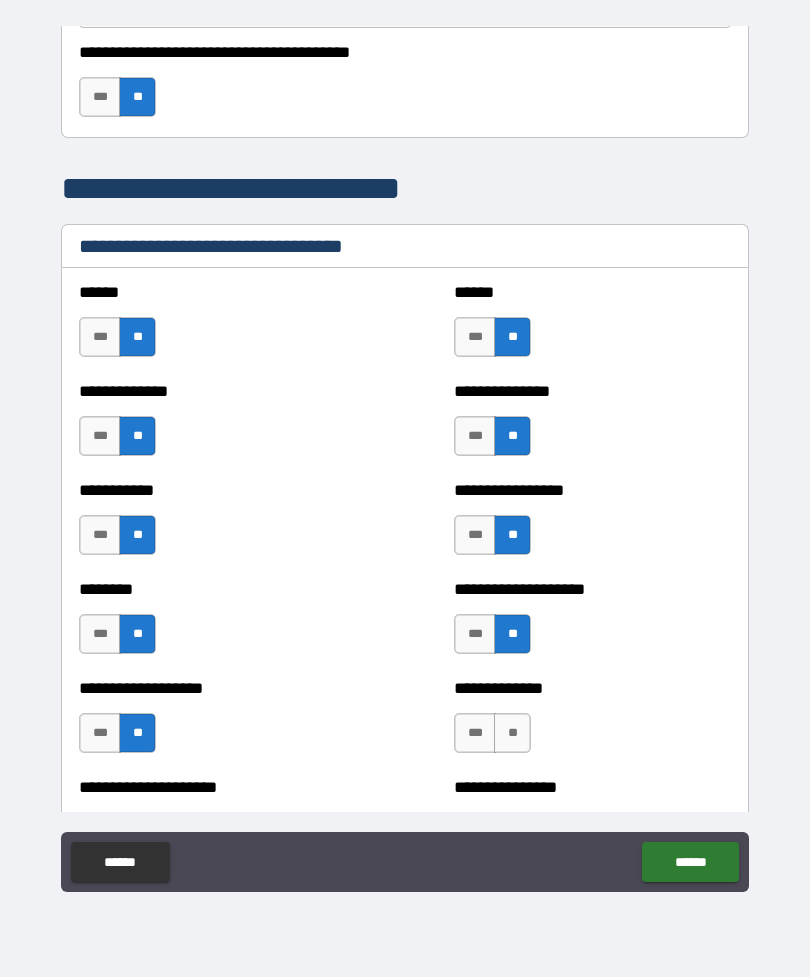 click on "**" at bounding box center [512, 733] 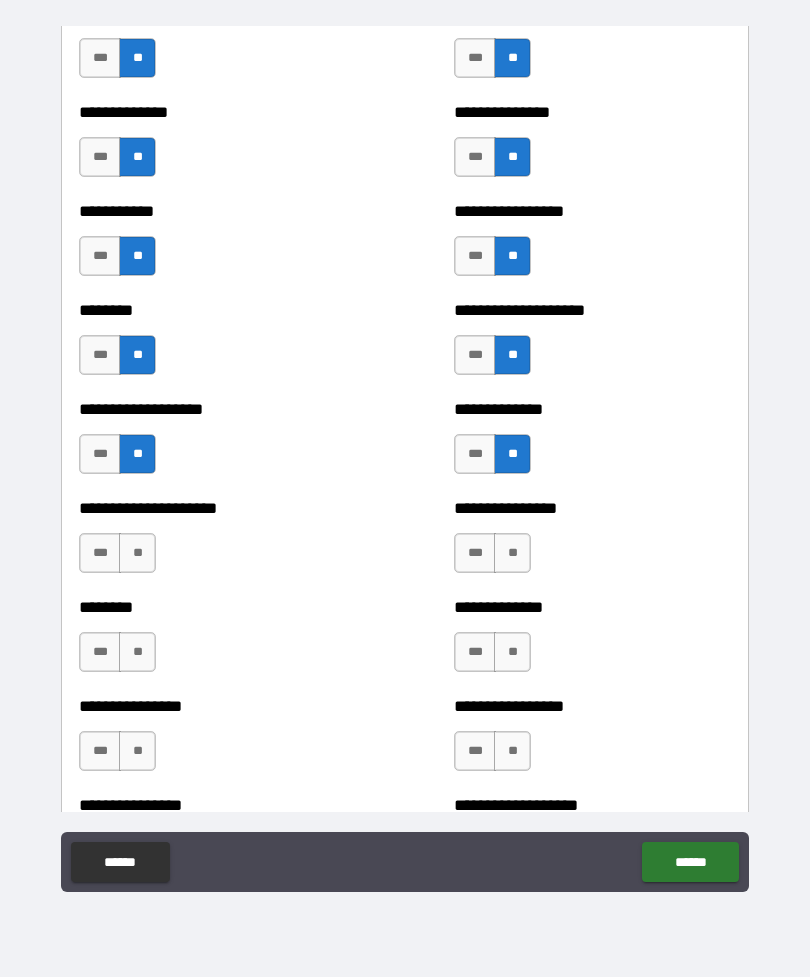 scroll, scrollTop: 4138, scrollLeft: 0, axis: vertical 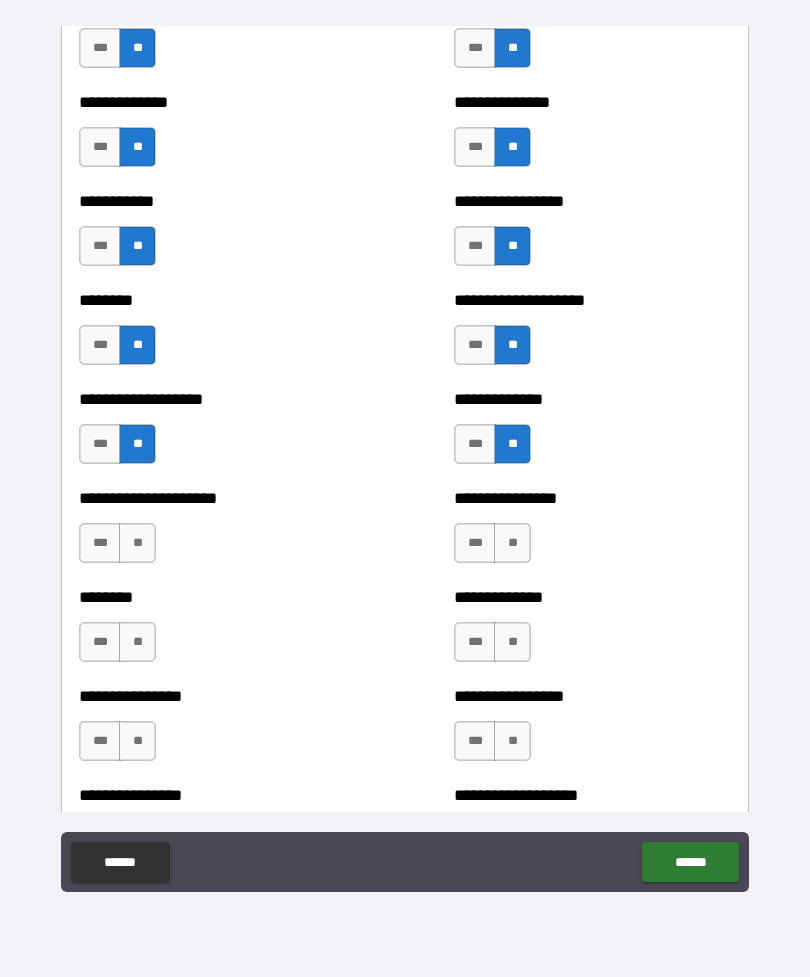 click on "**" at bounding box center (512, 543) 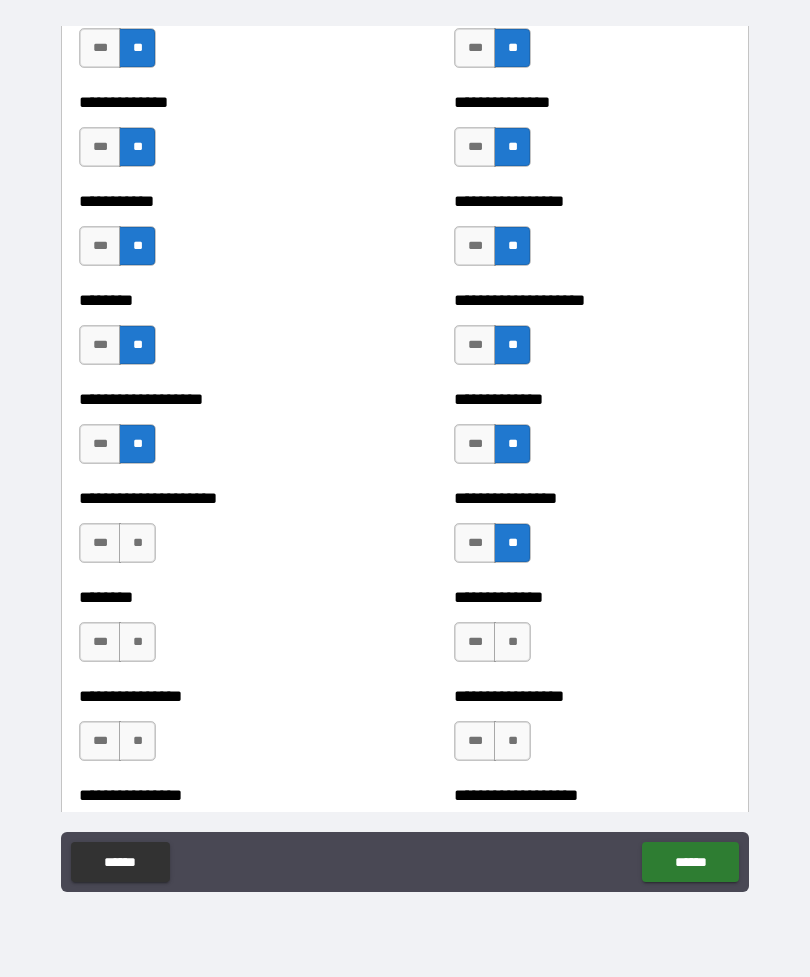 click on "**" at bounding box center (512, 642) 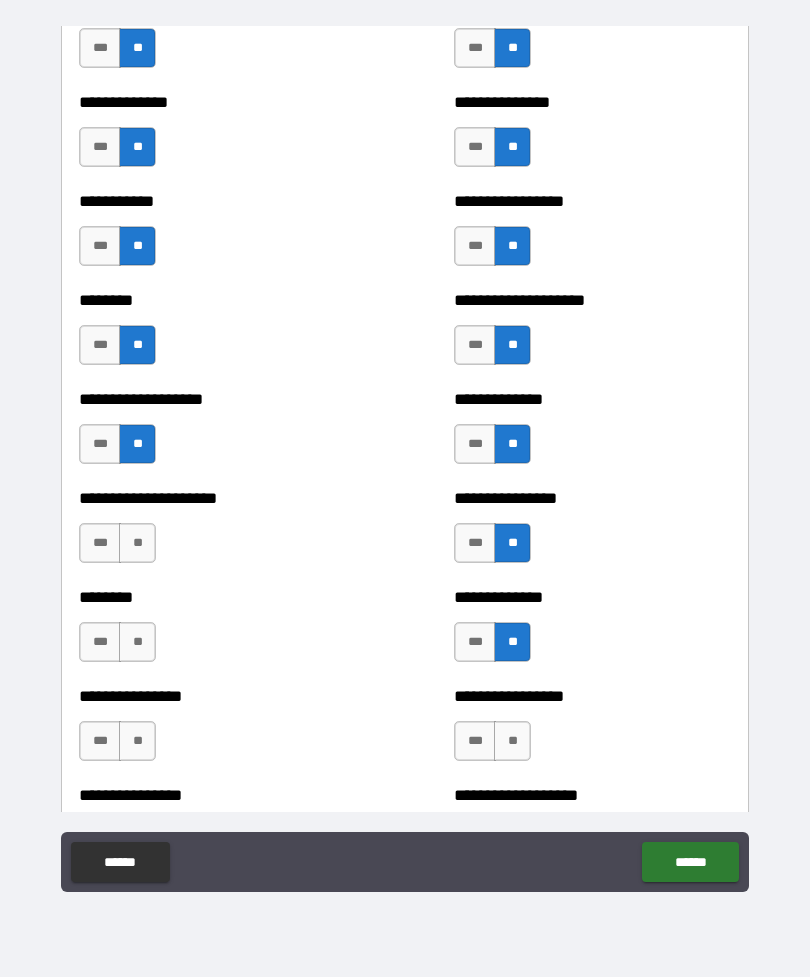 click on "**" at bounding box center [512, 741] 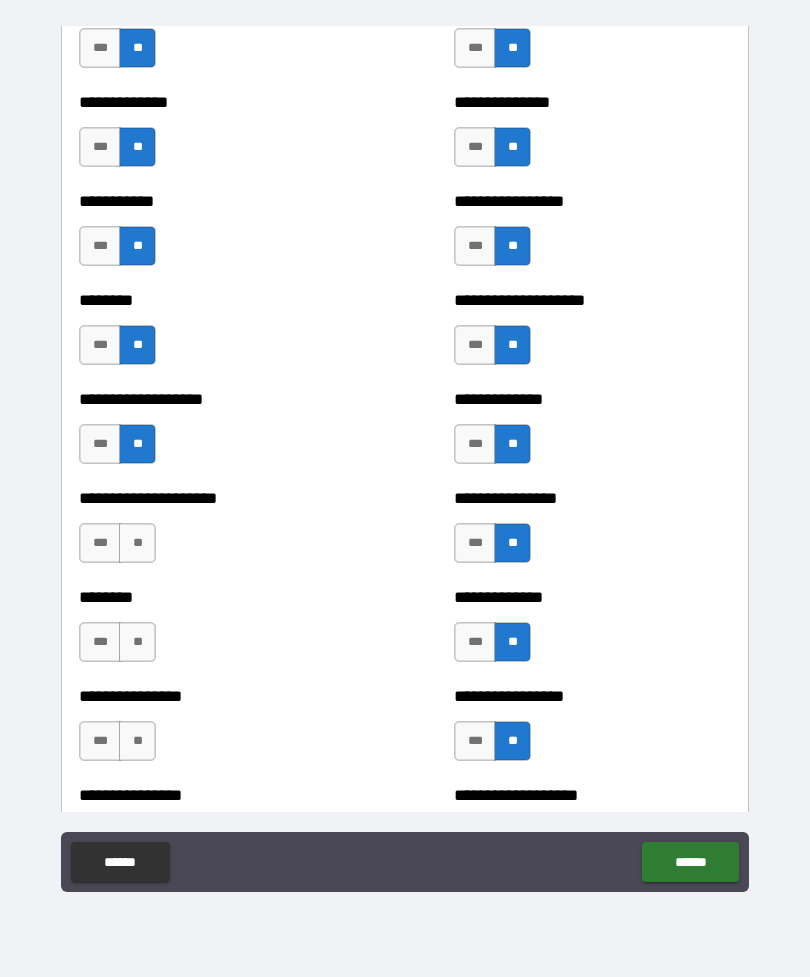 click on "**" at bounding box center [137, 741] 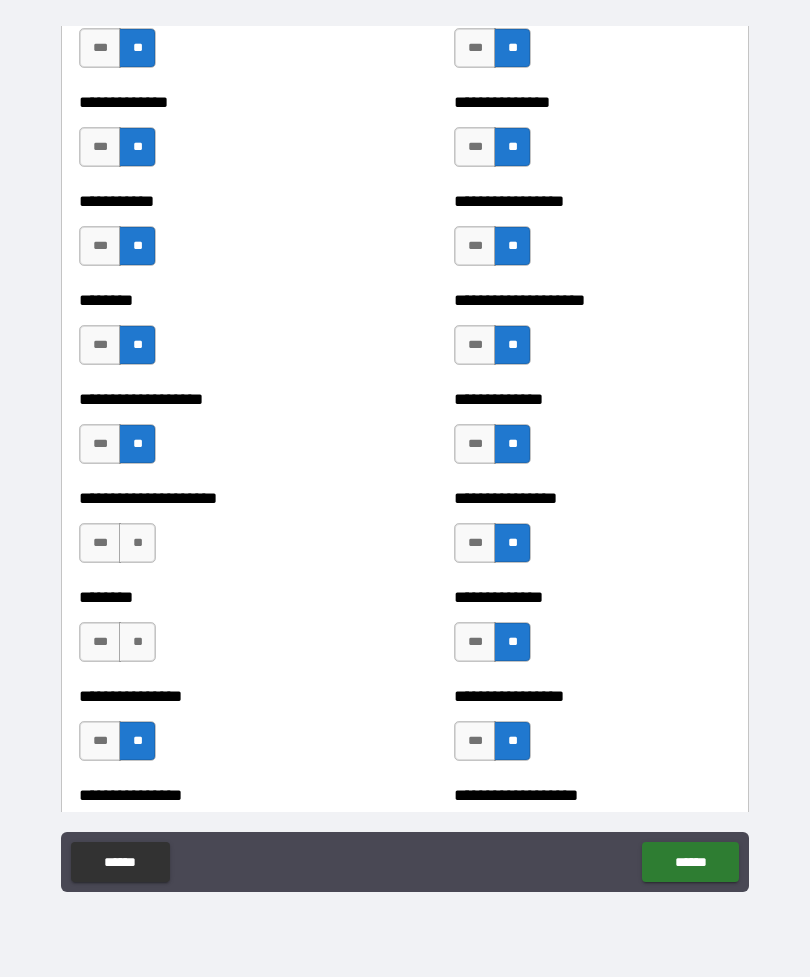 click on "**" at bounding box center (137, 642) 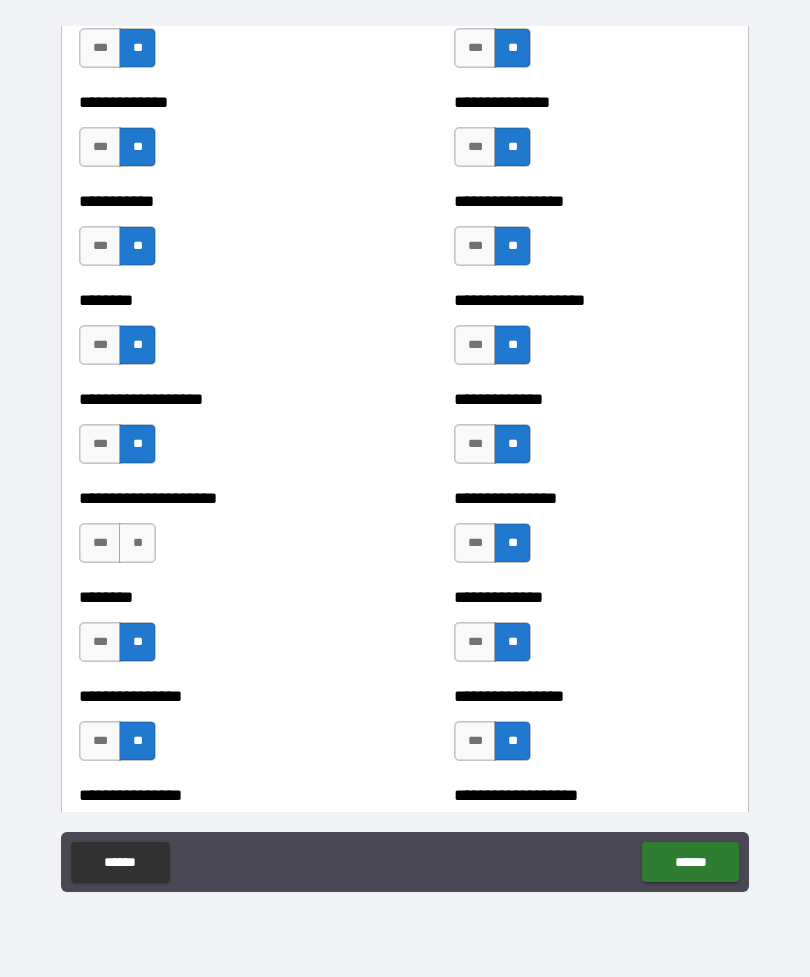click on "**" at bounding box center [137, 543] 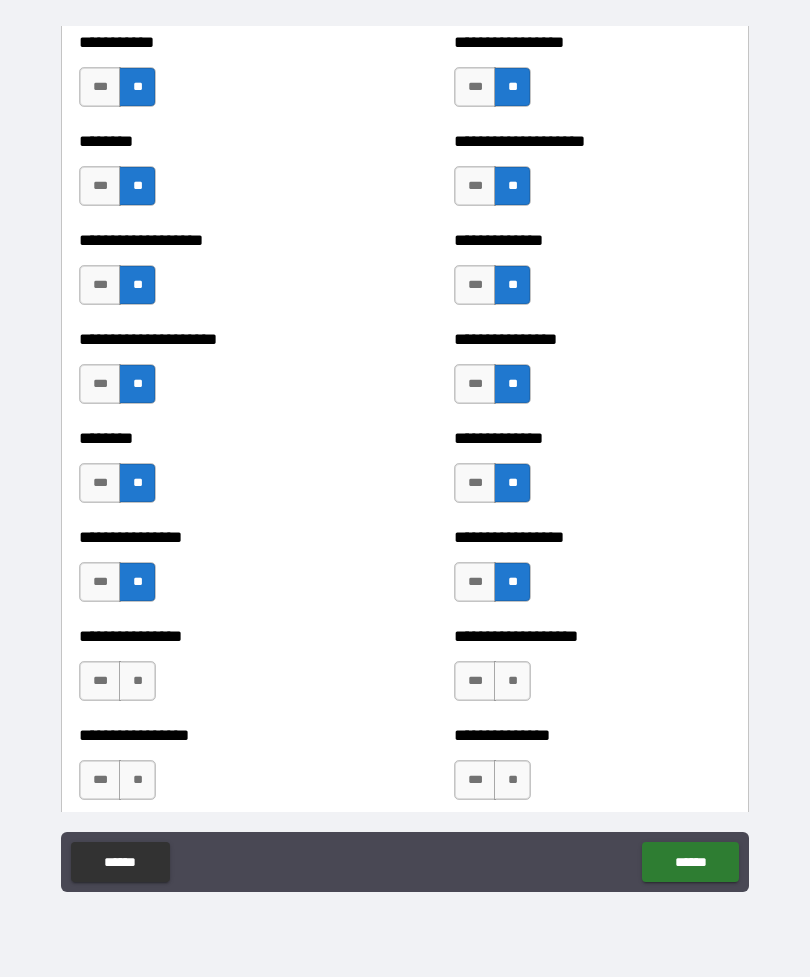 scroll, scrollTop: 4361, scrollLeft: 0, axis: vertical 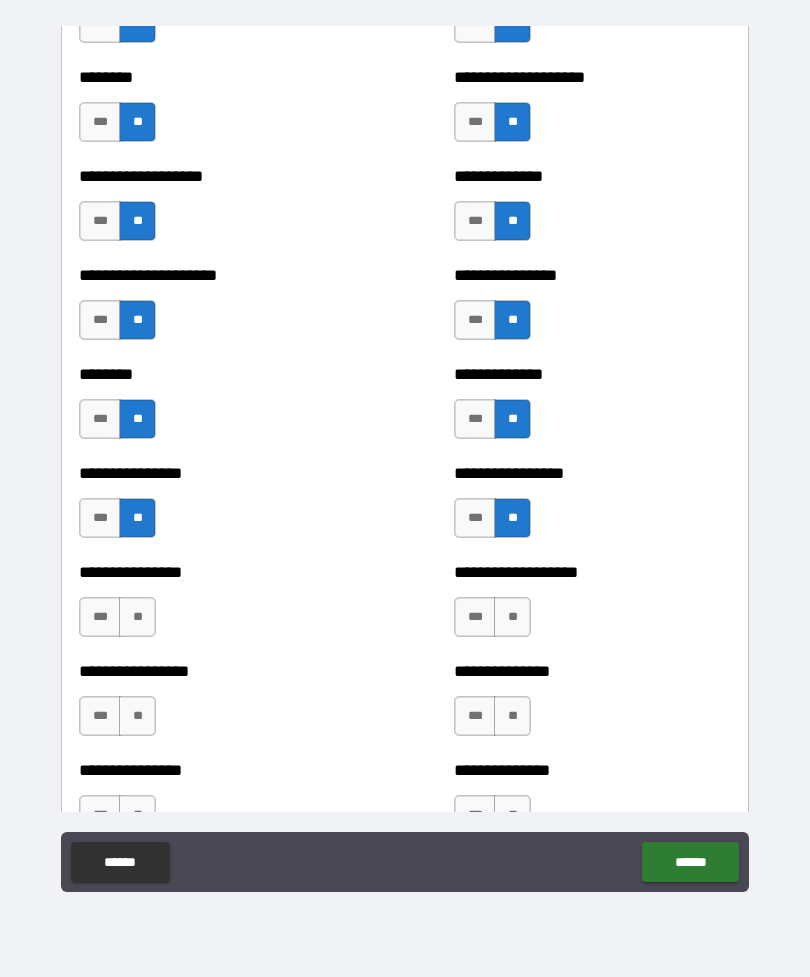 click on "**" at bounding box center [137, 617] 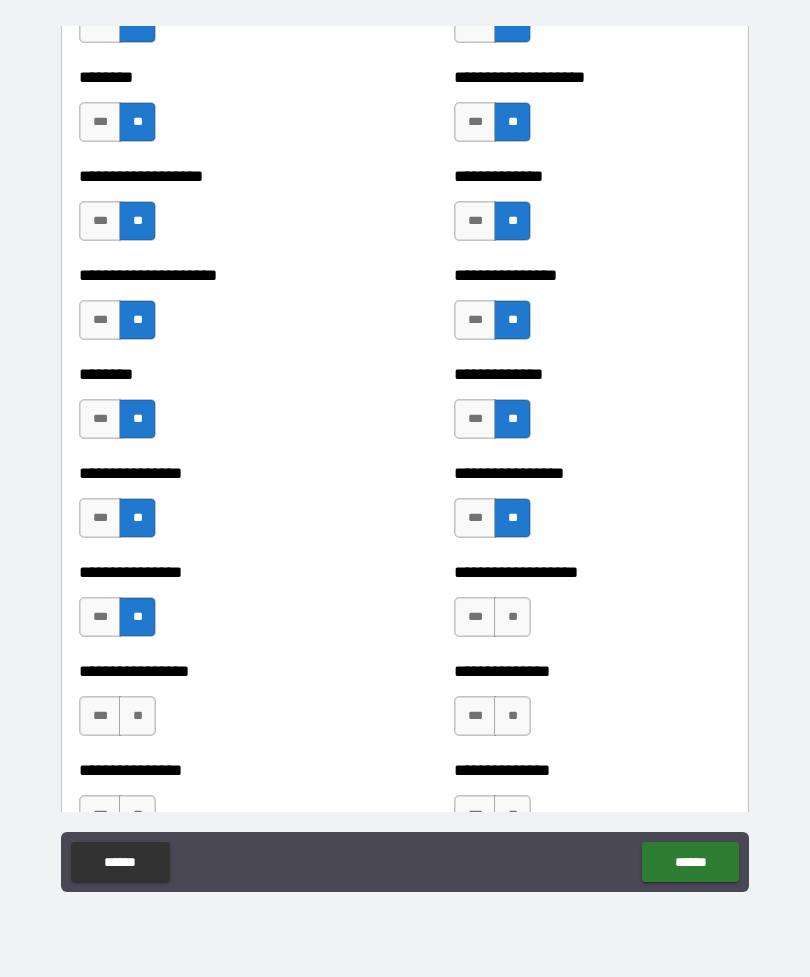 click on "**" at bounding box center [137, 716] 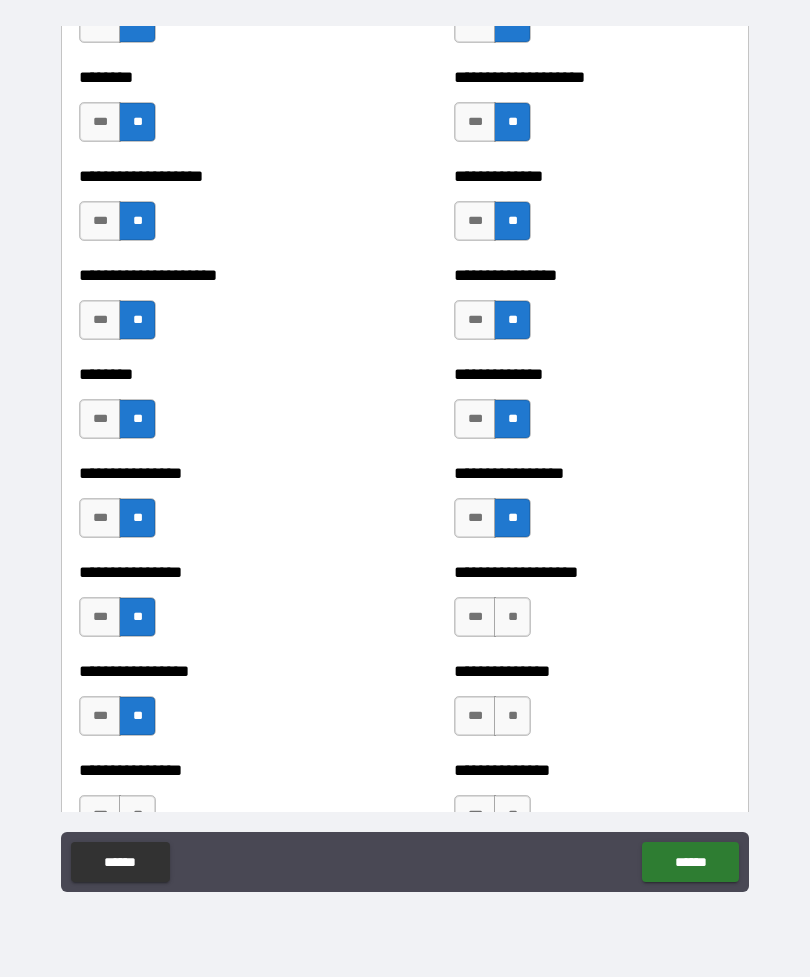click on "**" at bounding box center [512, 617] 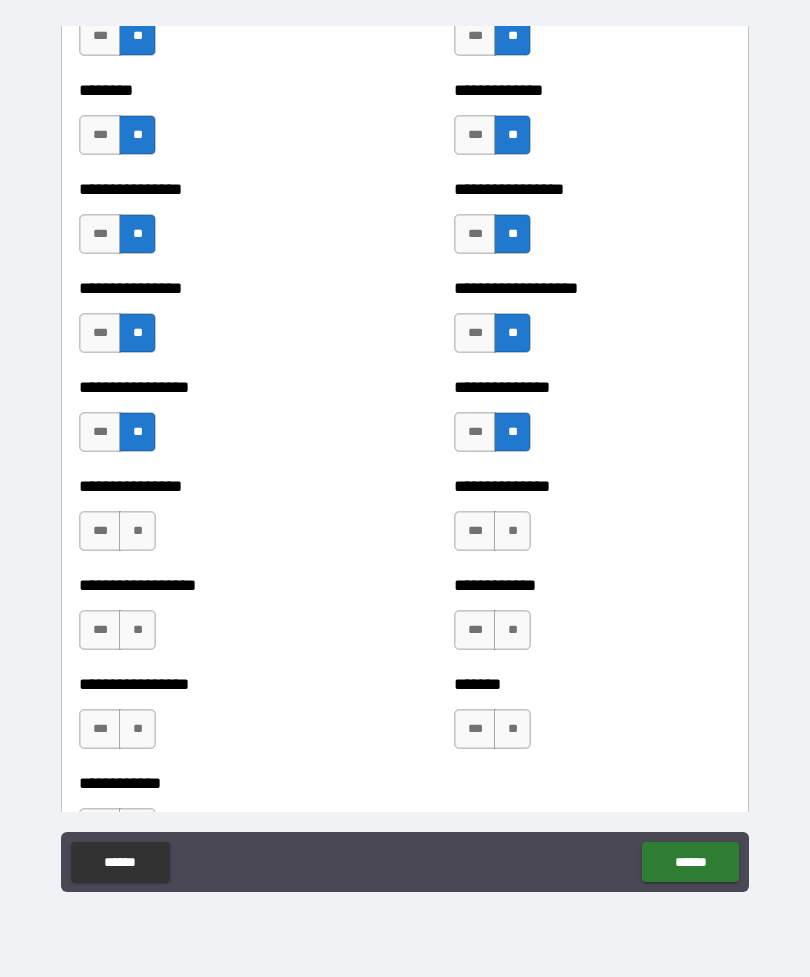 scroll, scrollTop: 4642, scrollLeft: 0, axis: vertical 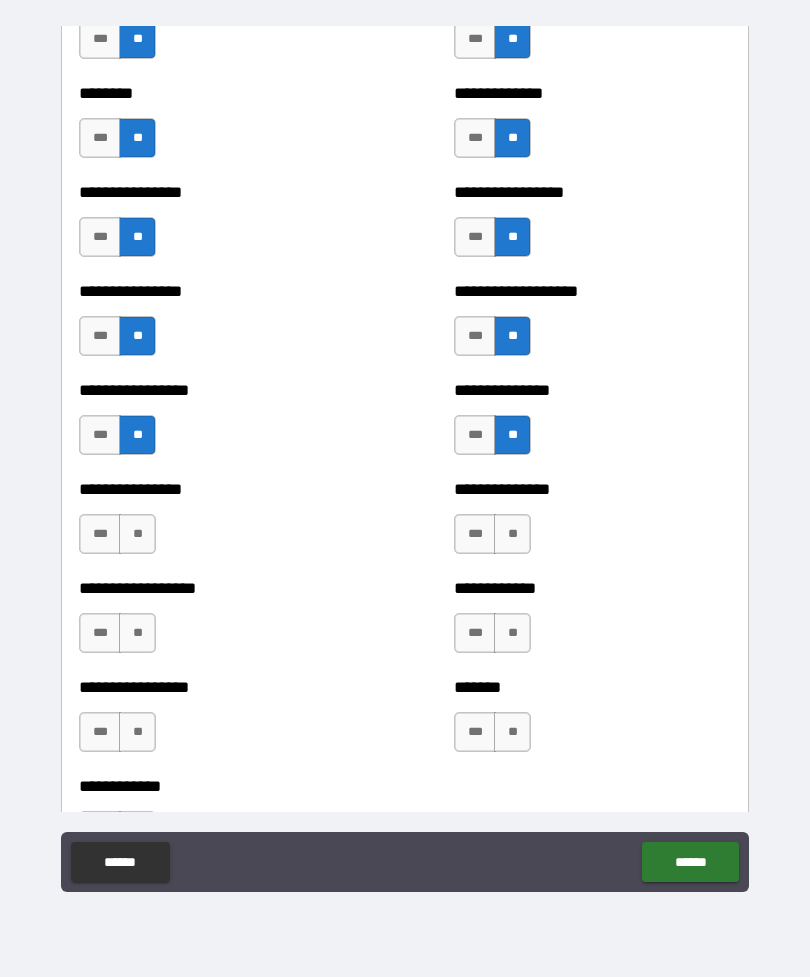 click on "**" at bounding box center (512, 534) 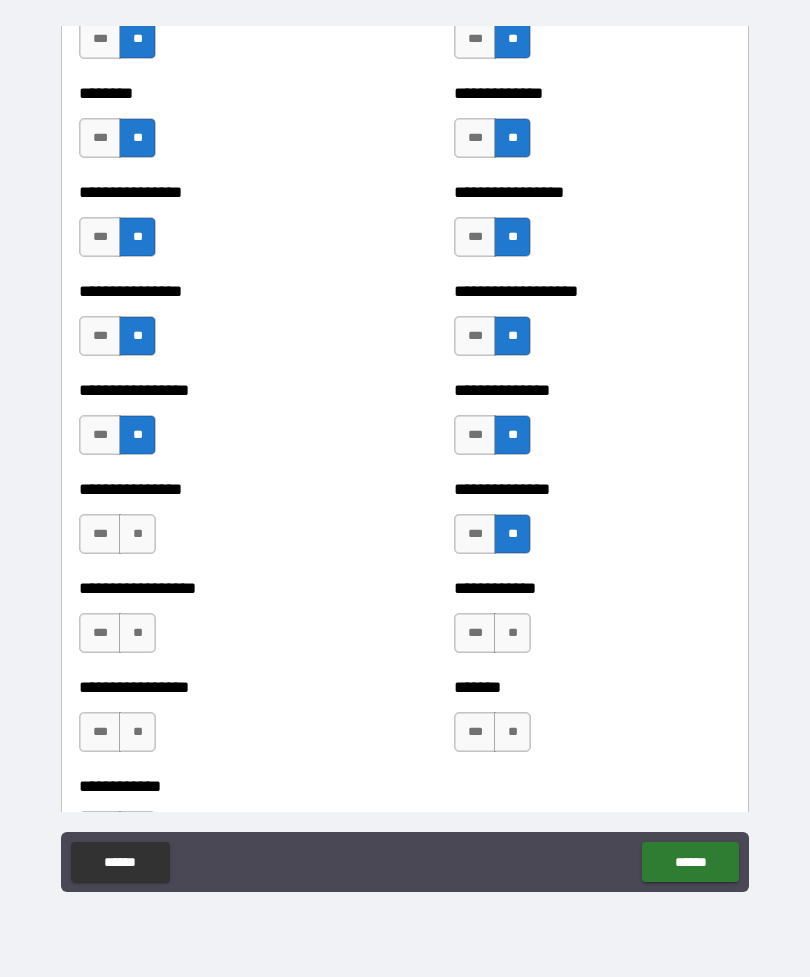 click on "**" at bounding box center (512, 633) 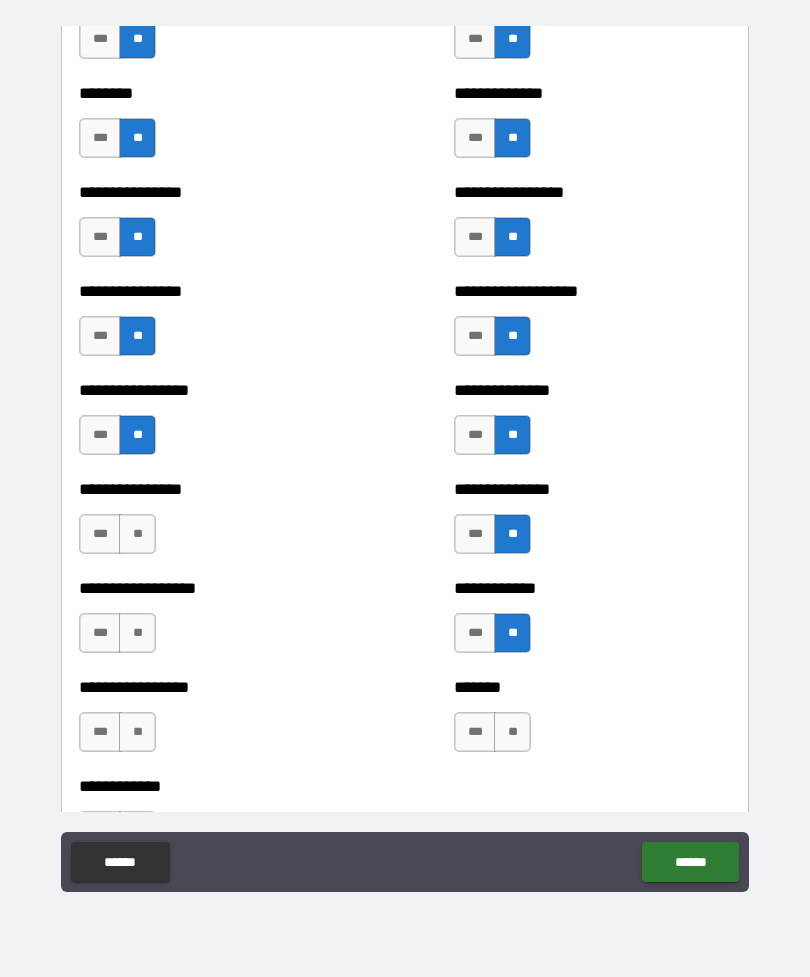 click on "**" at bounding box center [137, 534] 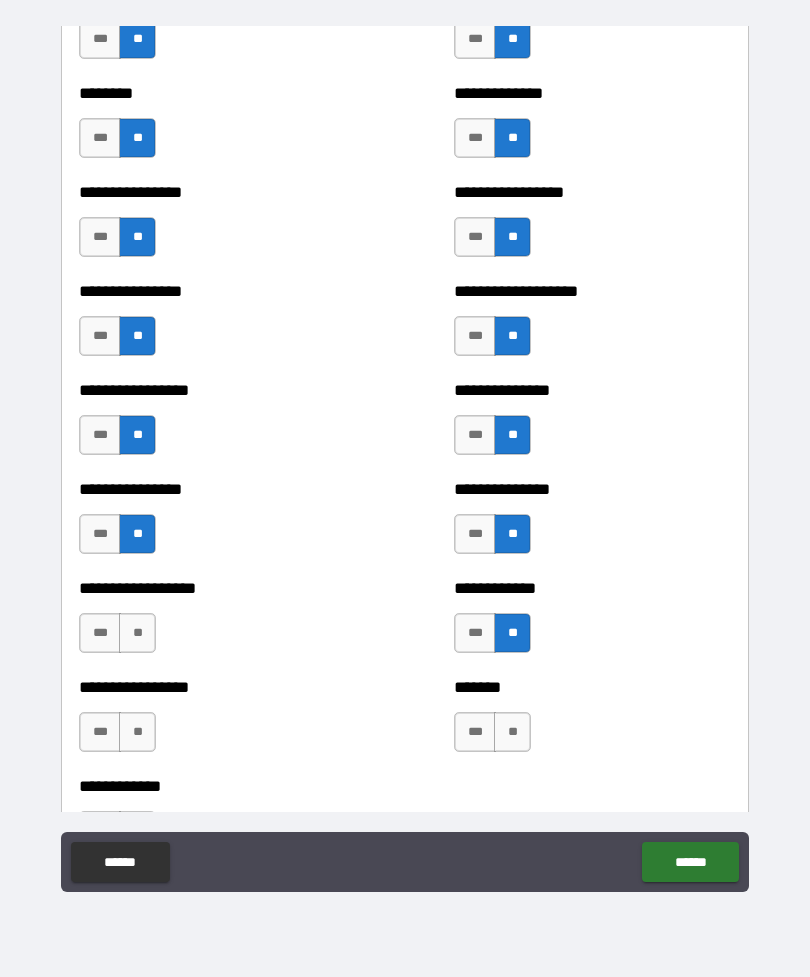 click on "**" at bounding box center [137, 633] 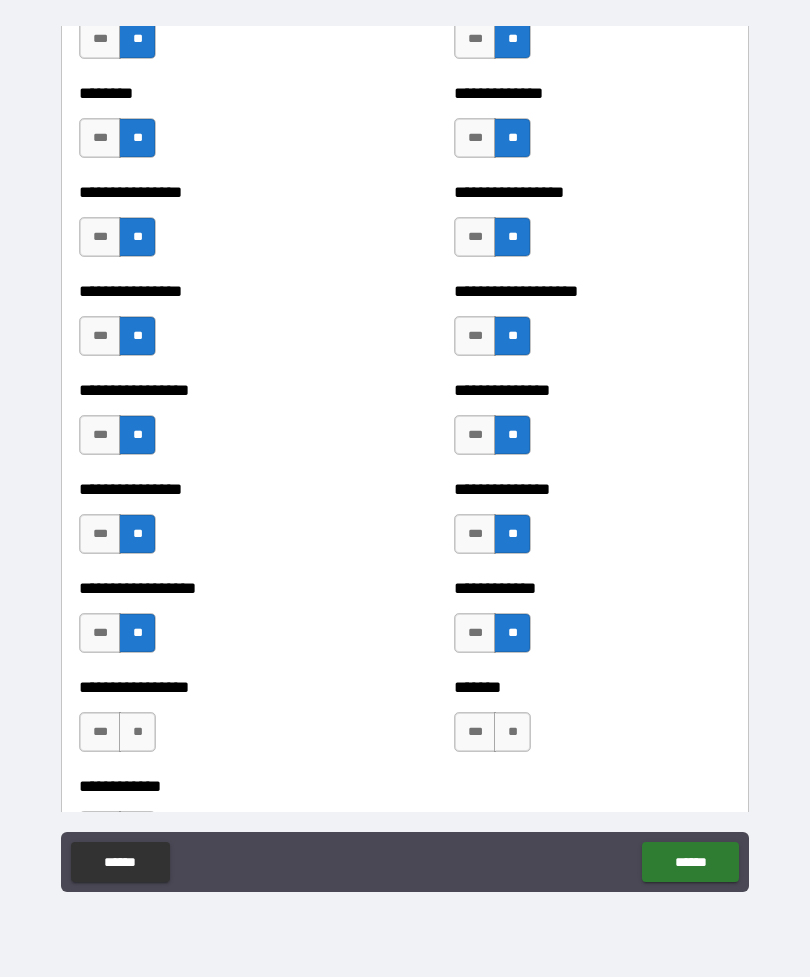 click on "**" at bounding box center [137, 732] 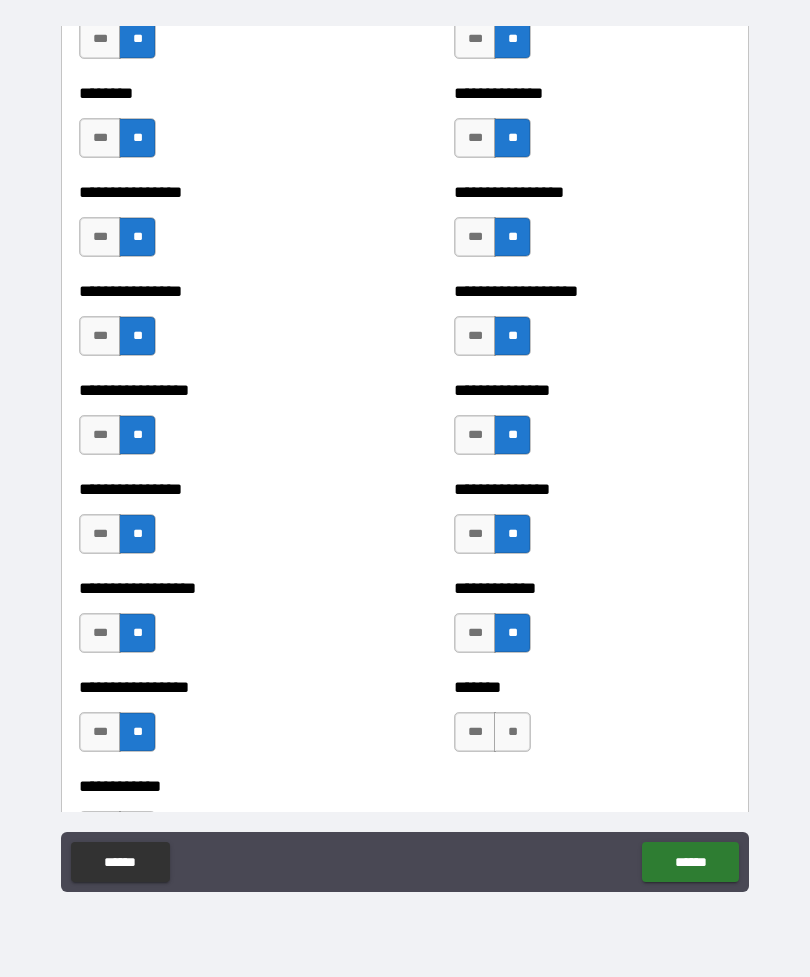 click on "**" at bounding box center [512, 732] 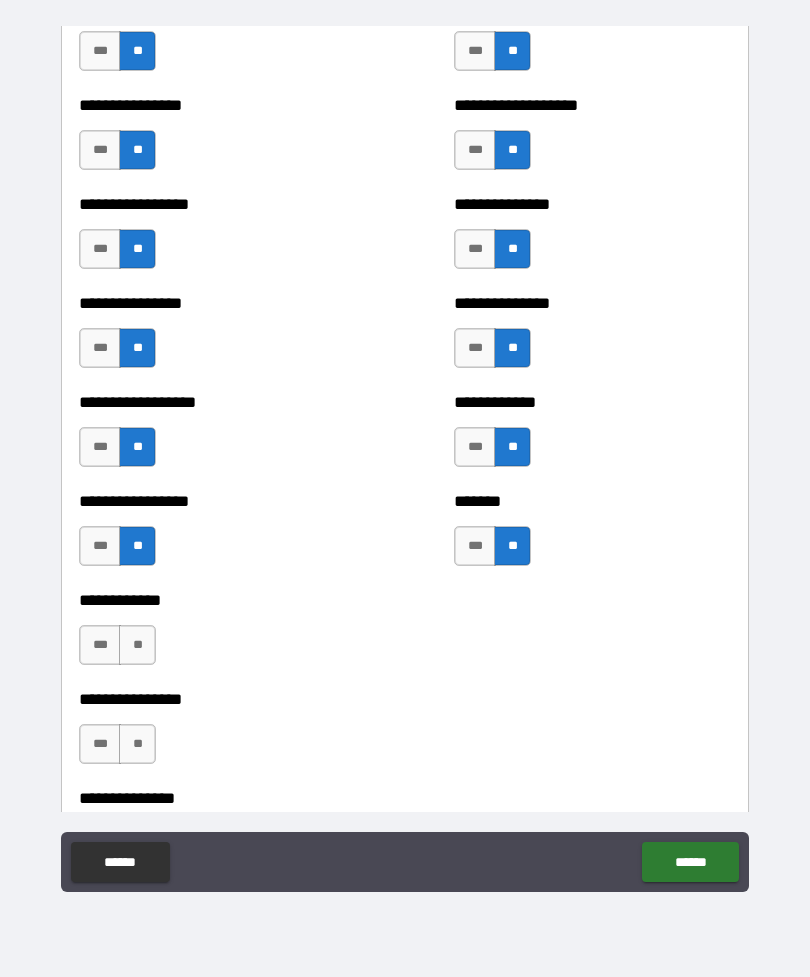 scroll, scrollTop: 4839, scrollLeft: 0, axis: vertical 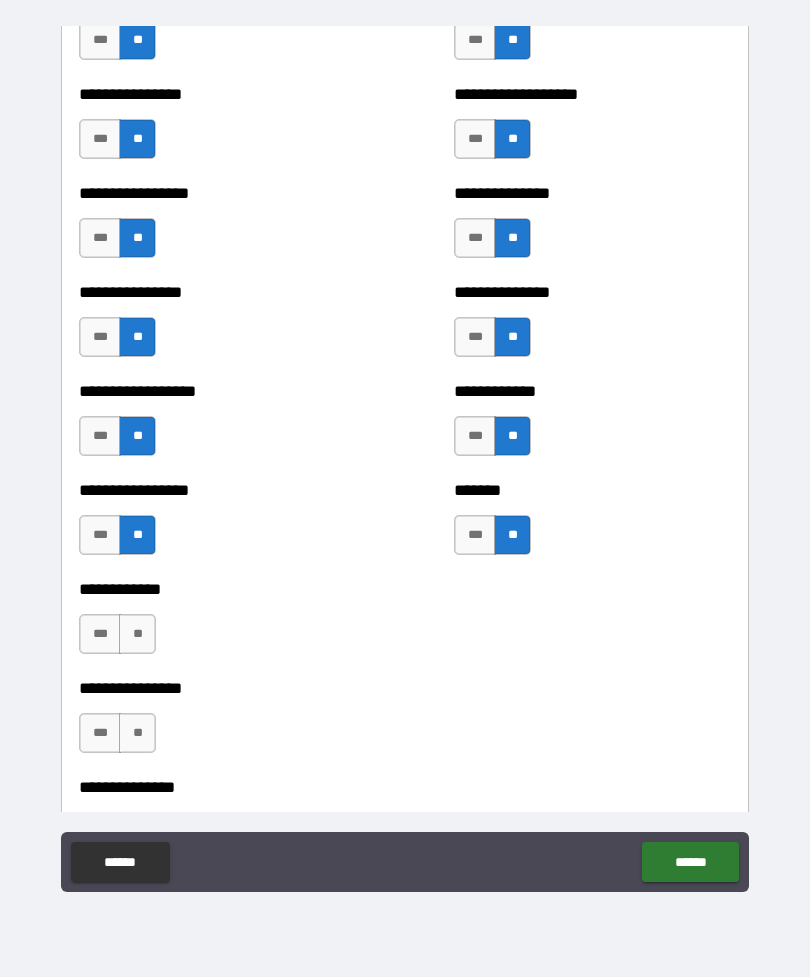 click on "**" at bounding box center (137, 634) 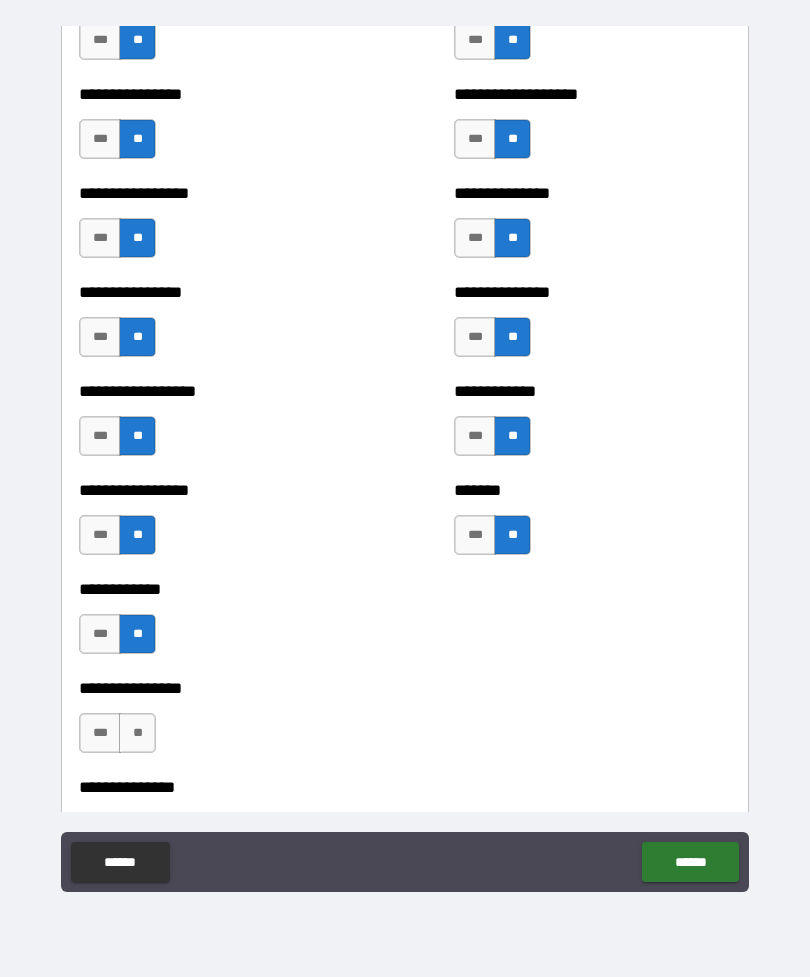 click on "**" at bounding box center [137, 733] 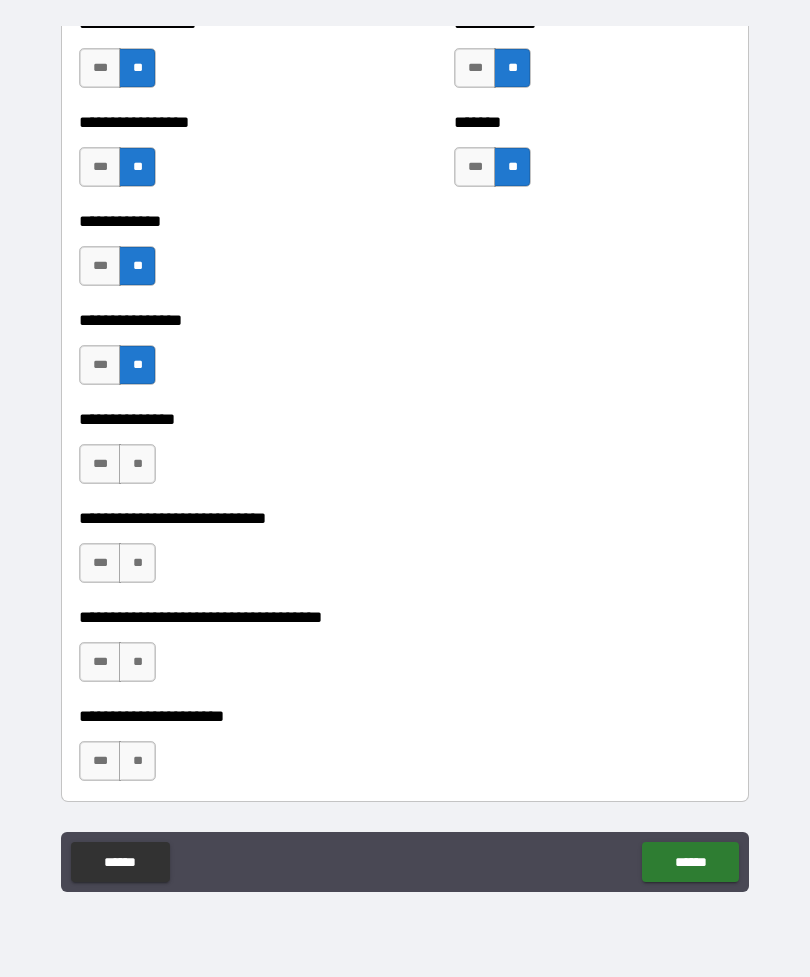 scroll, scrollTop: 5197, scrollLeft: 0, axis: vertical 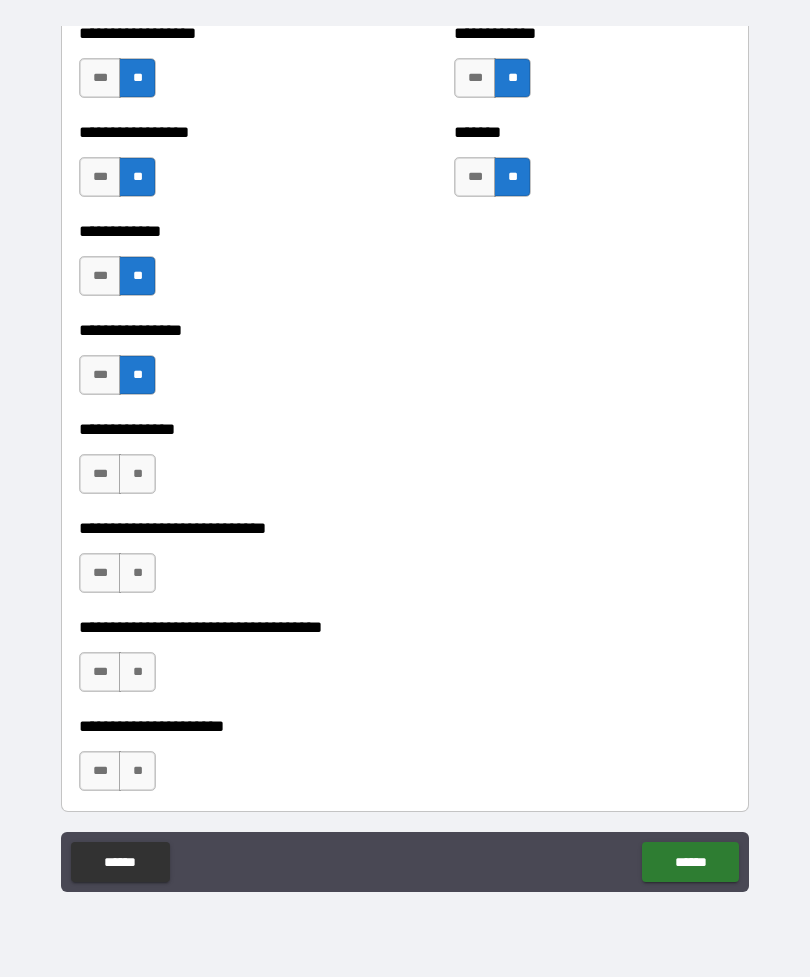 click on "**" at bounding box center [137, 474] 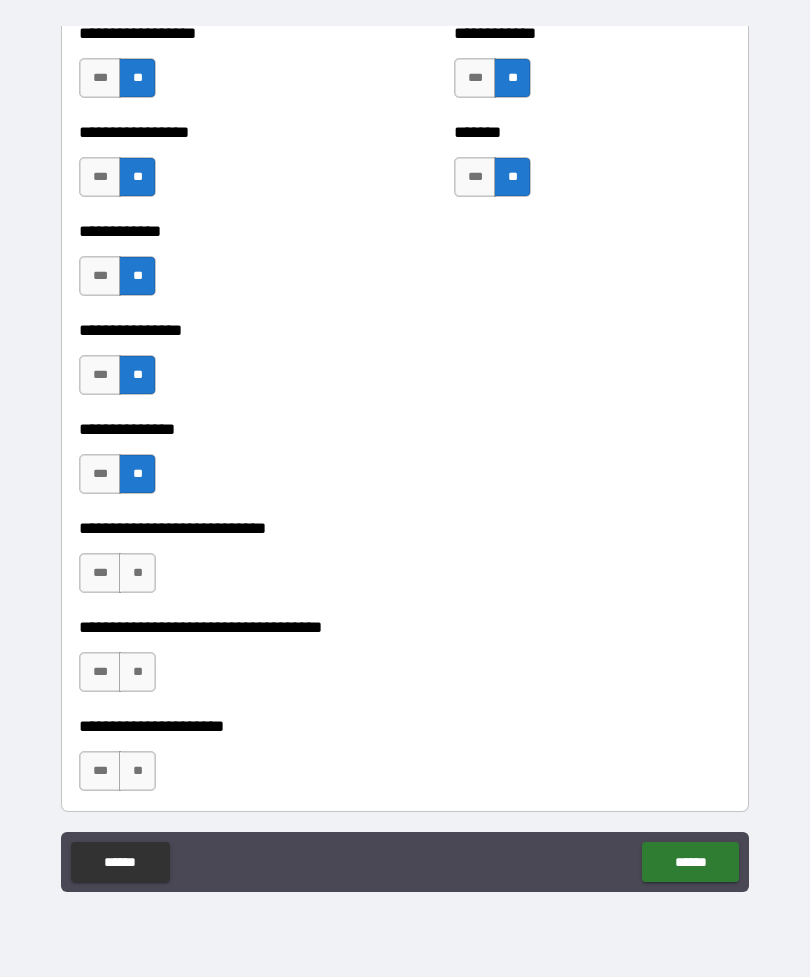 click on "**" at bounding box center (137, 573) 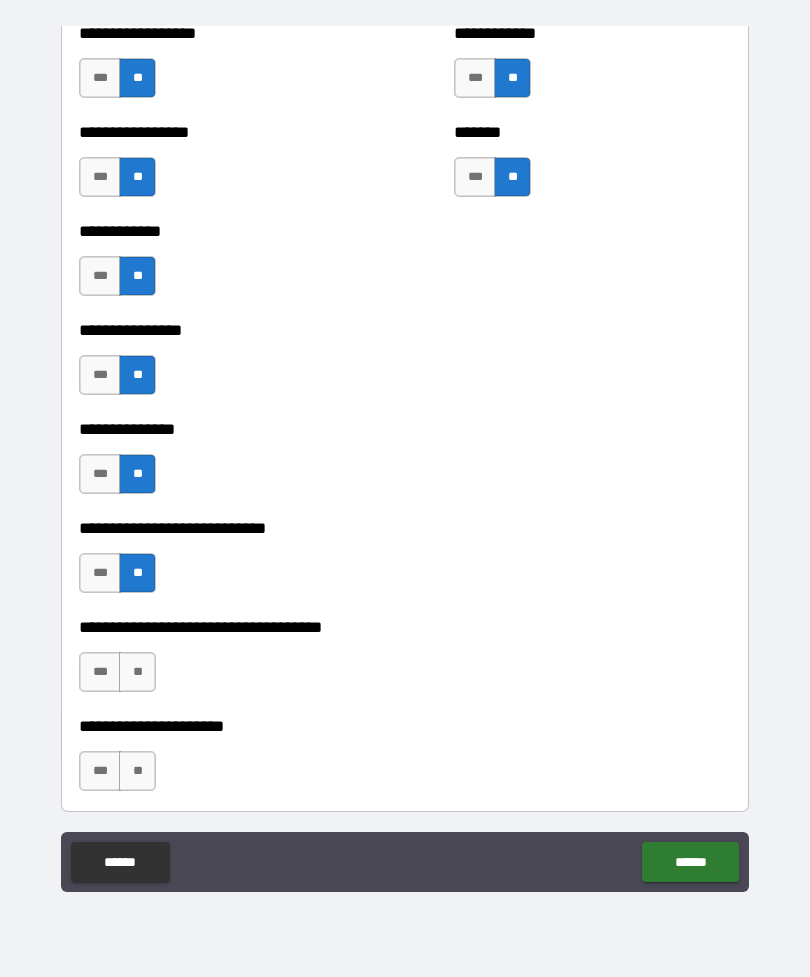 click on "**" at bounding box center (137, 672) 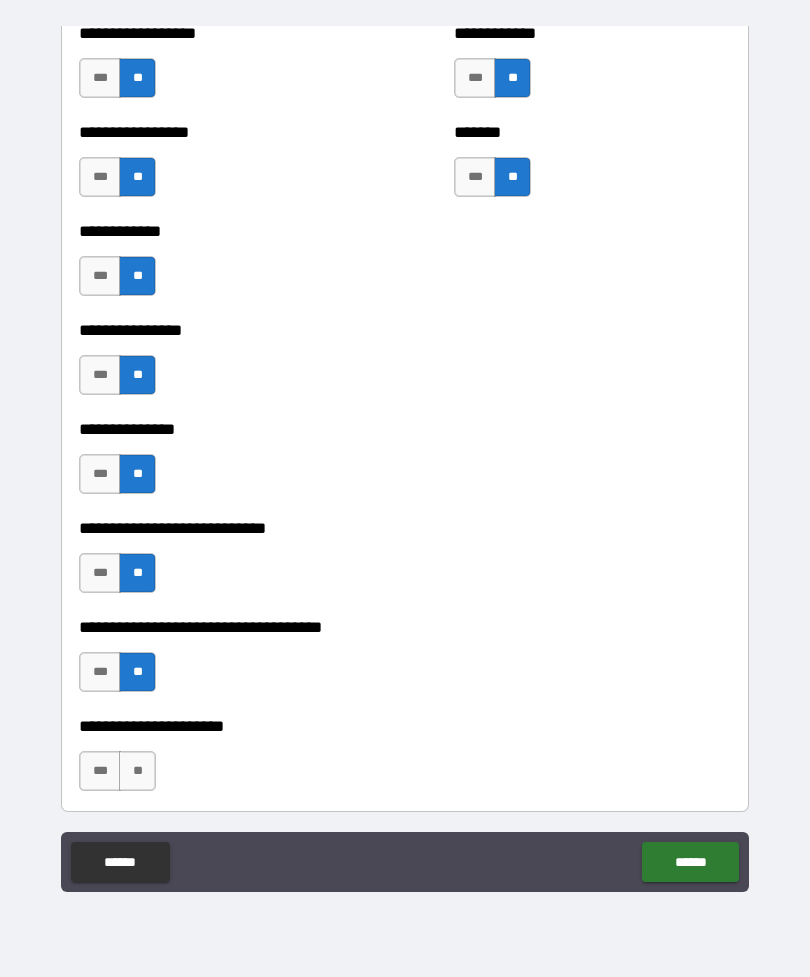 click on "**" at bounding box center [137, 771] 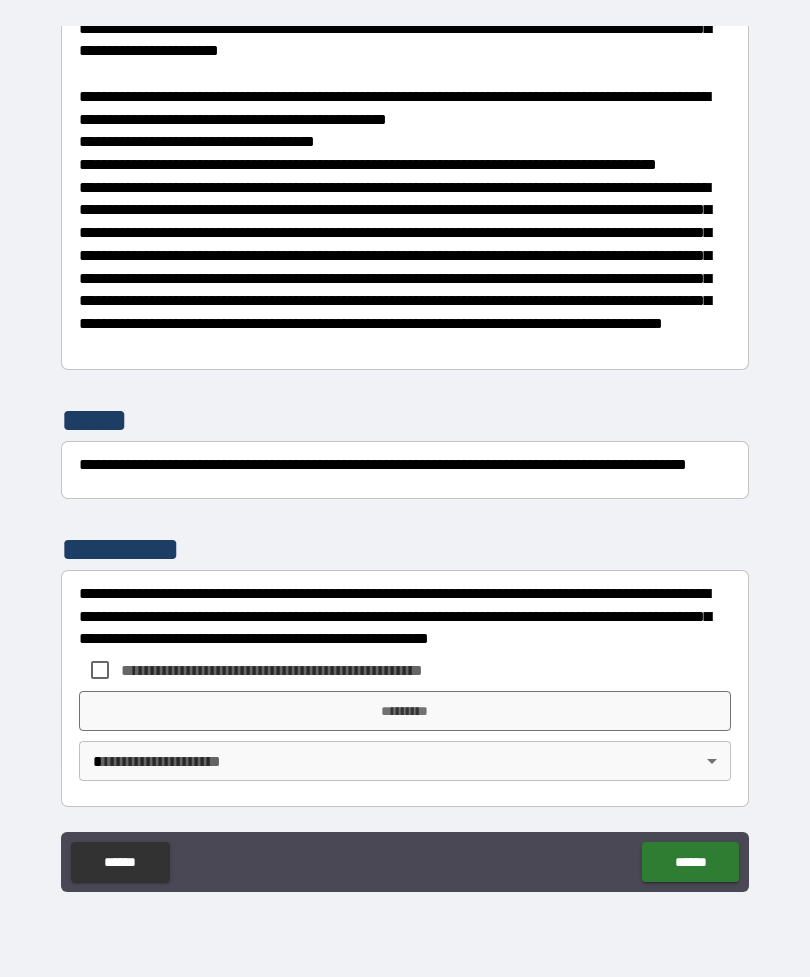 scroll, scrollTop: 7708, scrollLeft: 0, axis: vertical 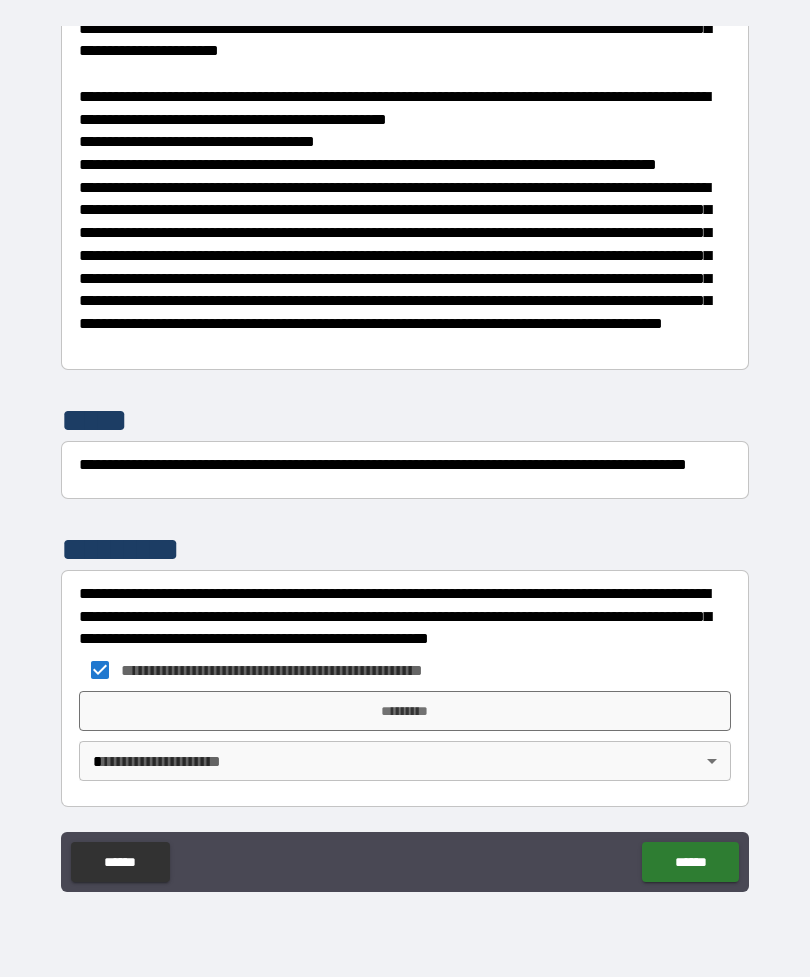 click on "*********" at bounding box center (405, 711) 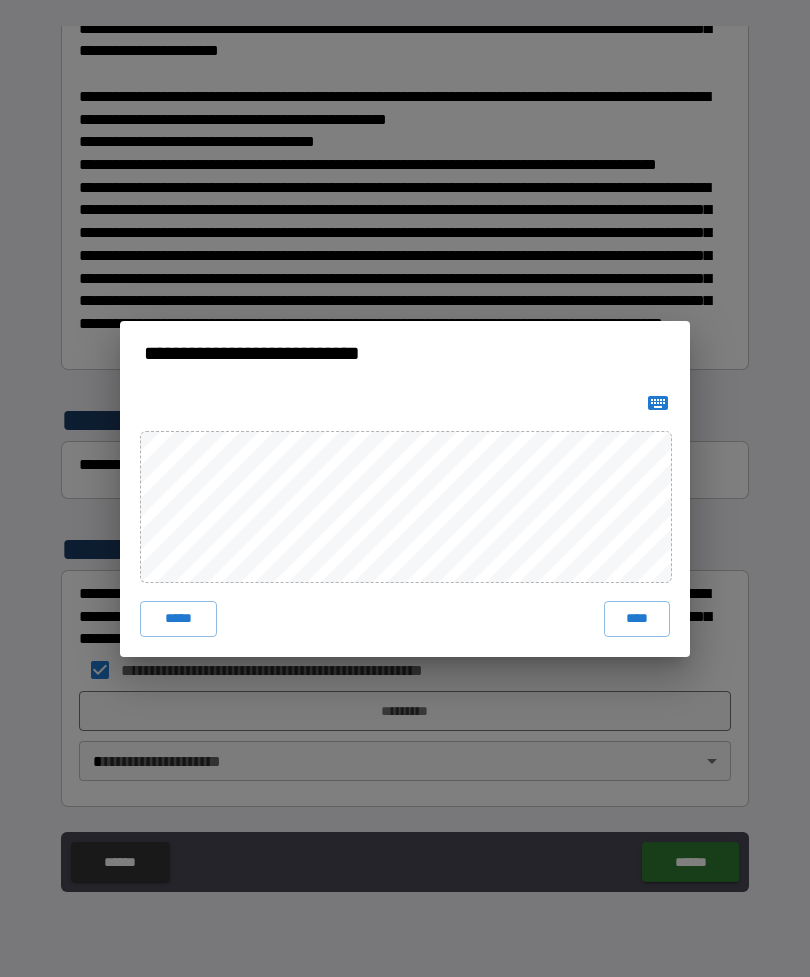 click on "****" at bounding box center (637, 619) 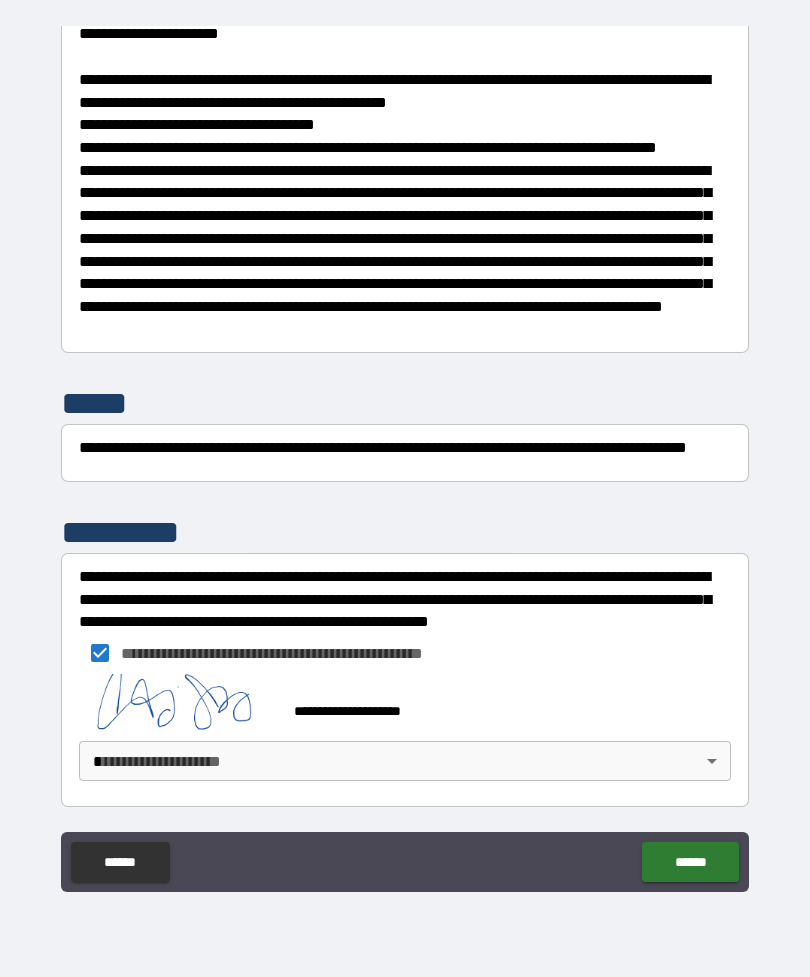 click on "**********" at bounding box center [405, 456] 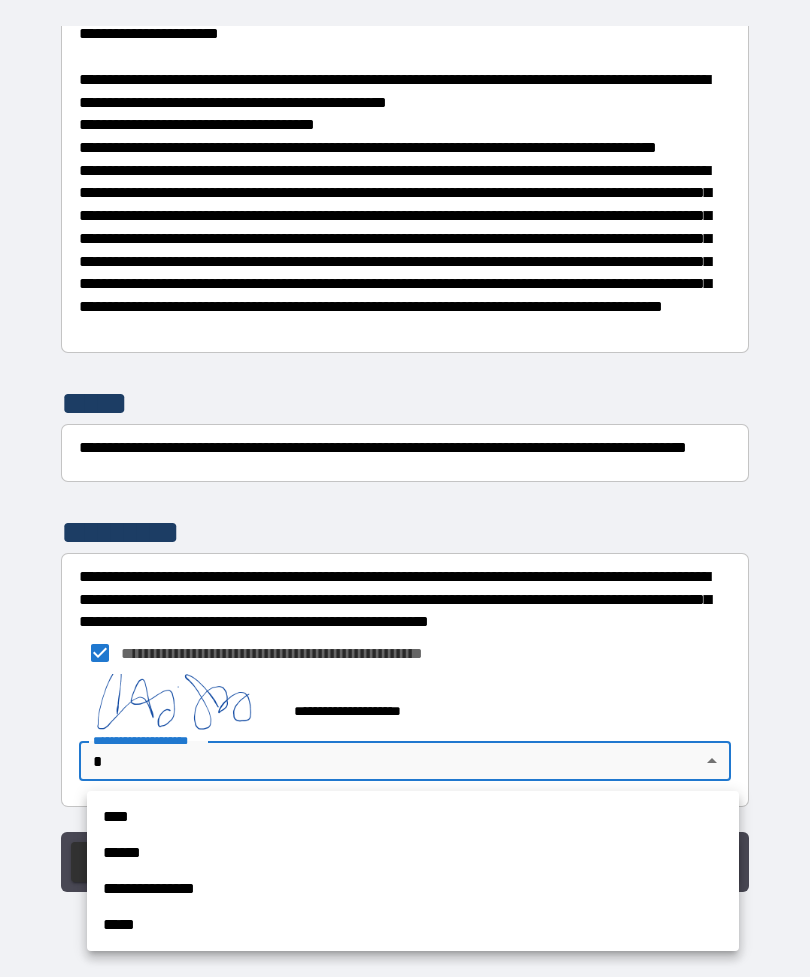 click on "**********" at bounding box center [413, 889] 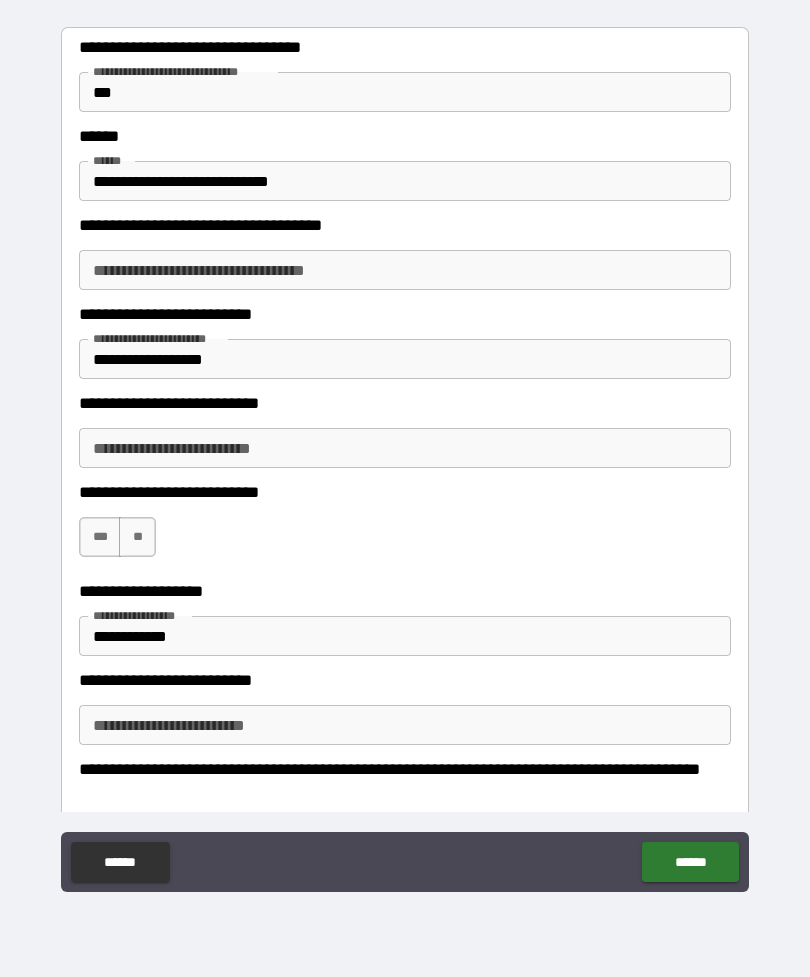 scroll, scrollTop: 1688, scrollLeft: 0, axis: vertical 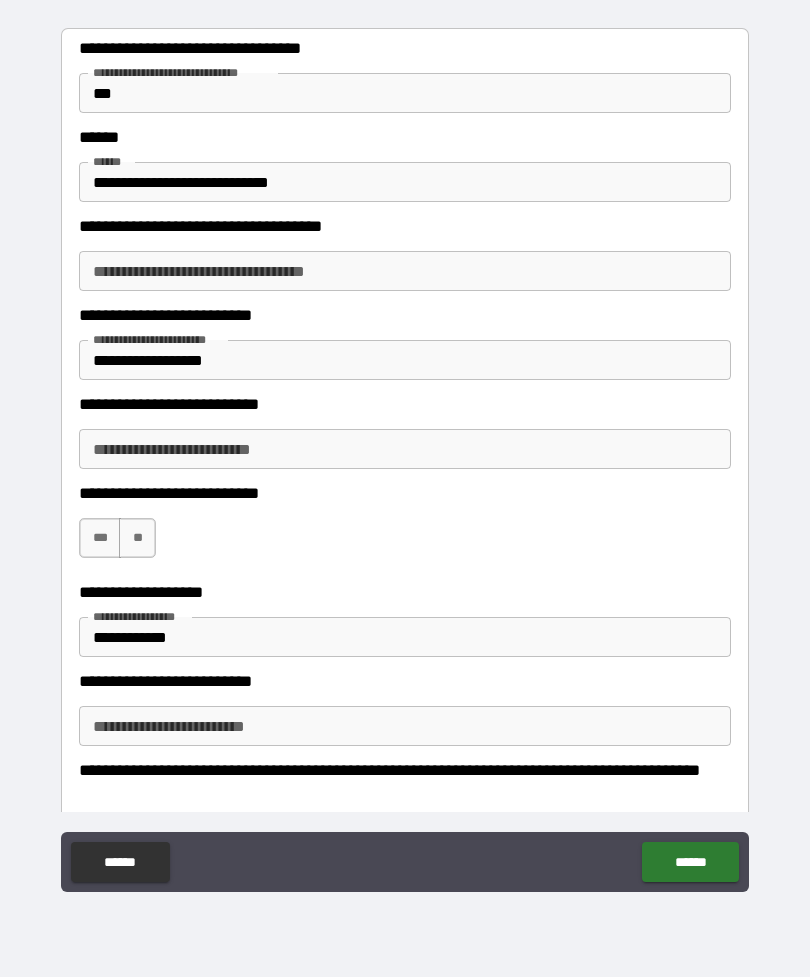 click on "**********" at bounding box center (405, 637) 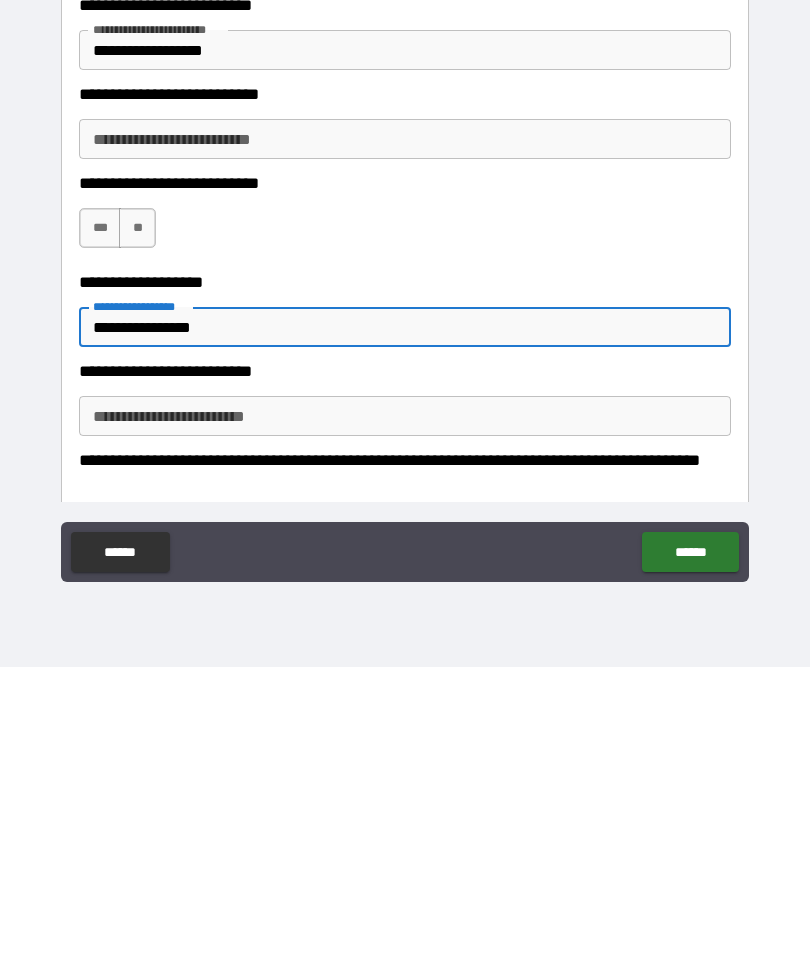 click on "**********" at bounding box center [405, 637] 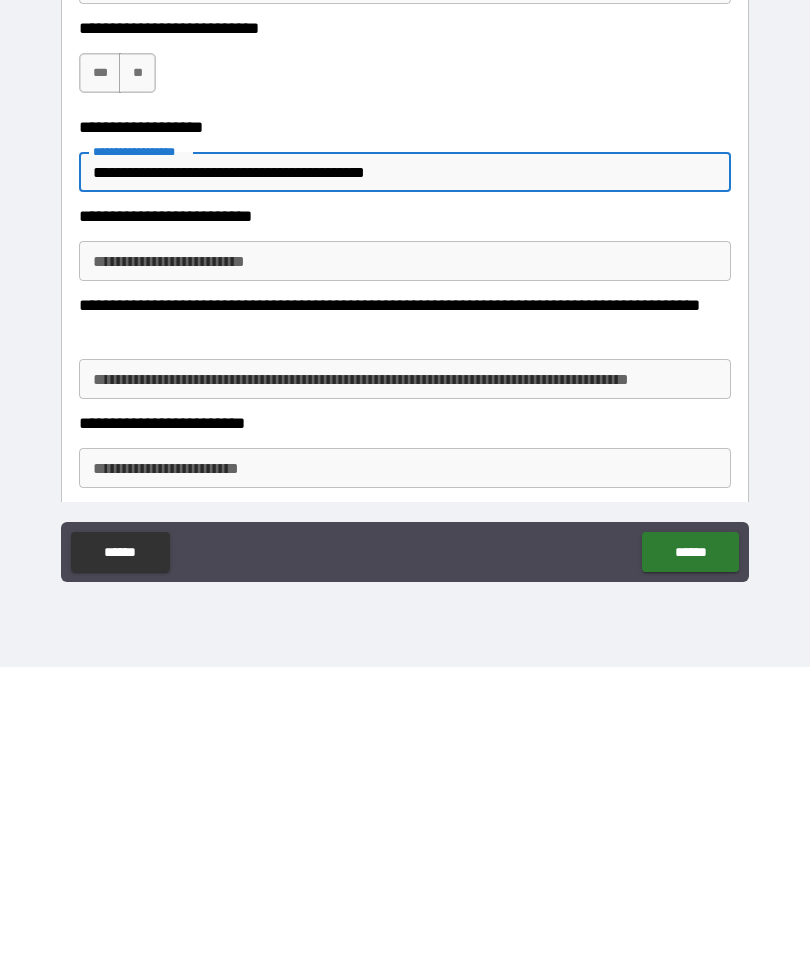 scroll, scrollTop: 1881, scrollLeft: 0, axis: vertical 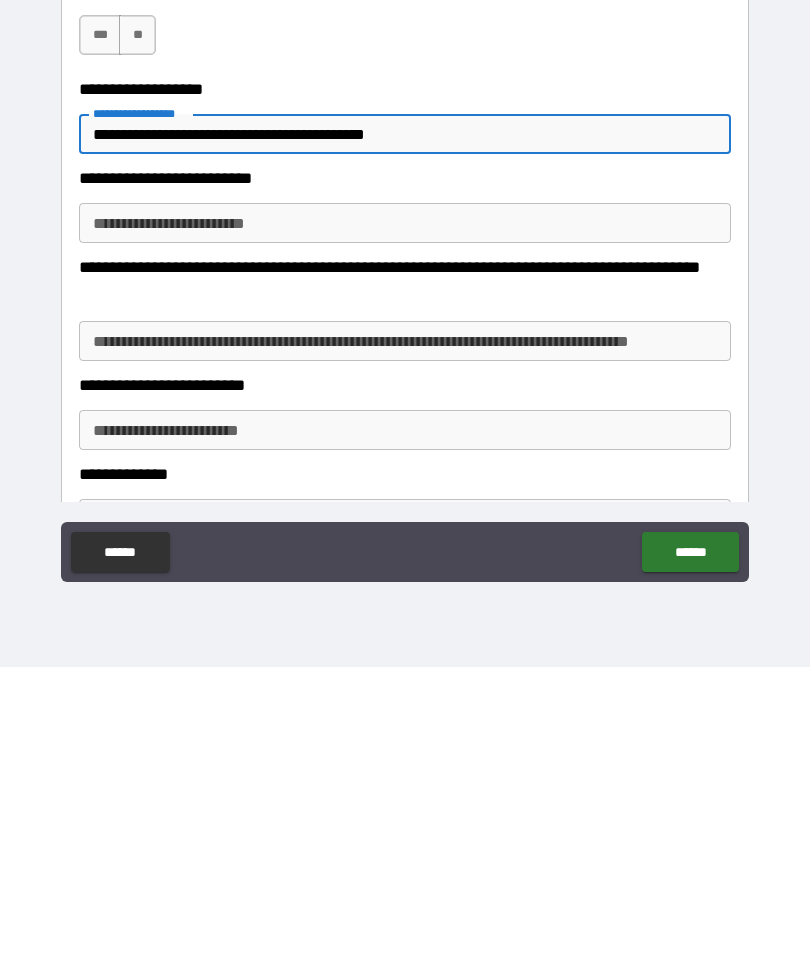 click on "**********" at bounding box center (405, 651) 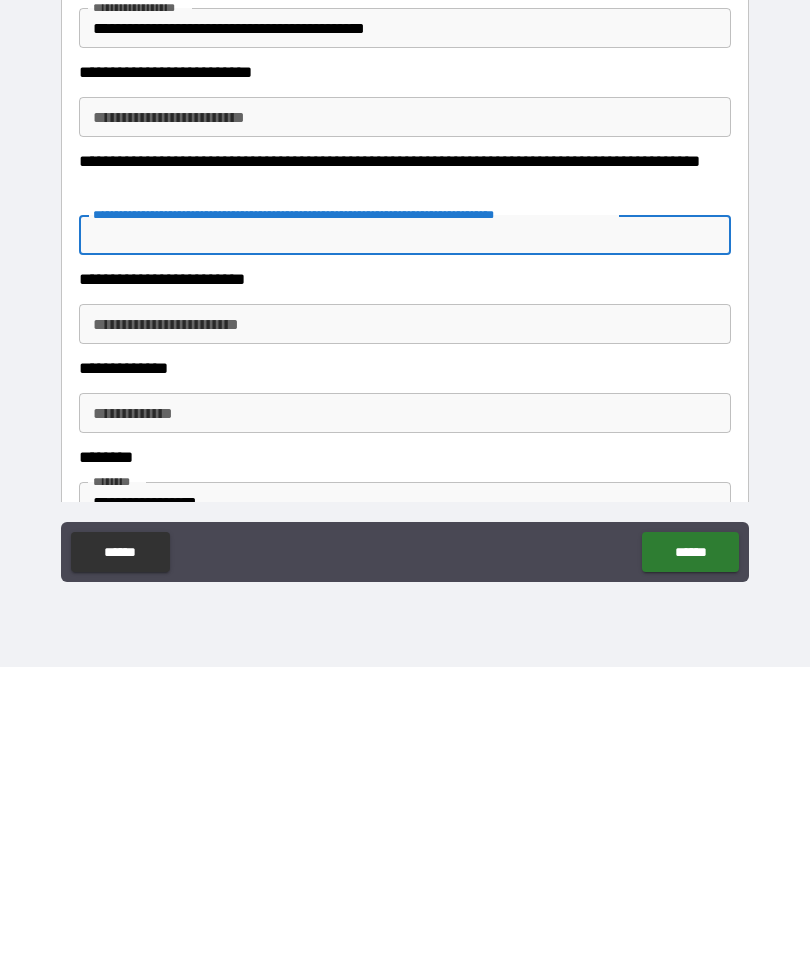 scroll, scrollTop: 1974, scrollLeft: 0, axis: vertical 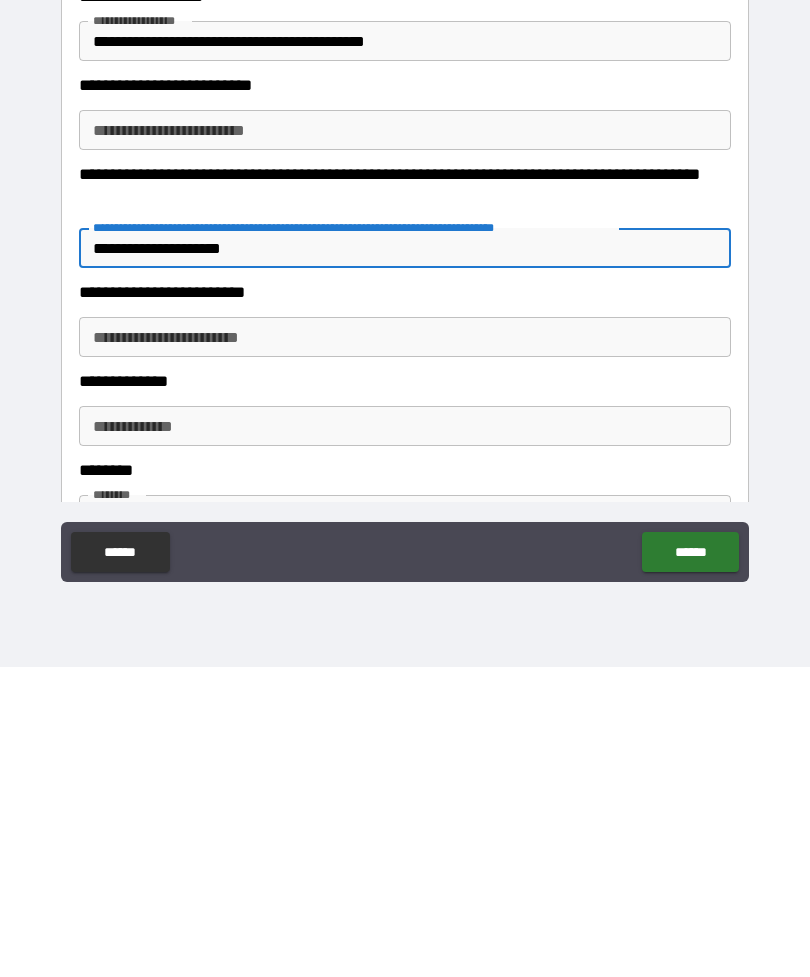 click on "**********" at bounding box center [405, 647] 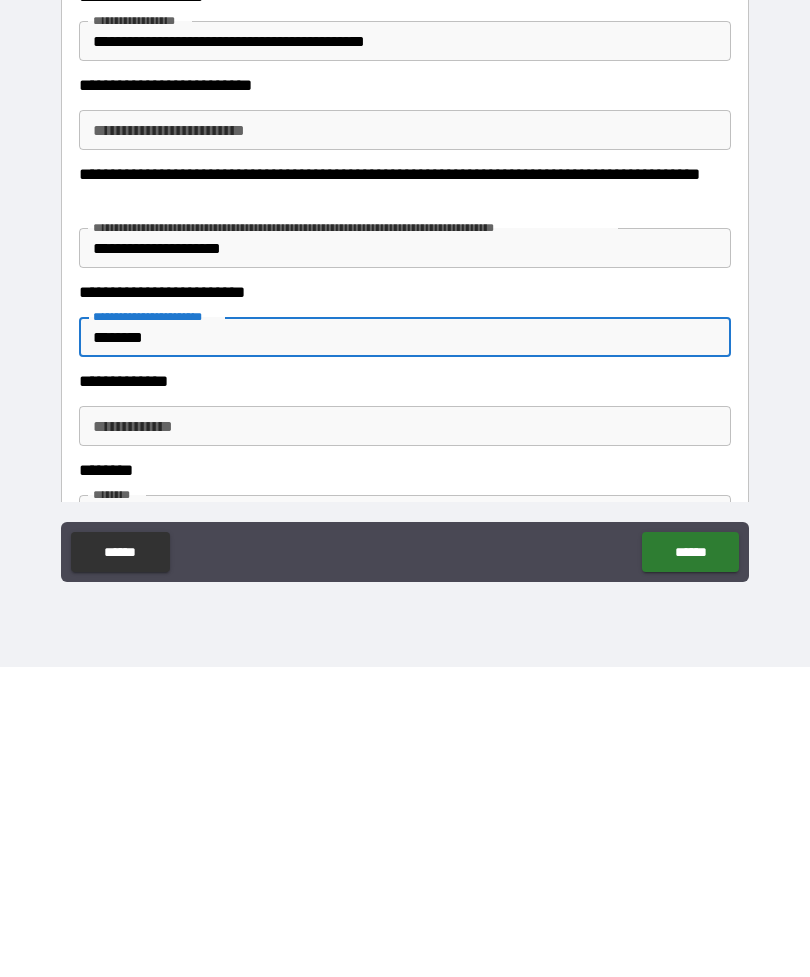 click on "**********" at bounding box center [405, 736] 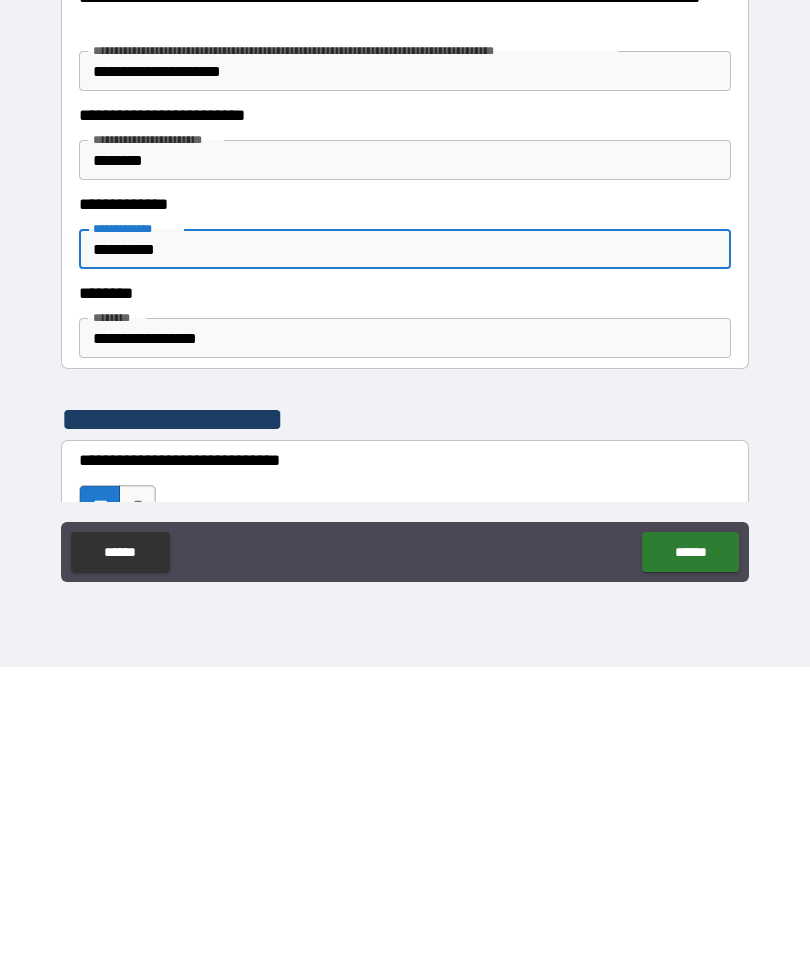 scroll, scrollTop: 2152, scrollLeft: 0, axis: vertical 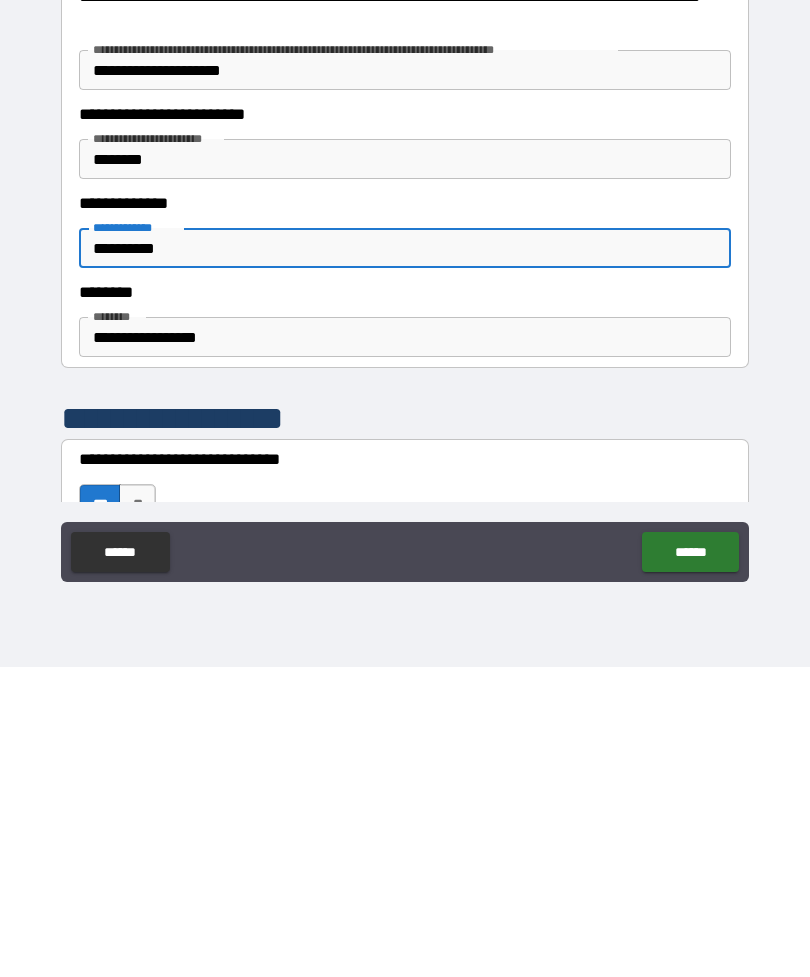 click on "**********" at bounding box center (405, 647) 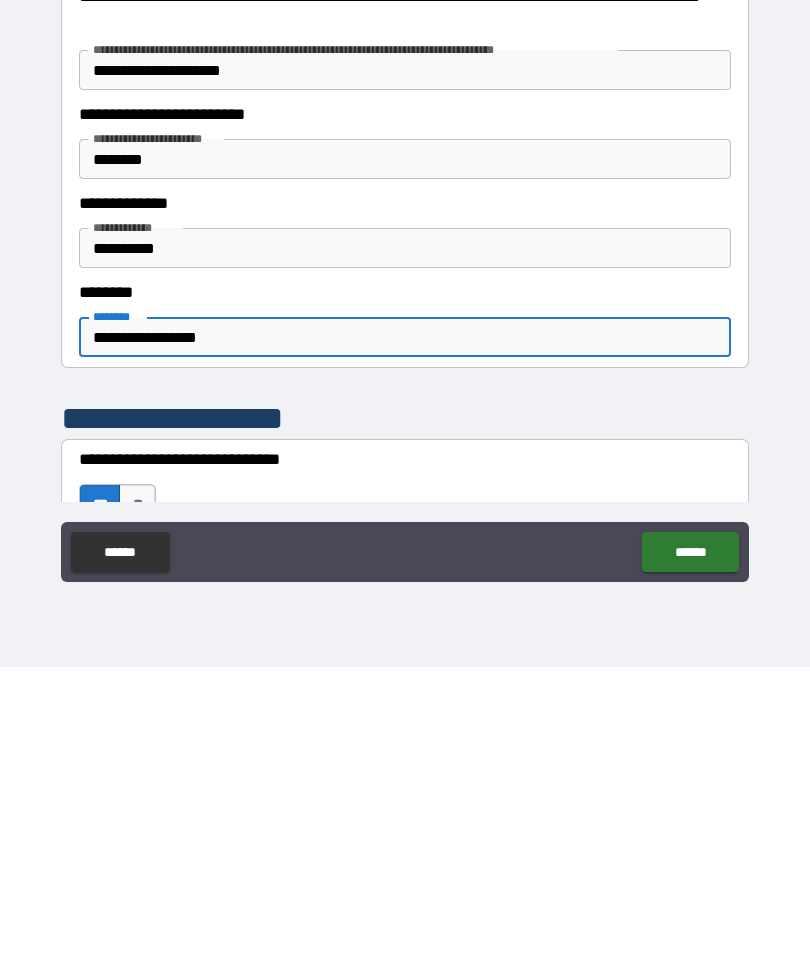 click on "**********" at bounding box center (405, 647) 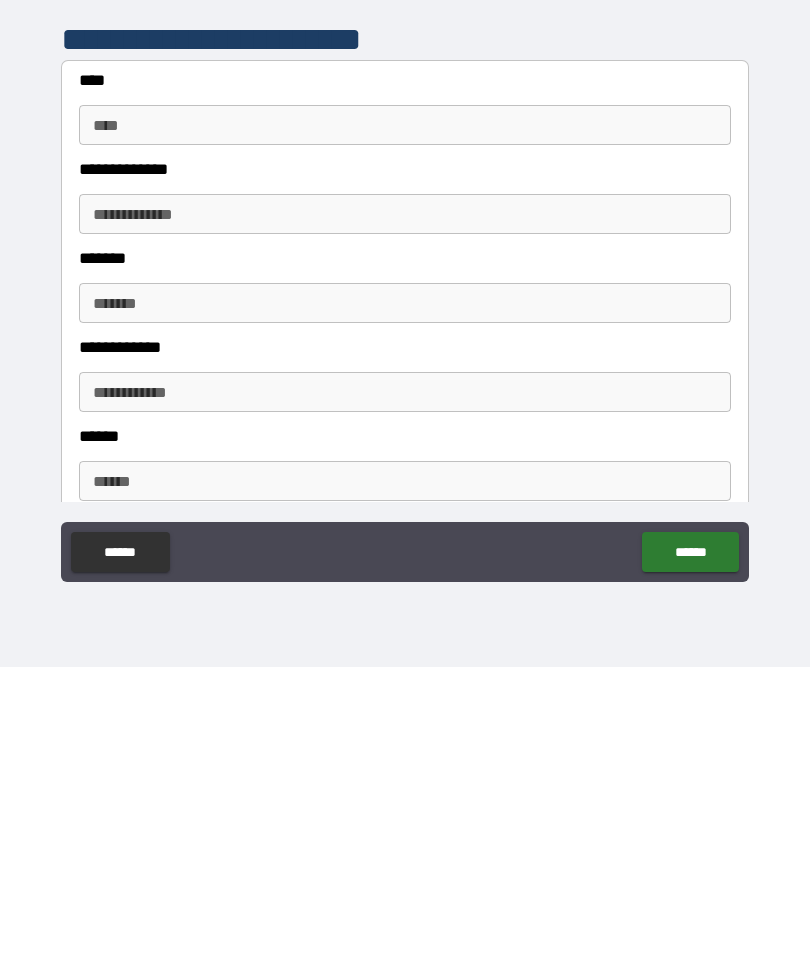 scroll, scrollTop: 733, scrollLeft: 0, axis: vertical 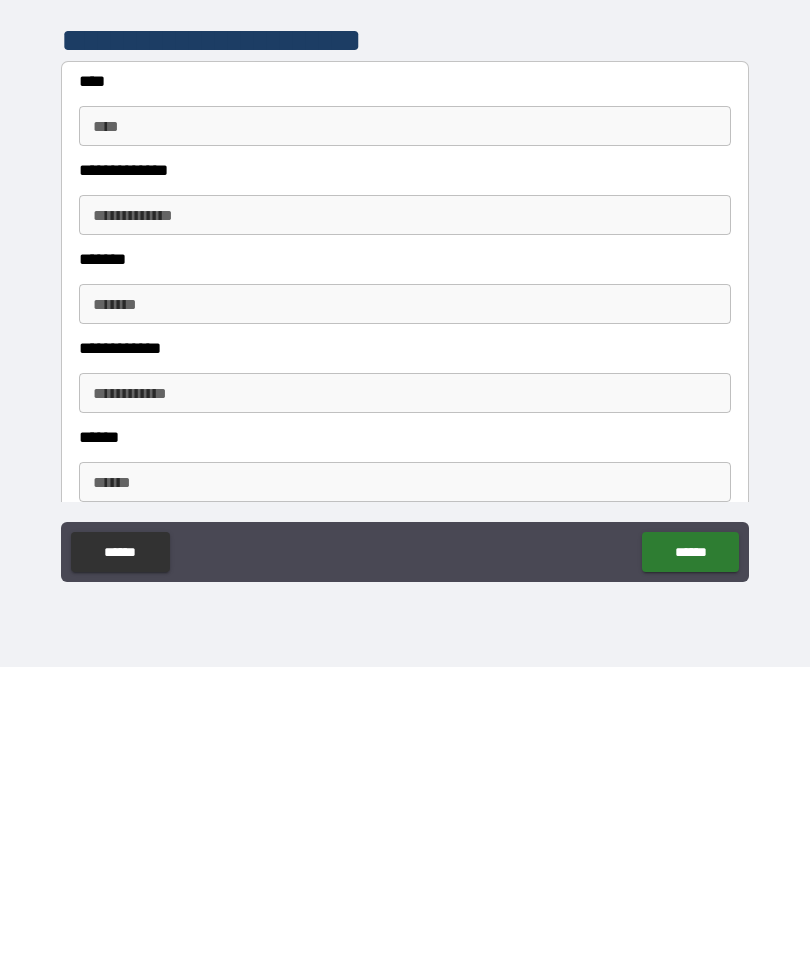 click on "****" at bounding box center [405, 436] 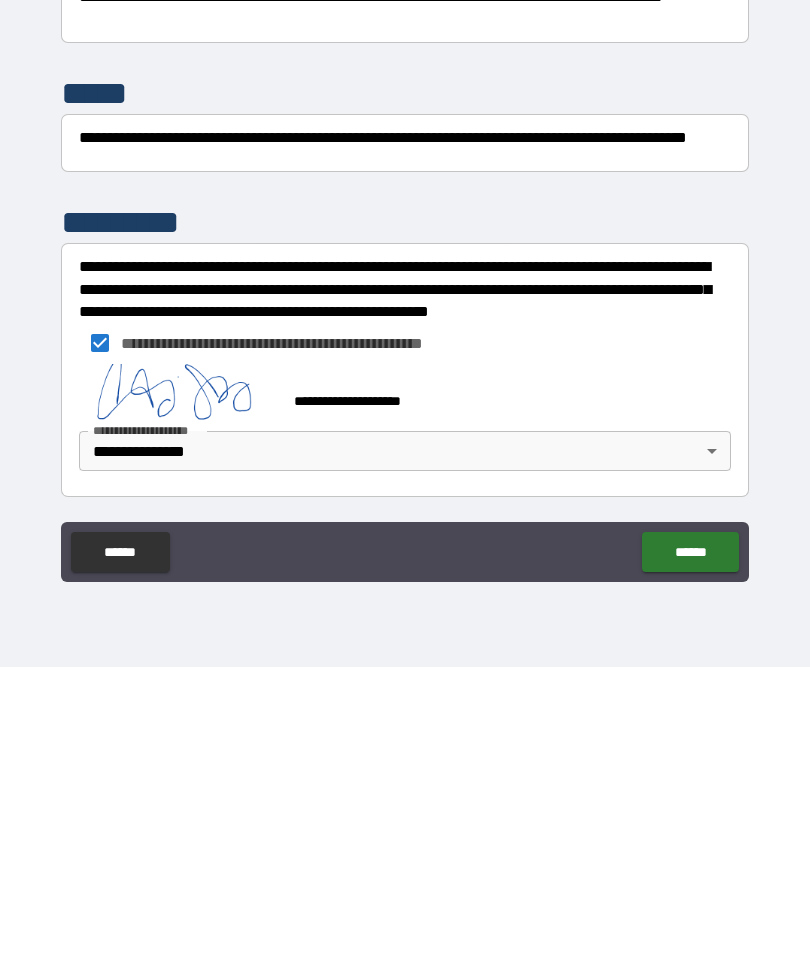 scroll, scrollTop: 7725, scrollLeft: 0, axis: vertical 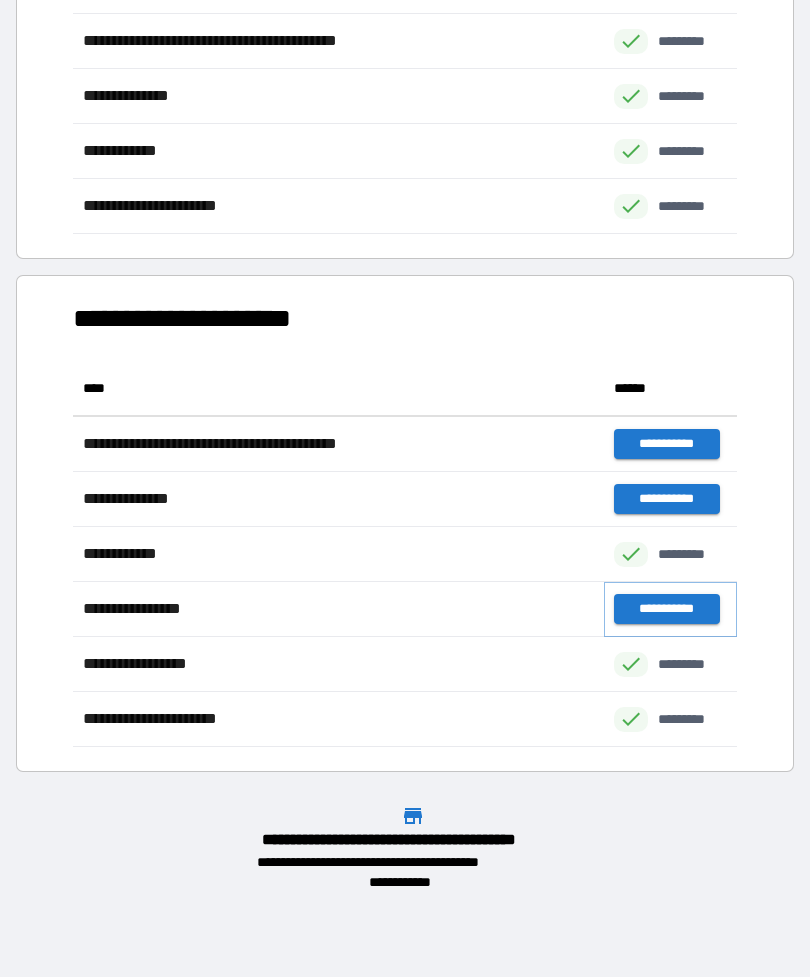 click on "**********" at bounding box center (666, 609) 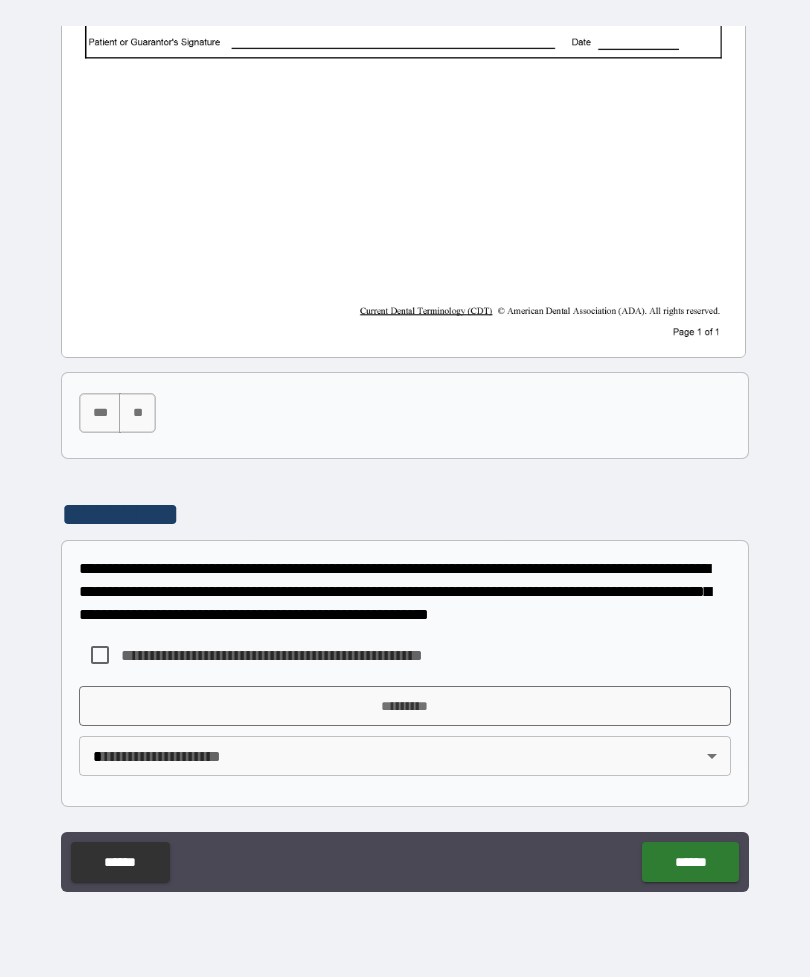 scroll, scrollTop: 583, scrollLeft: 0, axis: vertical 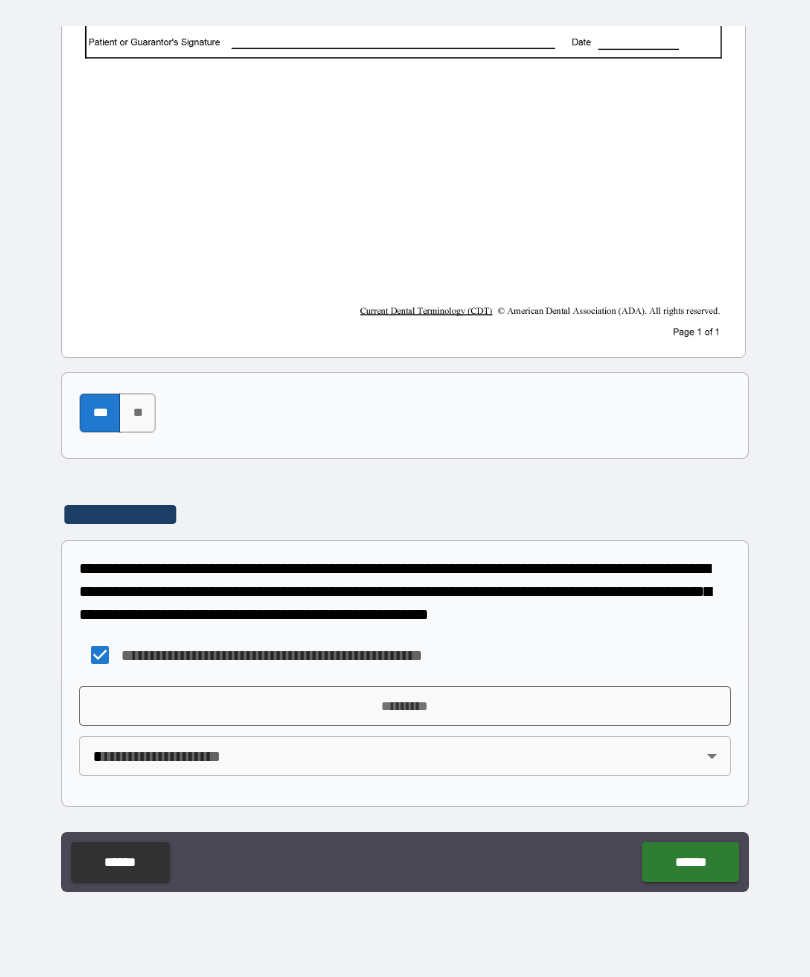 click on "*********" at bounding box center [405, 706] 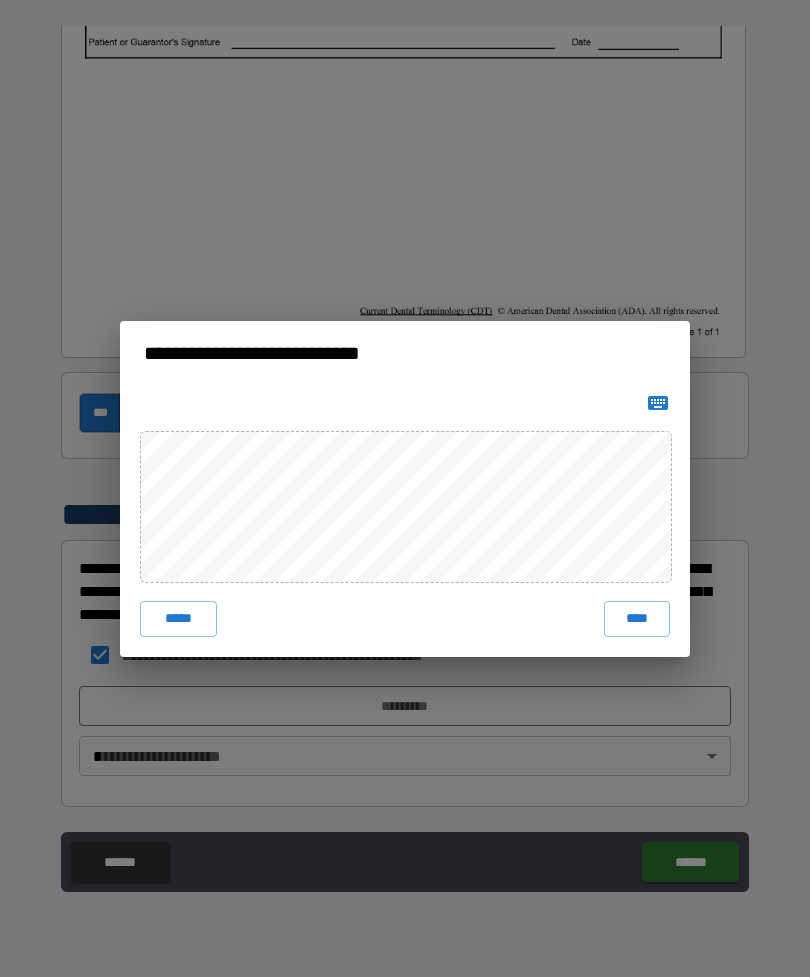 click on "****" at bounding box center (637, 619) 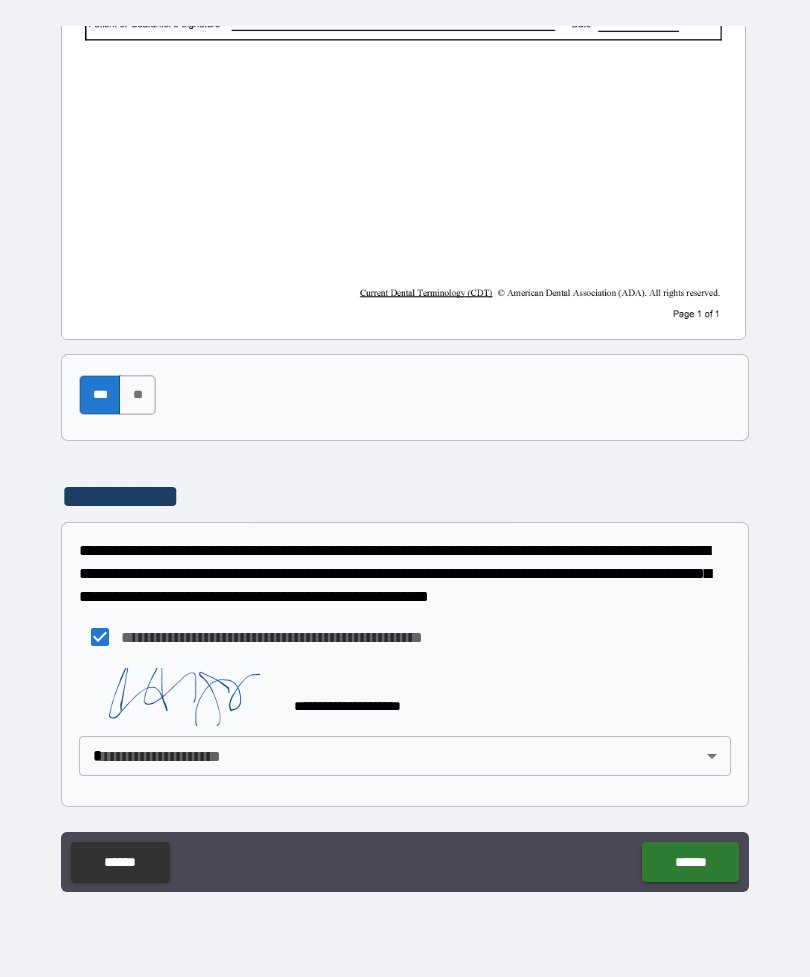 scroll, scrollTop: 600, scrollLeft: 0, axis: vertical 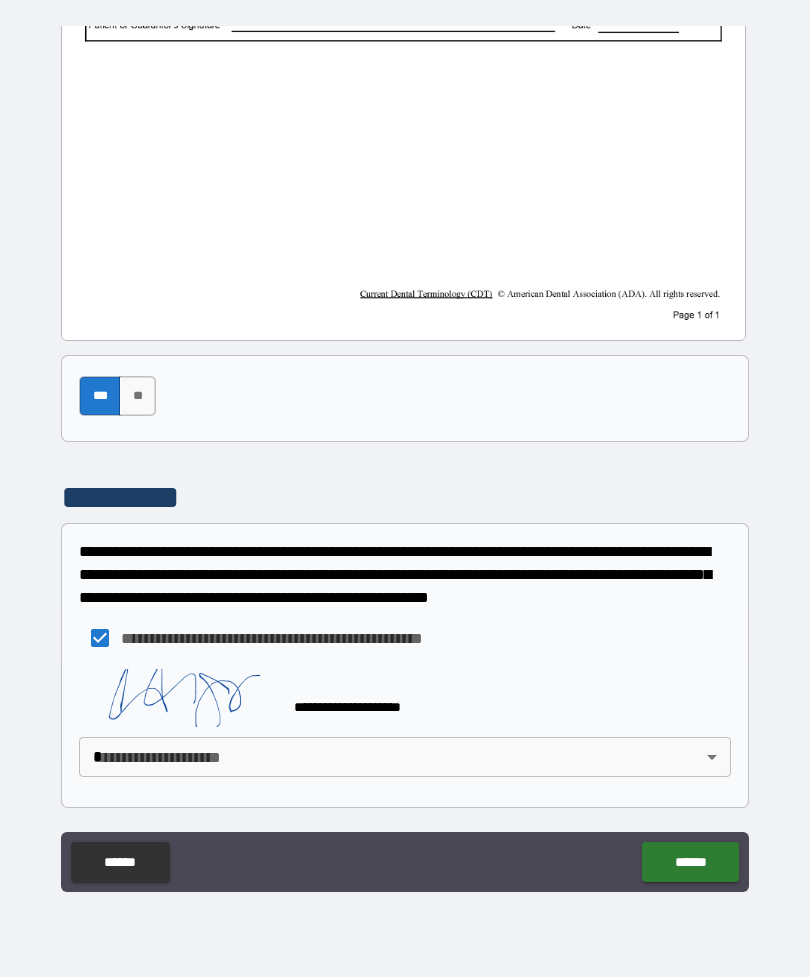 click on "**********" at bounding box center (405, 456) 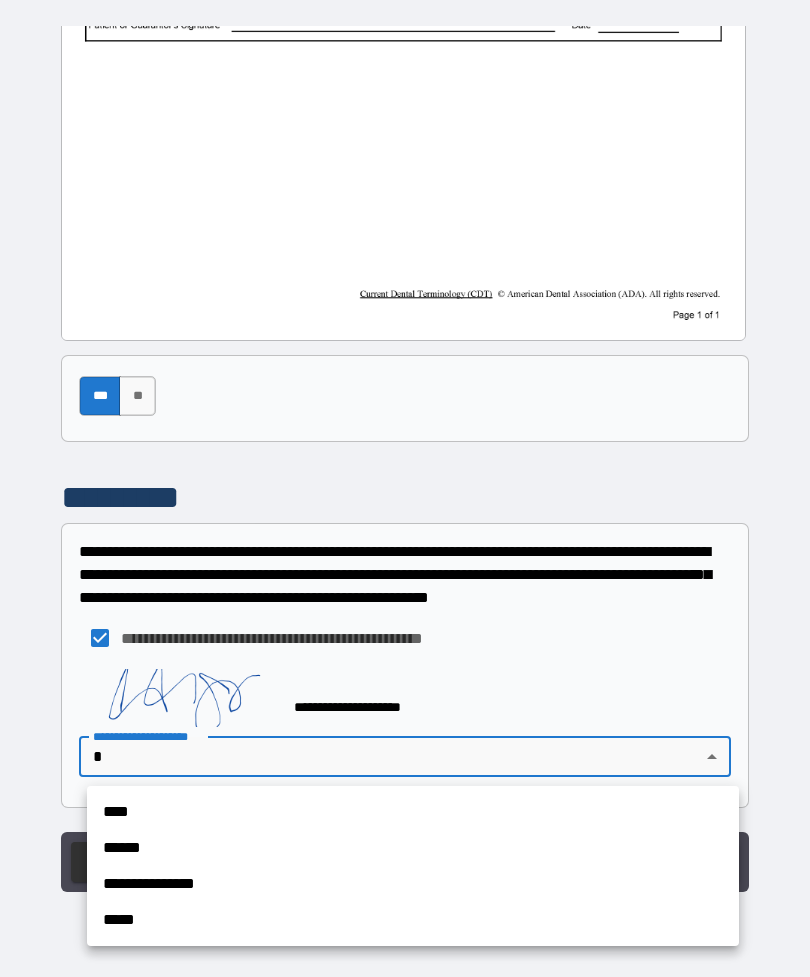 click on "**********" at bounding box center [413, 884] 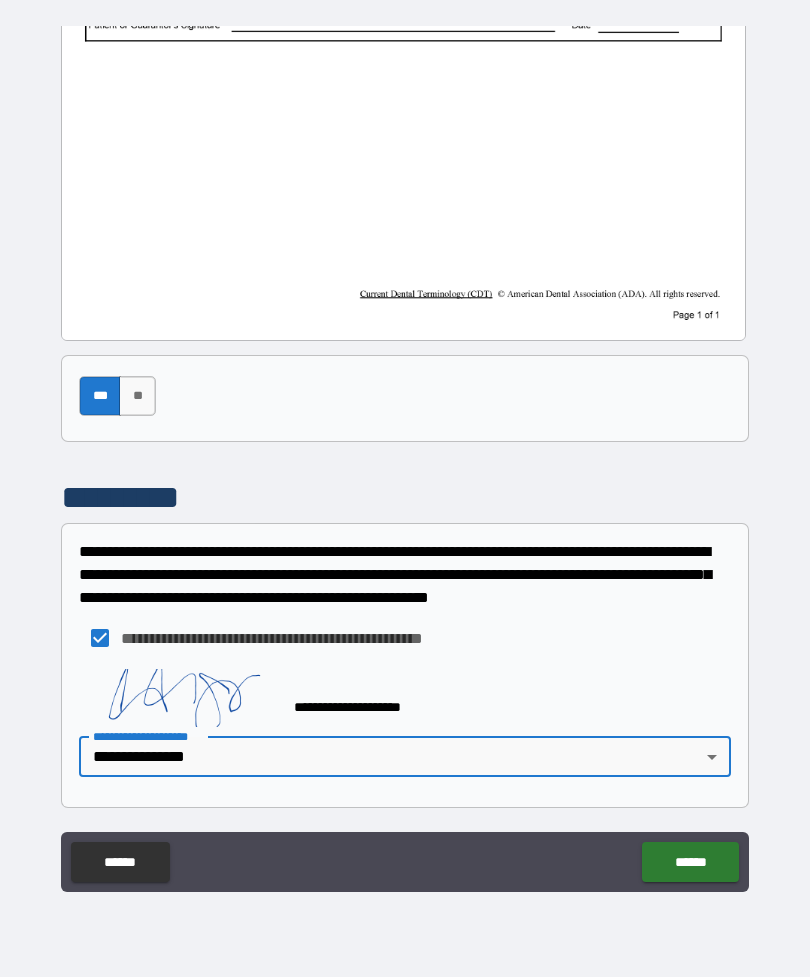 click on "******" at bounding box center [690, 862] 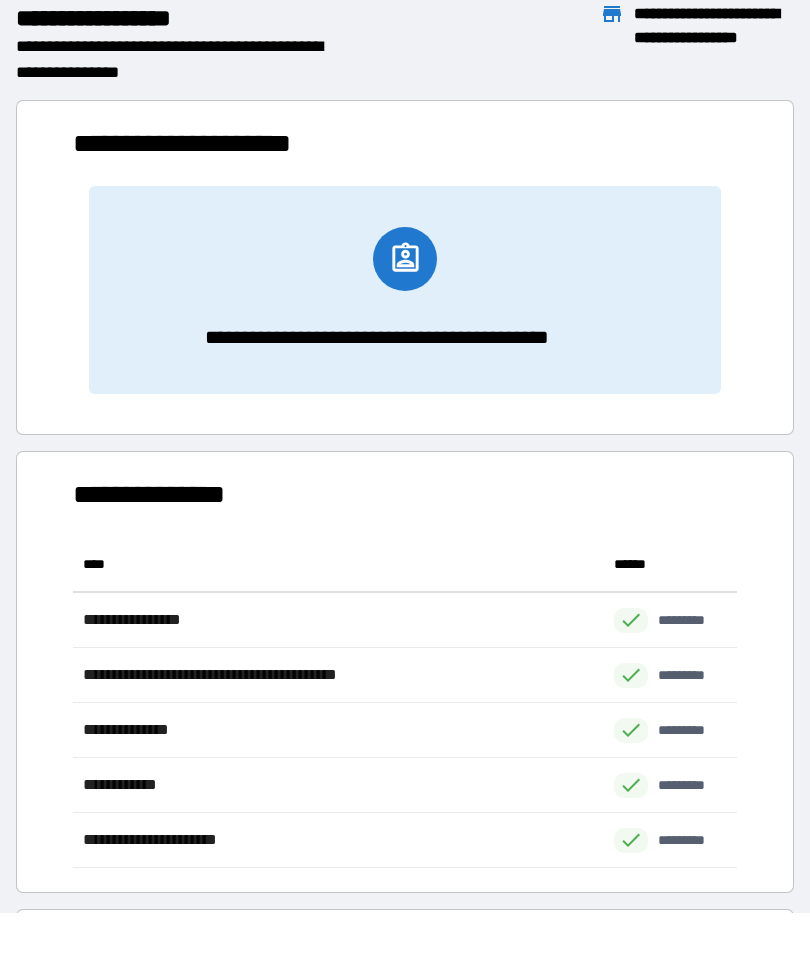 scroll, scrollTop: 1, scrollLeft: 1, axis: both 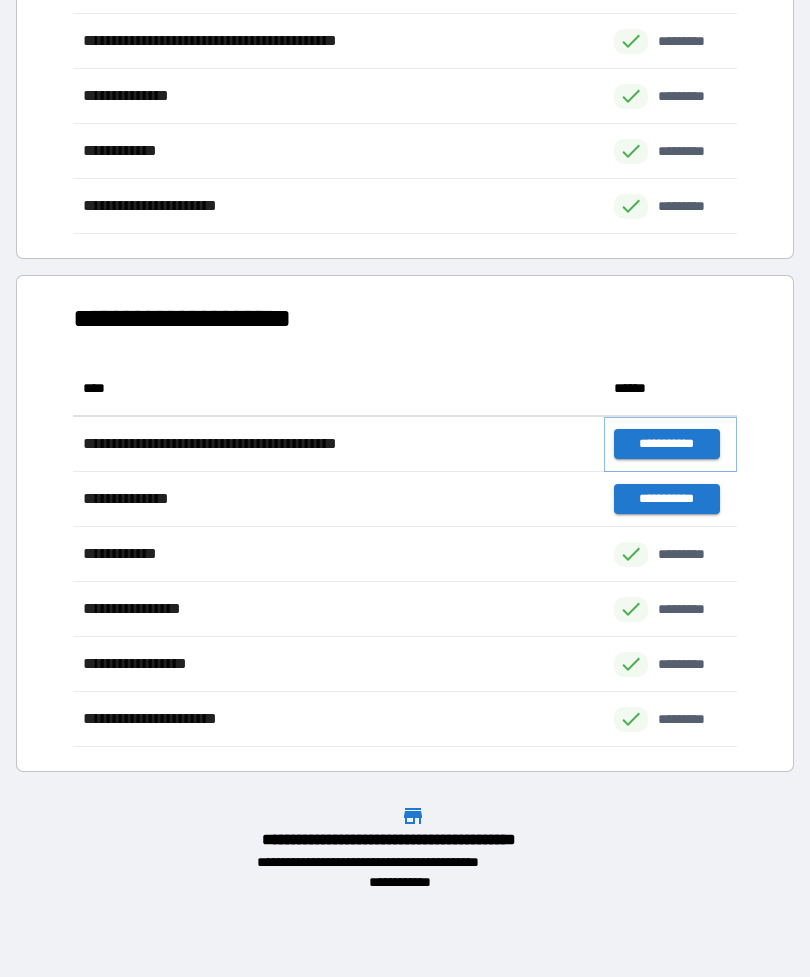 click on "**********" at bounding box center [666, 444] 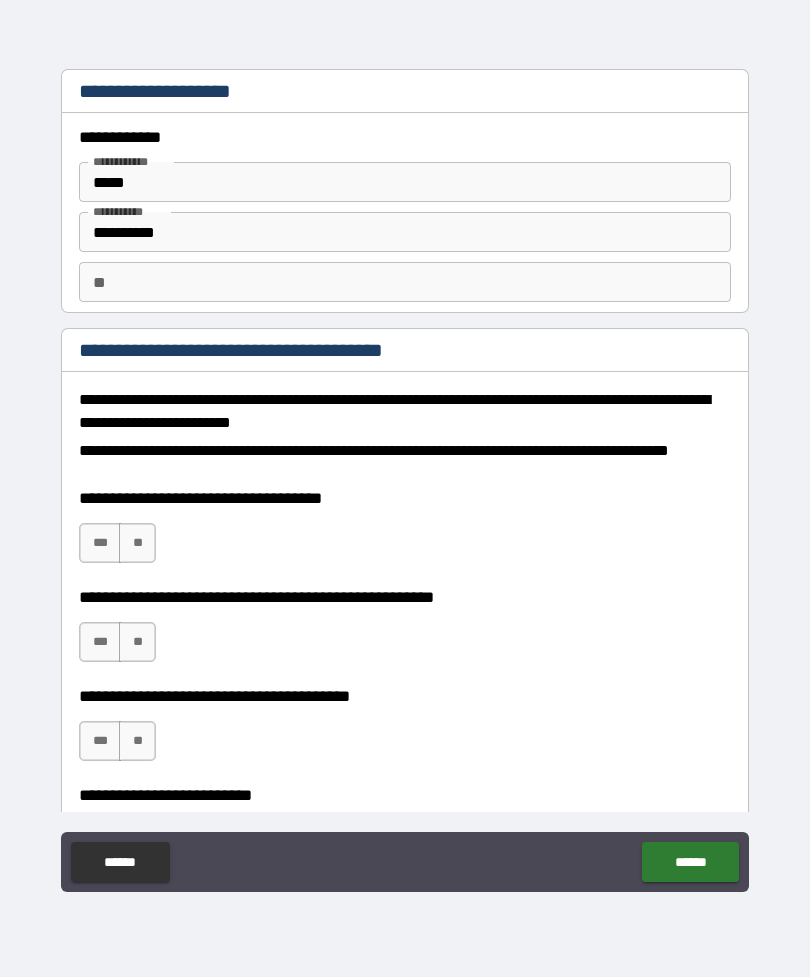 click on "***" at bounding box center (100, 543) 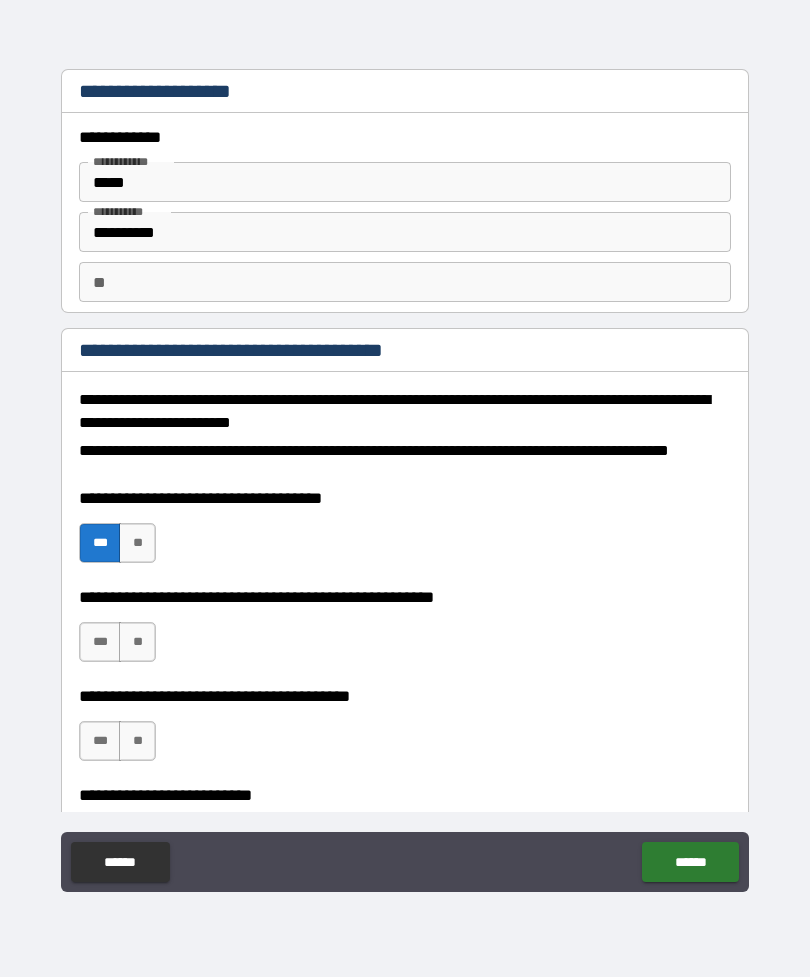 click on "***" at bounding box center [100, 642] 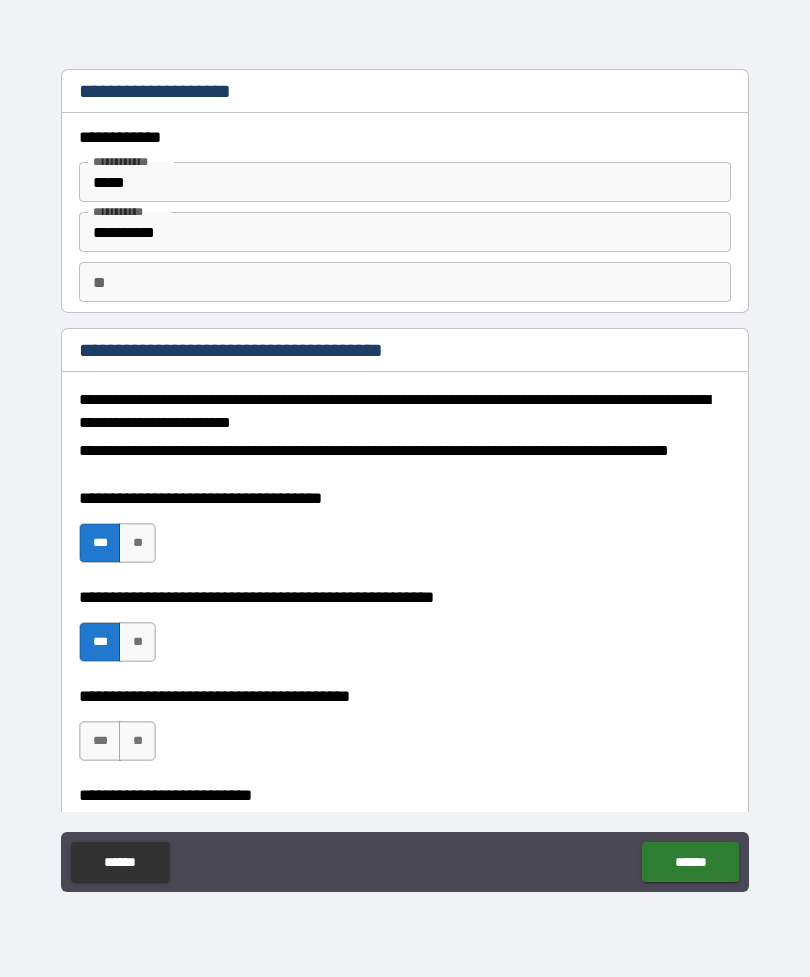 click on "***" at bounding box center [100, 741] 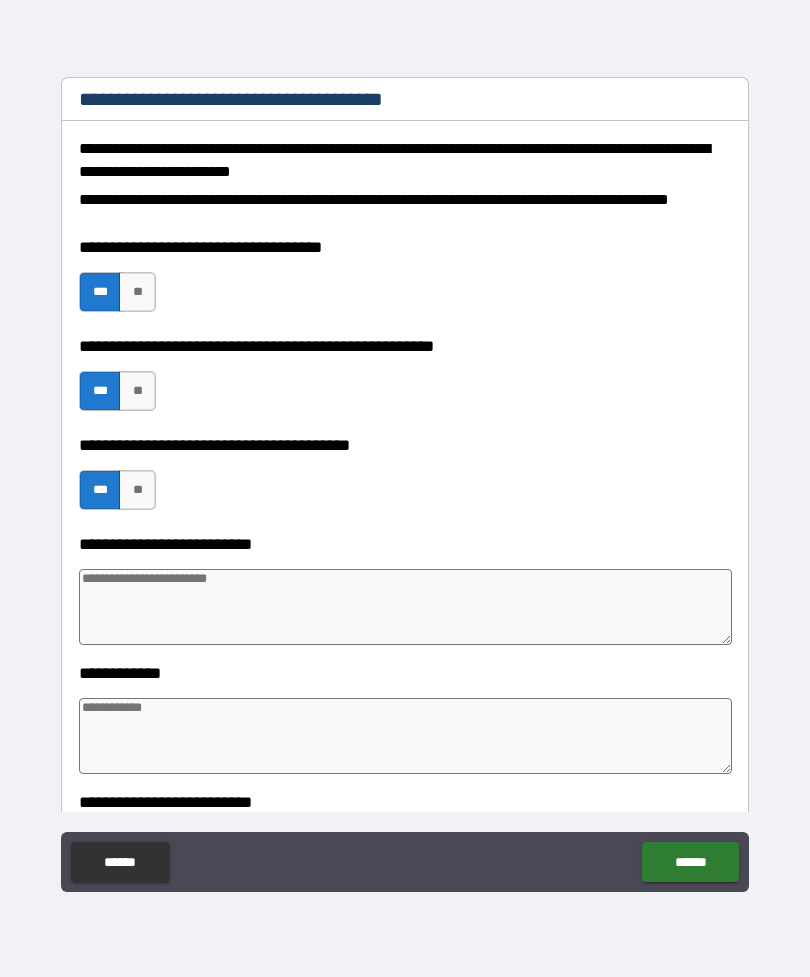 scroll, scrollTop: 250, scrollLeft: 0, axis: vertical 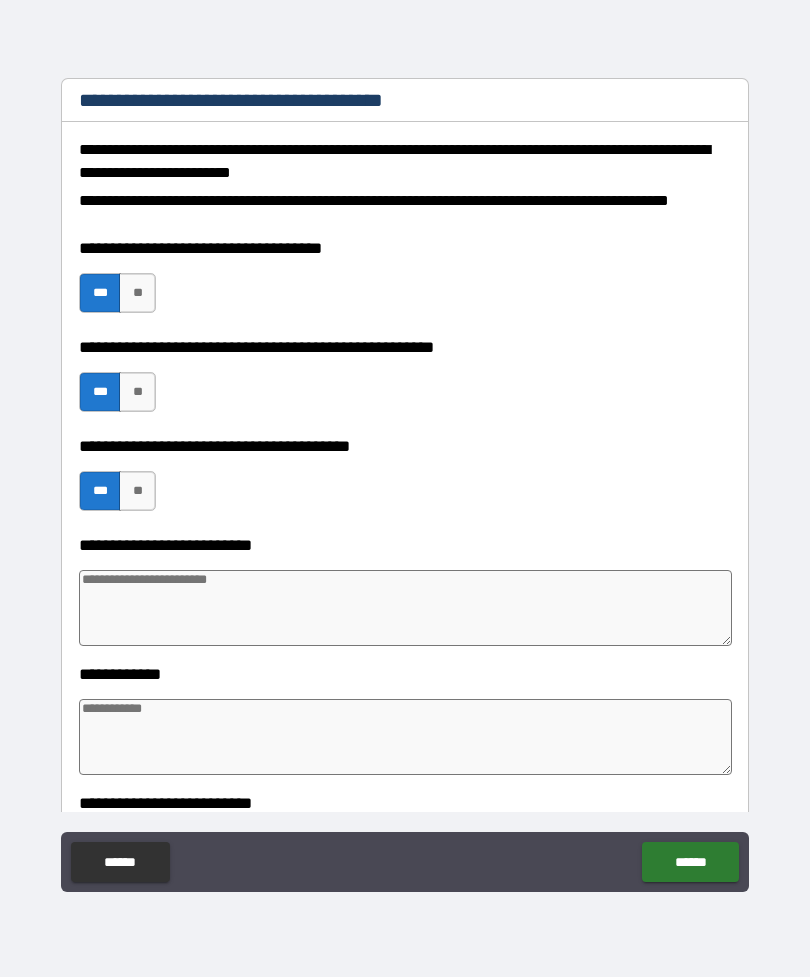 click at bounding box center (405, 608) 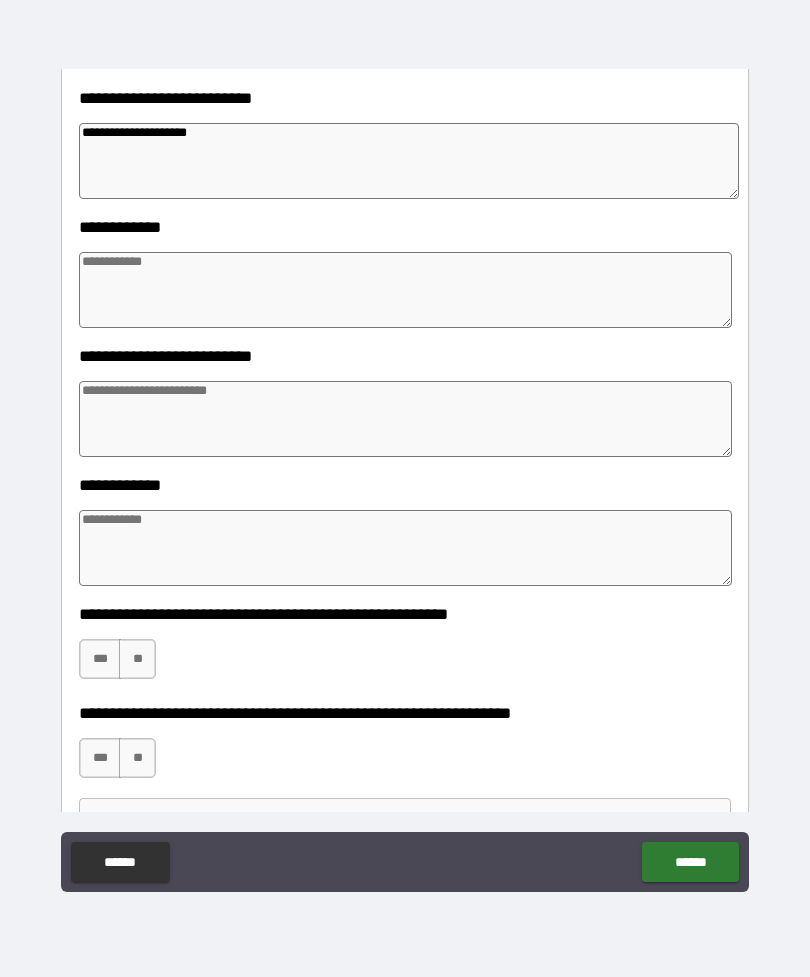 scroll, scrollTop: 691, scrollLeft: 0, axis: vertical 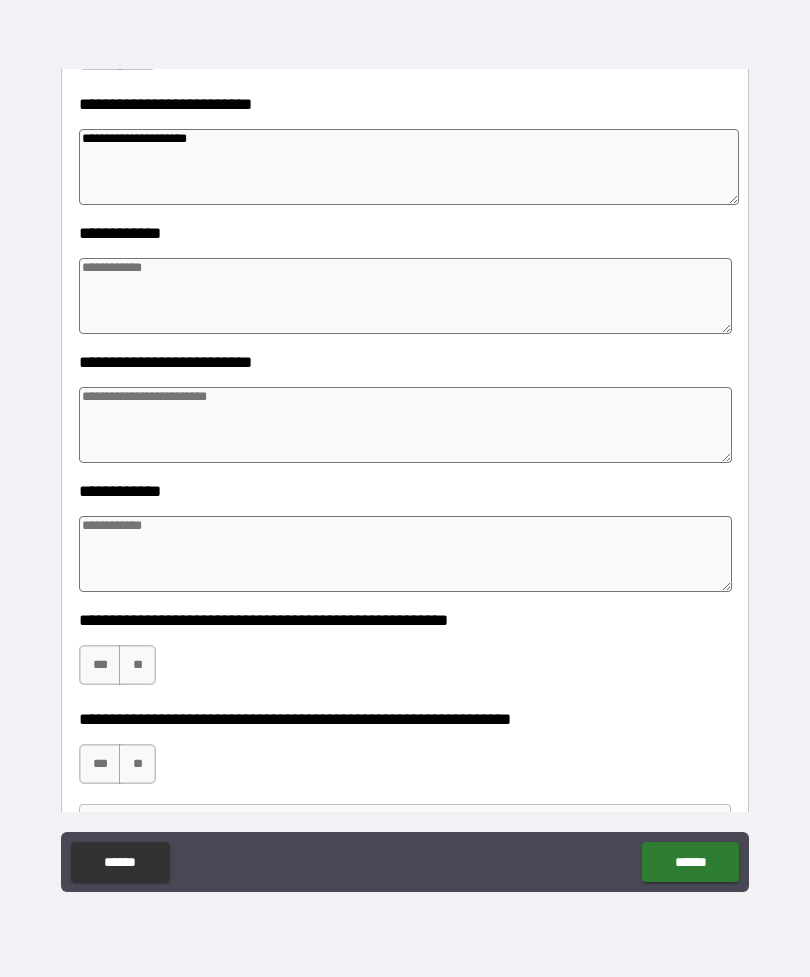 click at bounding box center [405, 425] 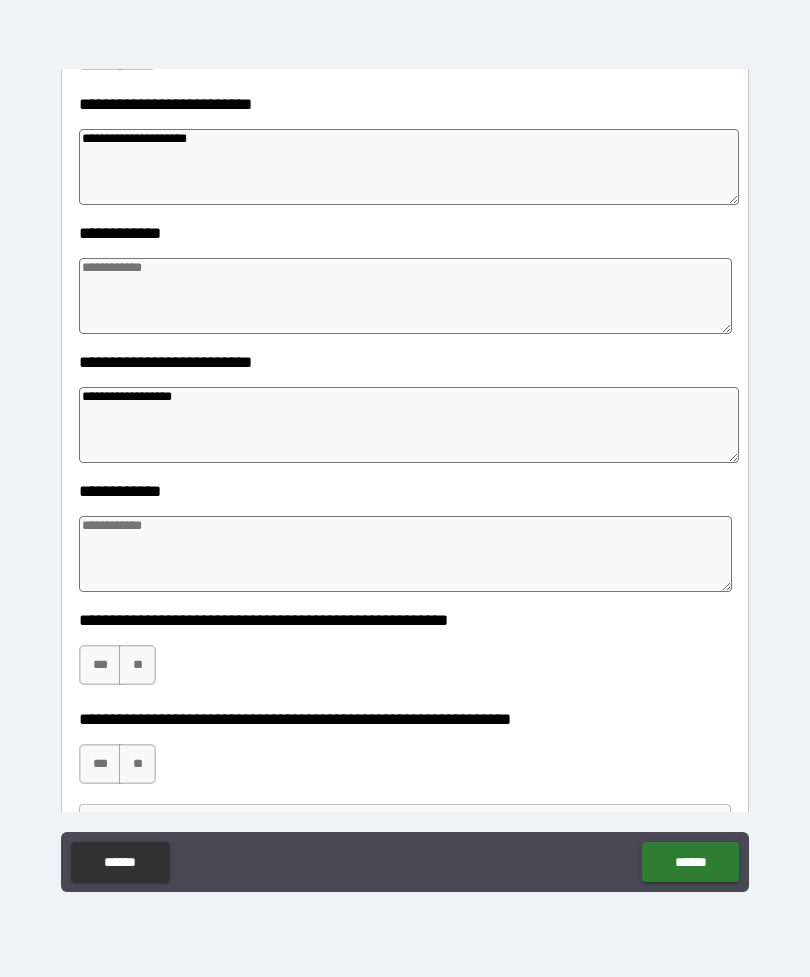 click at bounding box center [405, 554] 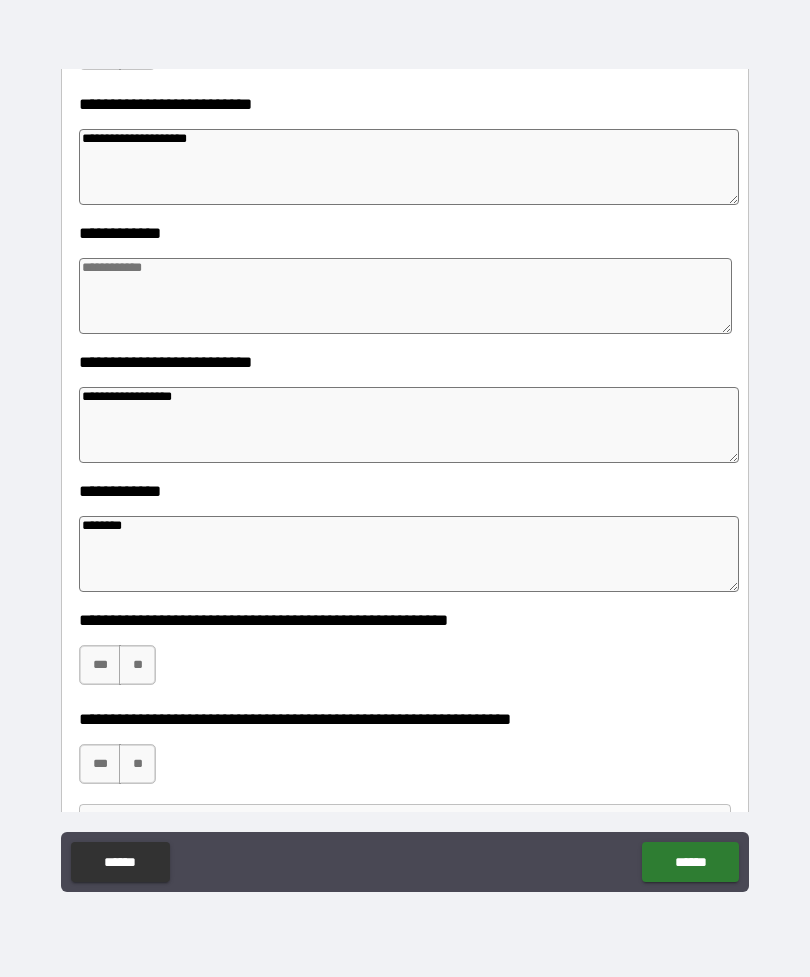 click at bounding box center (405, 296) 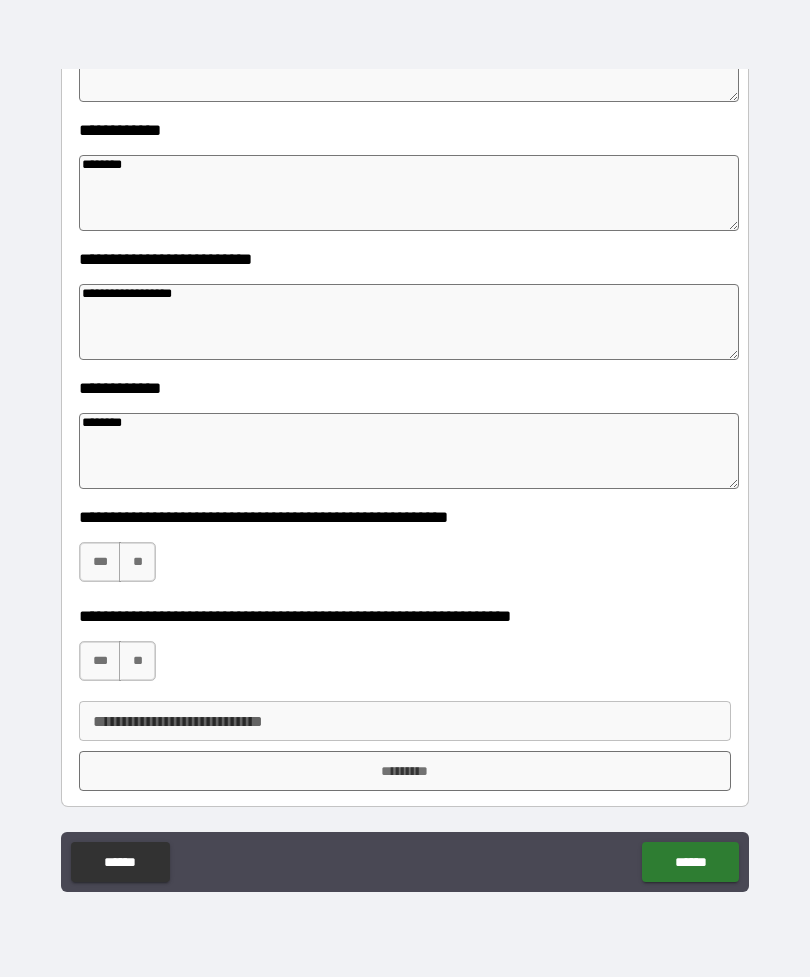 scroll, scrollTop: 794, scrollLeft: 0, axis: vertical 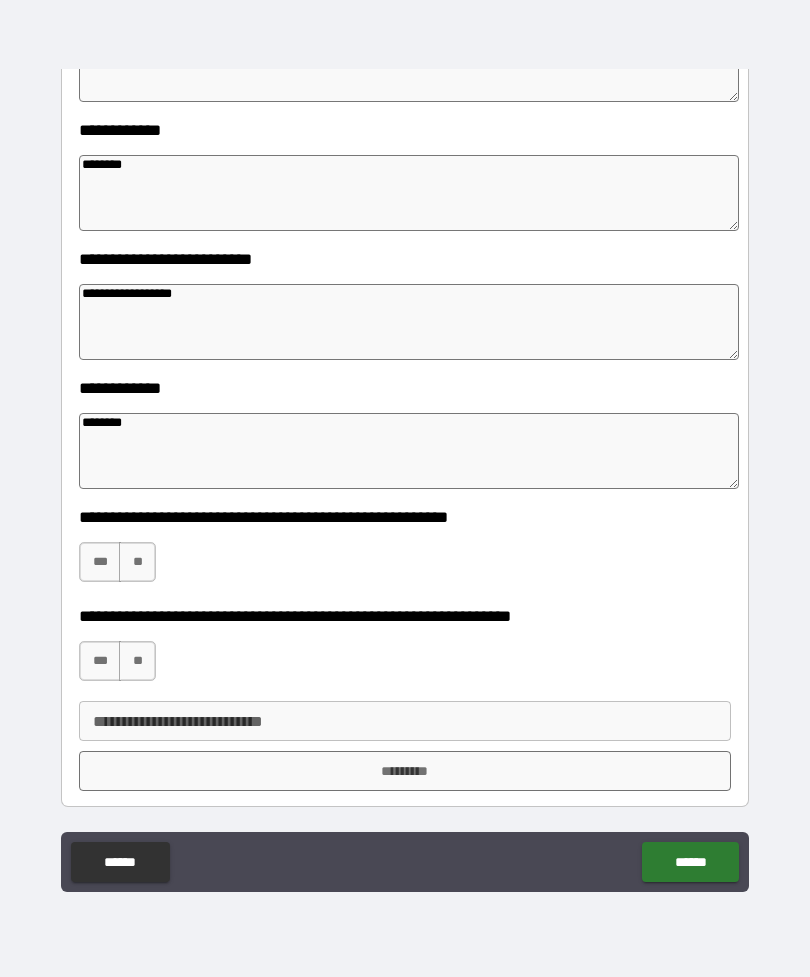 click on "***" at bounding box center (100, 562) 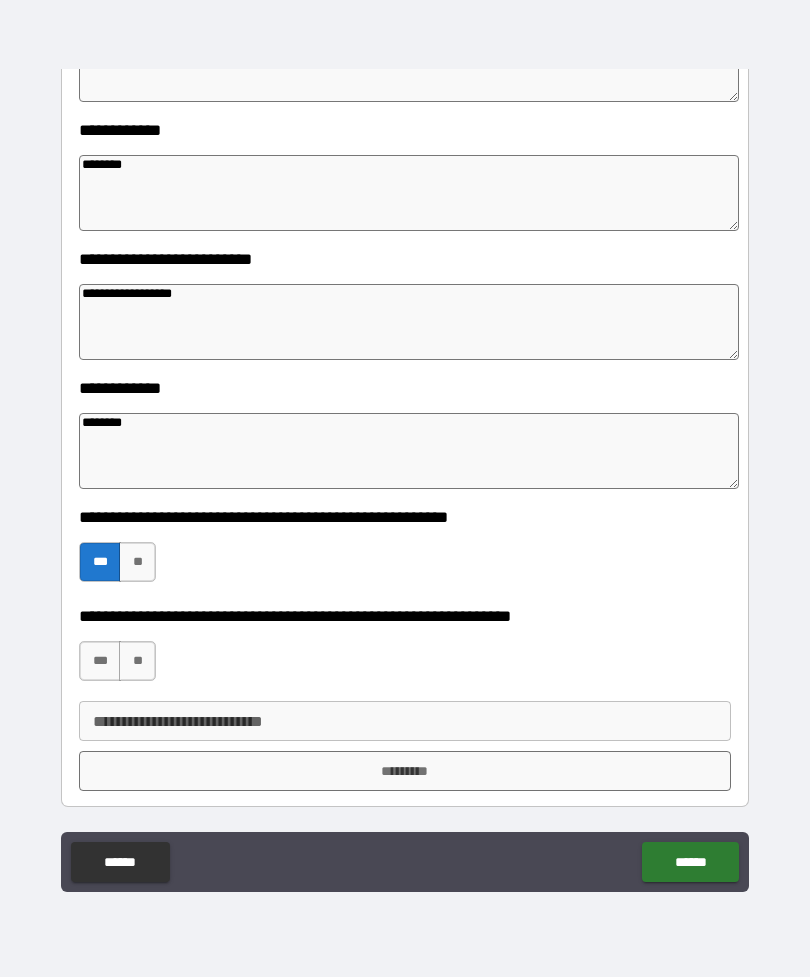 click on "**" at bounding box center [137, 661] 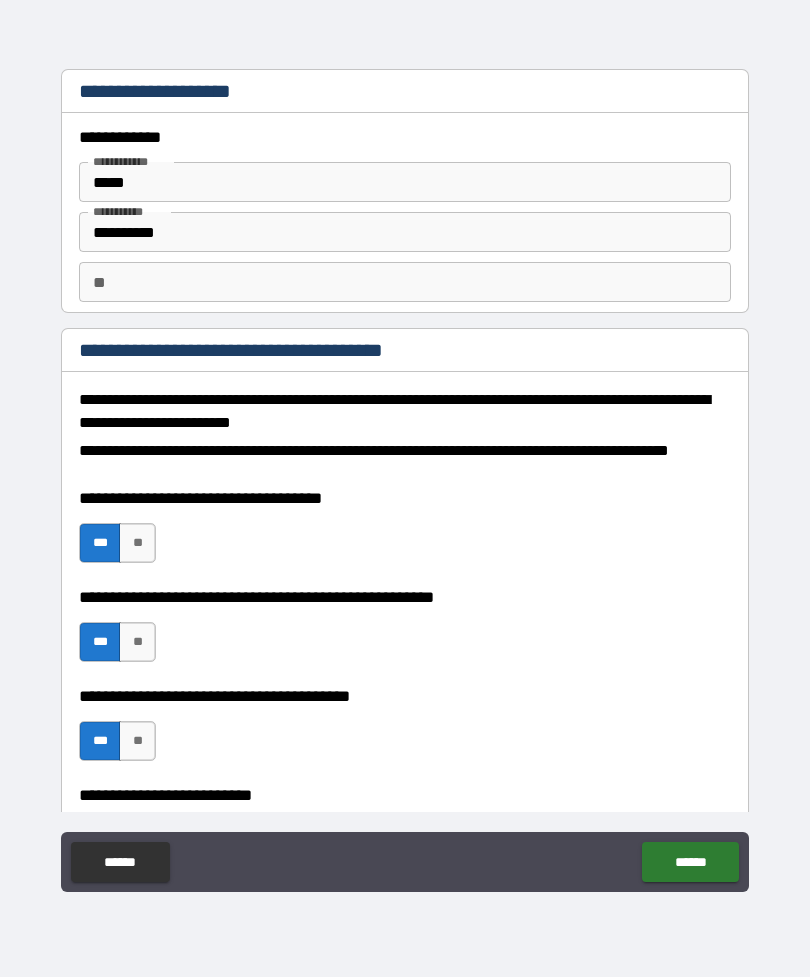 scroll, scrollTop: 0, scrollLeft: 0, axis: both 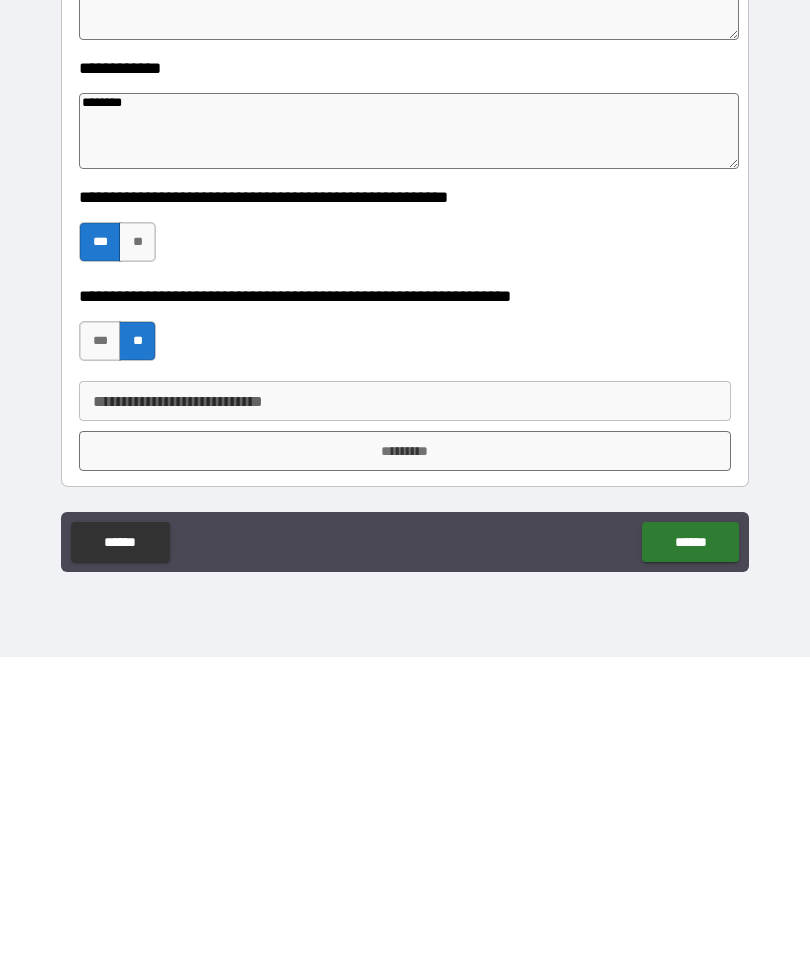 click on "*********" at bounding box center (405, 771) 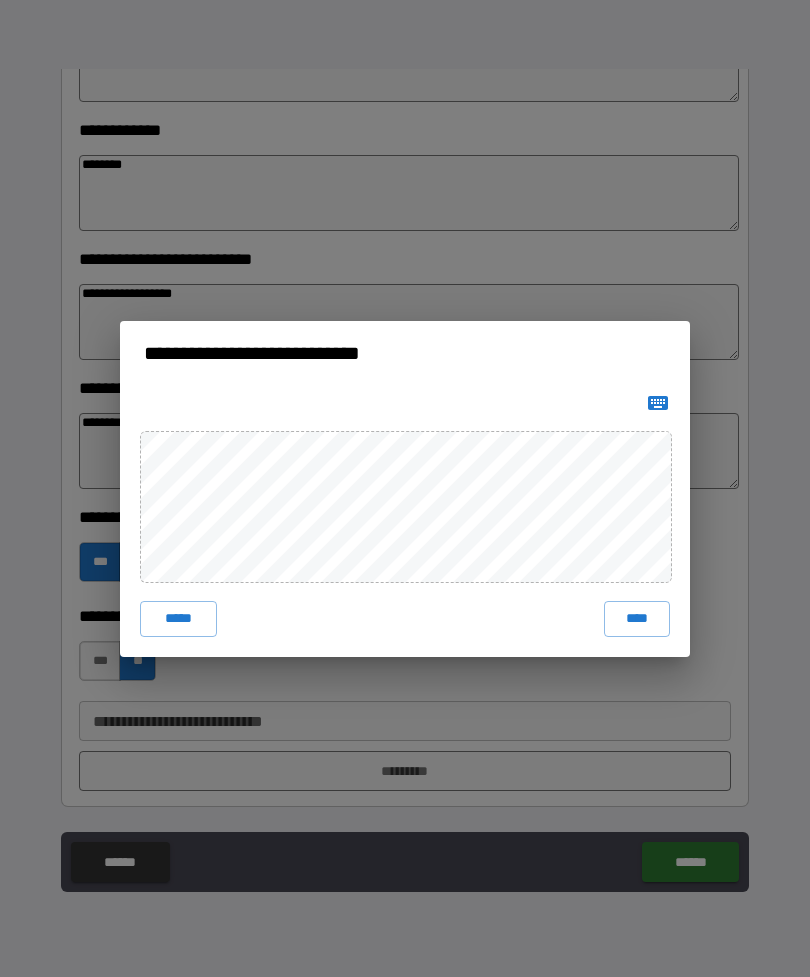 click on "****" at bounding box center [637, 619] 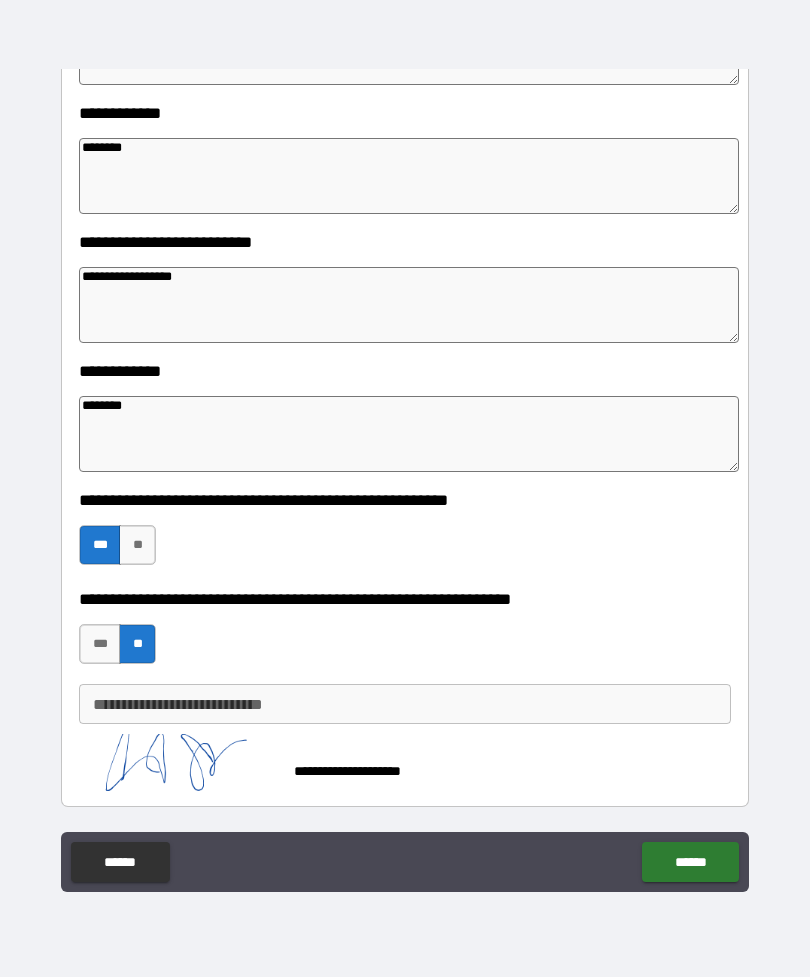 scroll, scrollTop: 811, scrollLeft: 0, axis: vertical 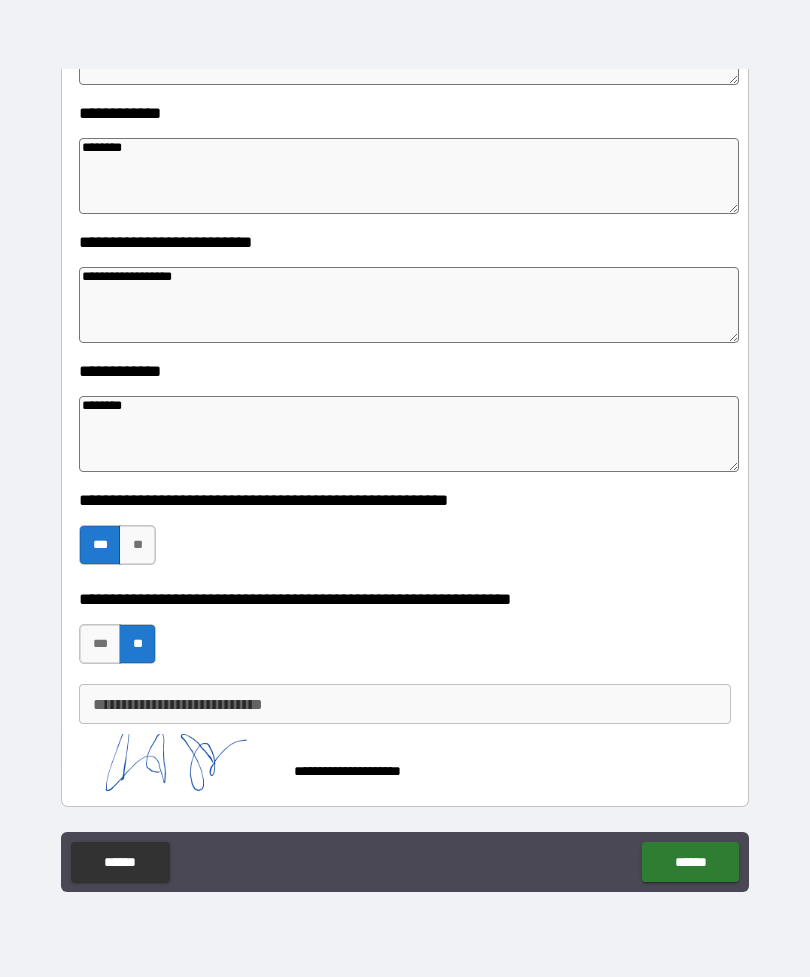 click on "******" at bounding box center (690, 862) 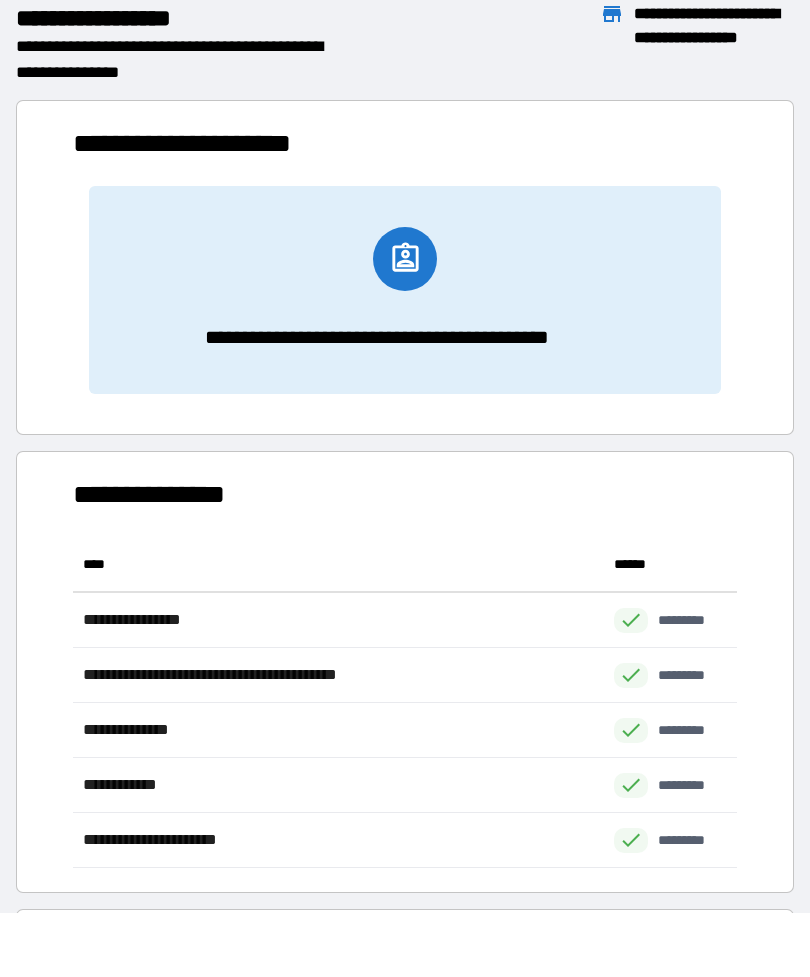 scroll, scrollTop: 1, scrollLeft: 1, axis: both 